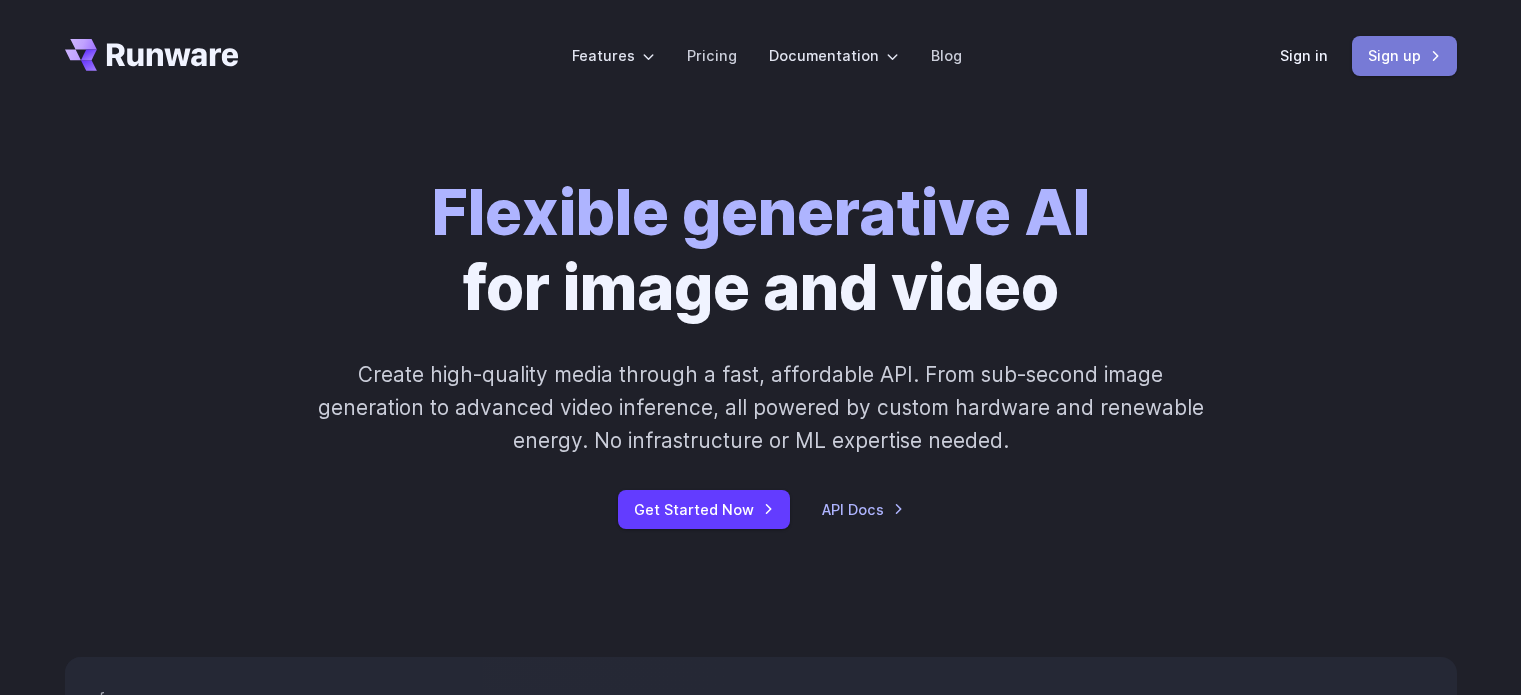 scroll, scrollTop: 0, scrollLeft: 0, axis: both 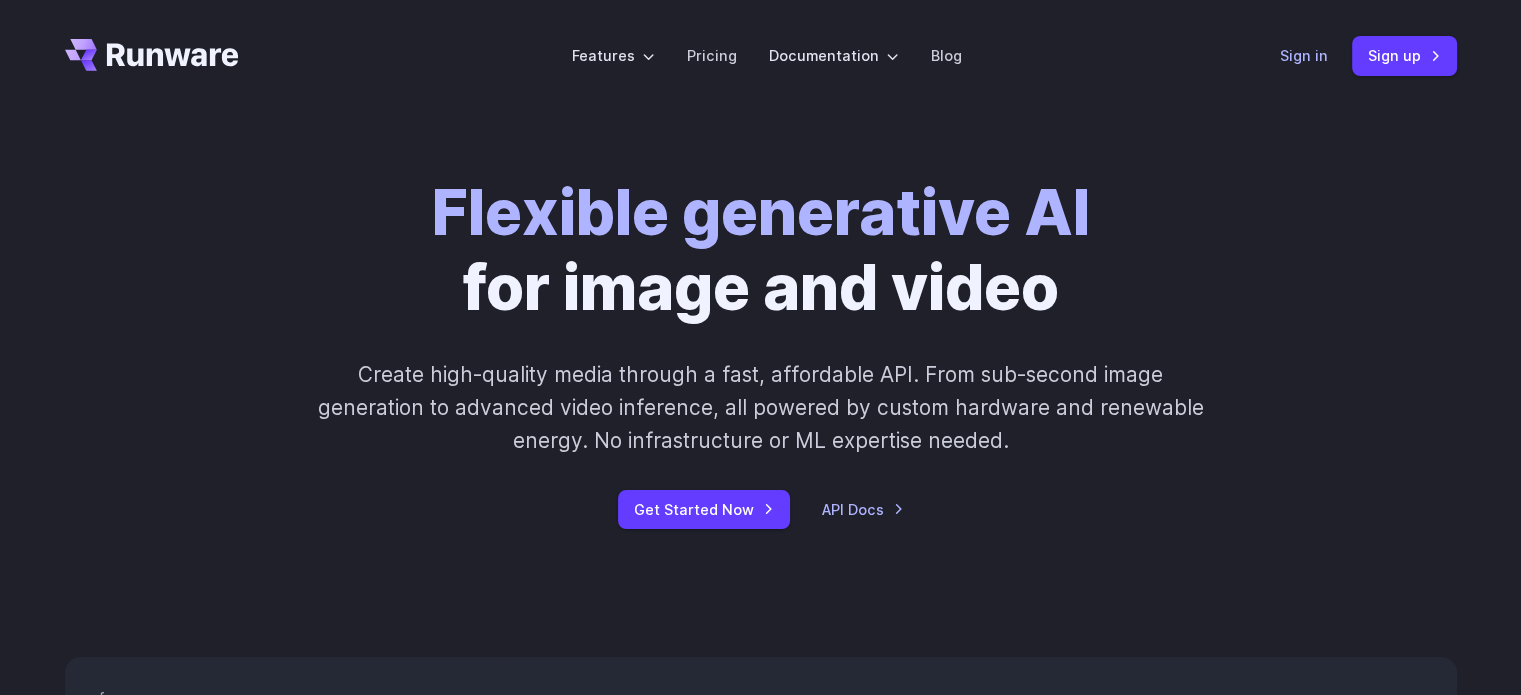 click on "Sign in" at bounding box center (1304, 55) 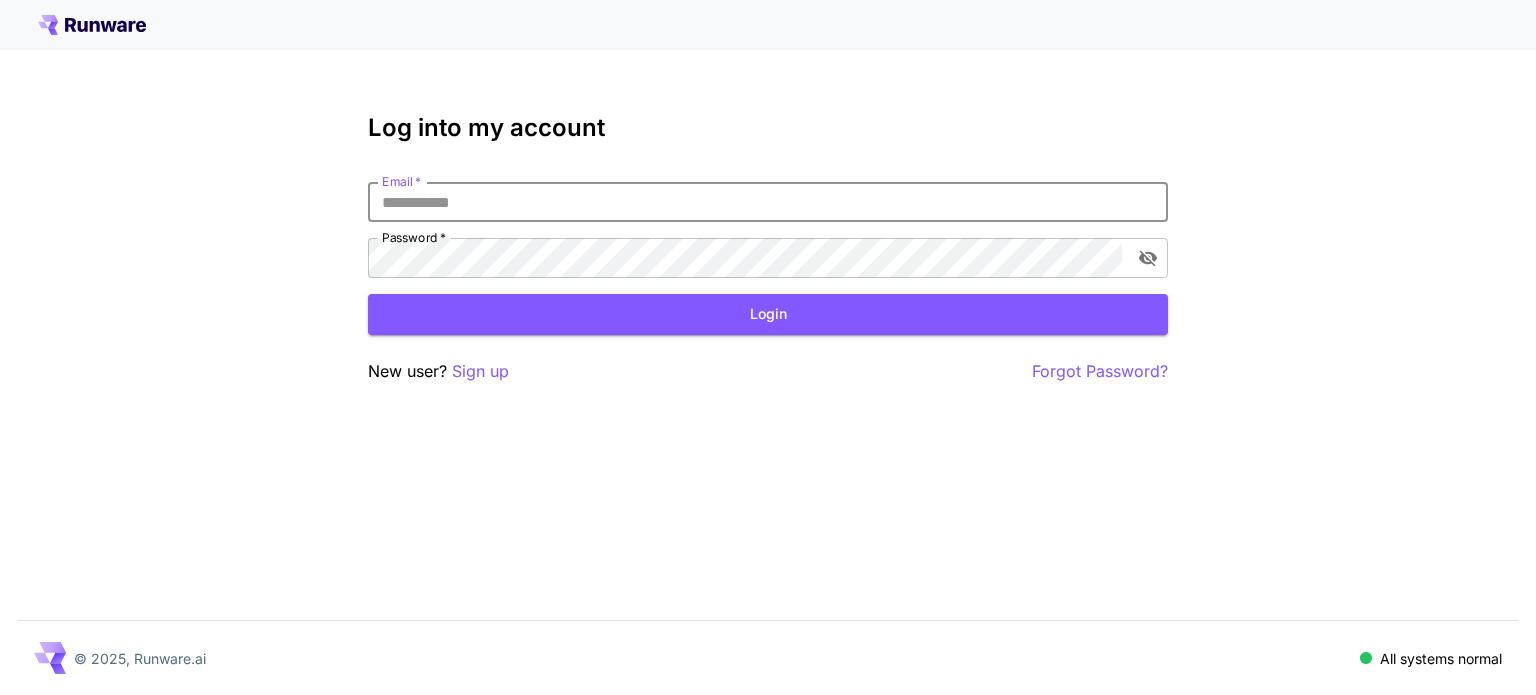 scroll, scrollTop: 0, scrollLeft: 0, axis: both 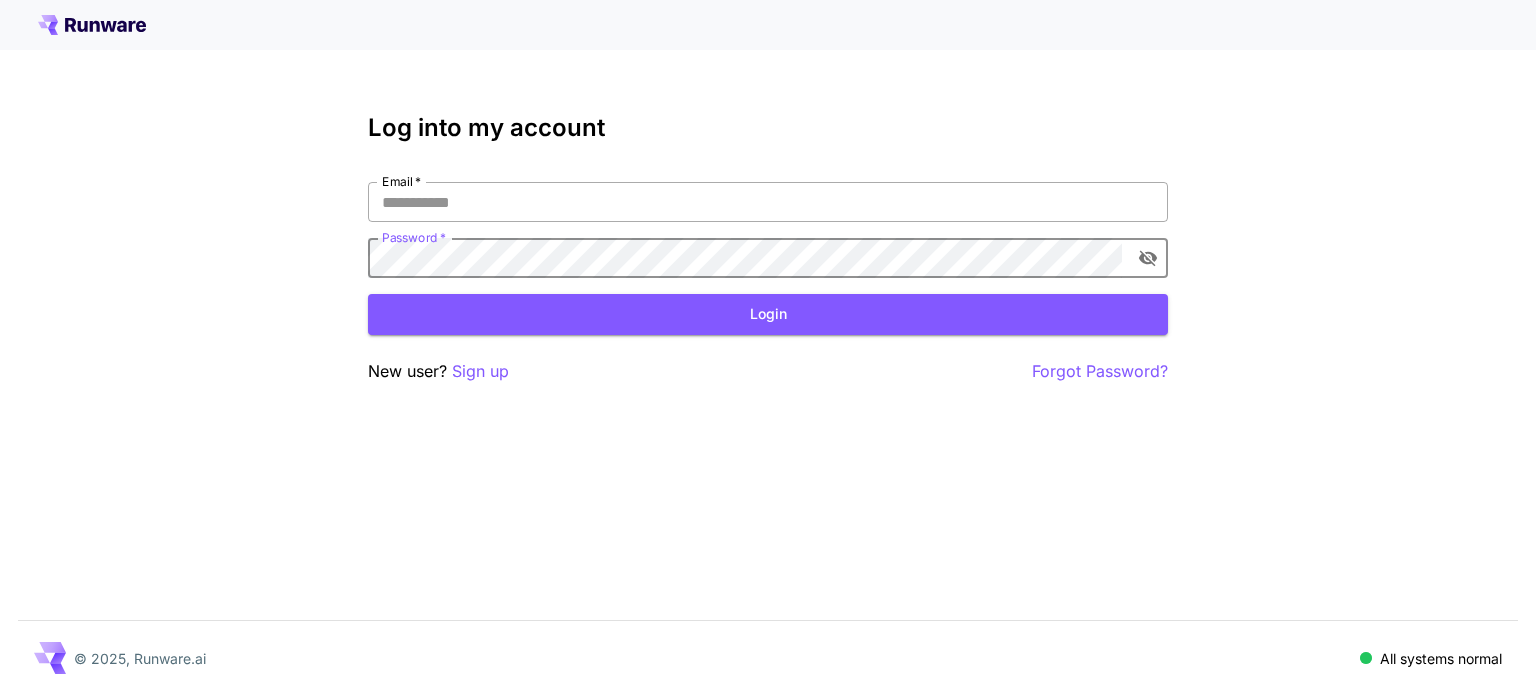 click on "Email   *" at bounding box center (768, 202) 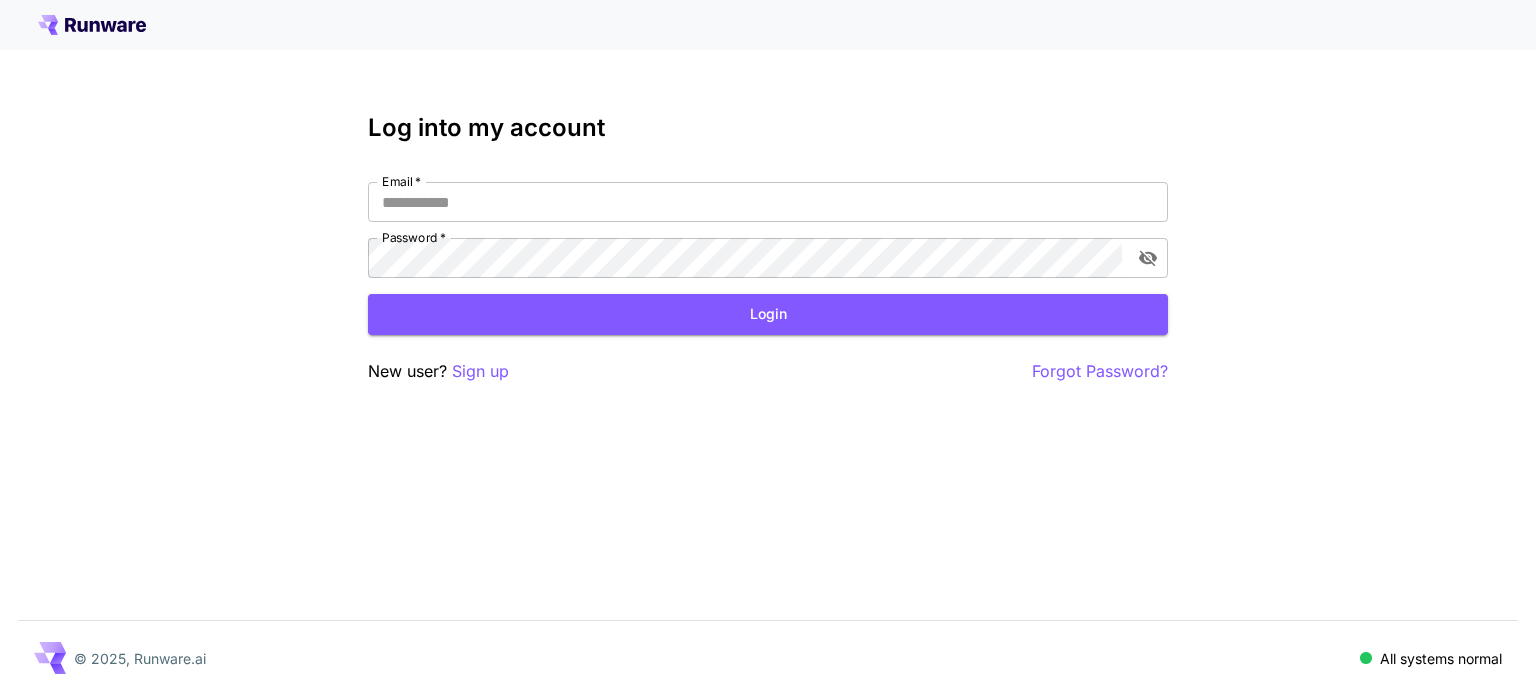 click 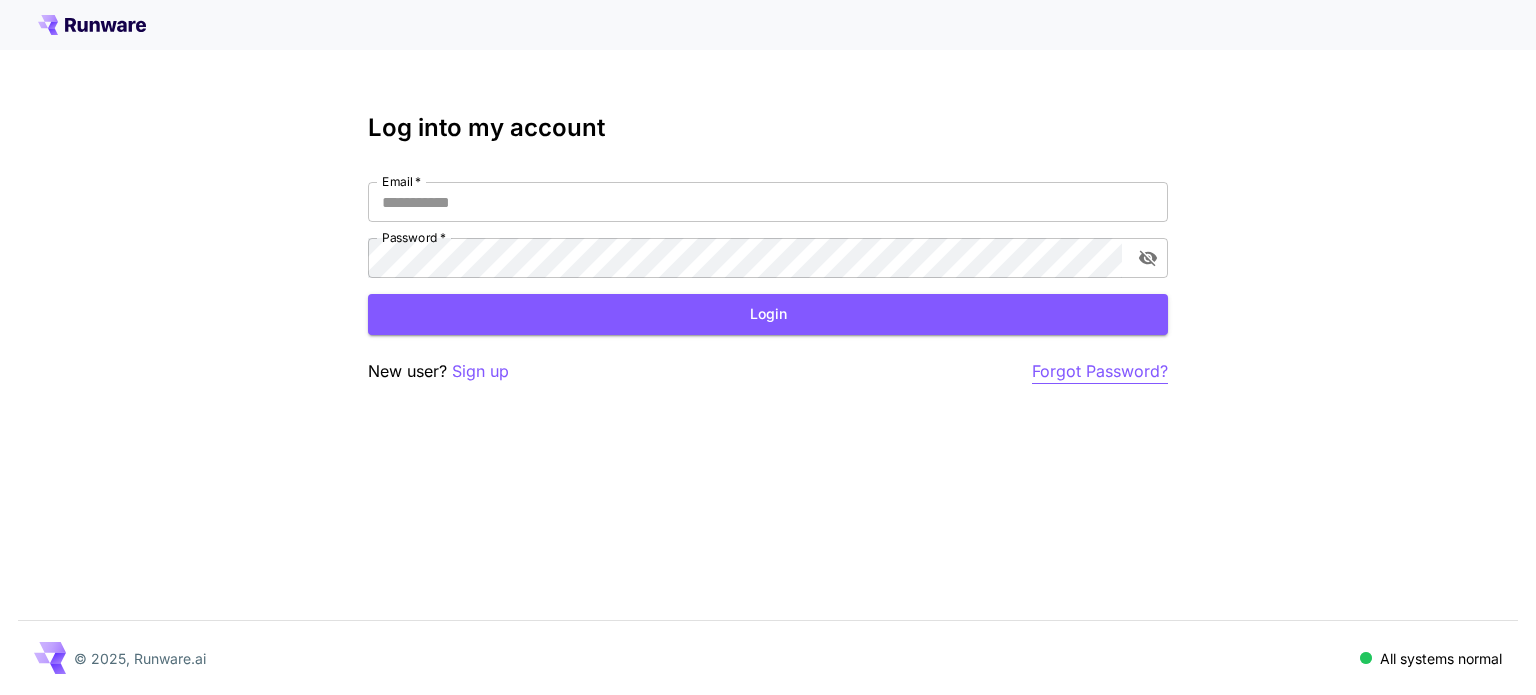 click on "Forgot Password?" at bounding box center (1100, 371) 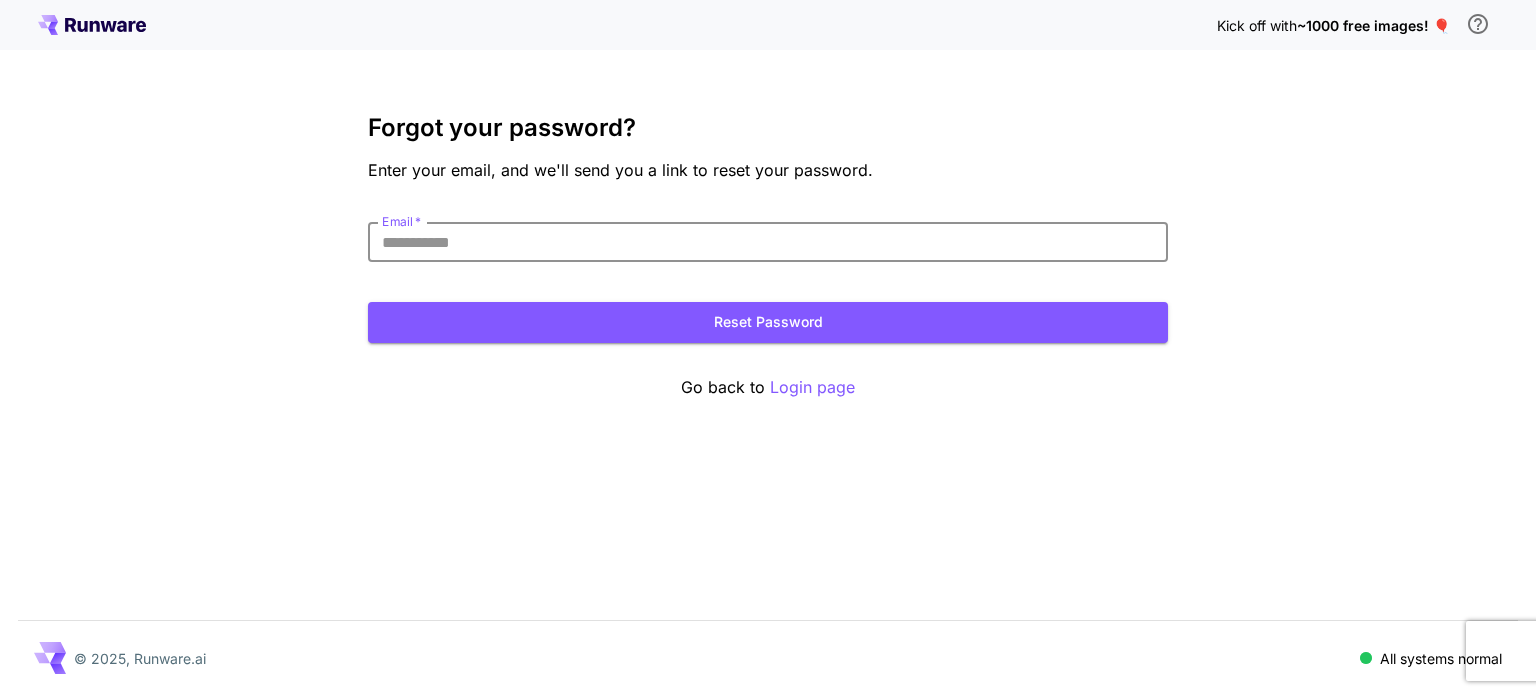 click on "Email   *" at bounding box center (768, 242) 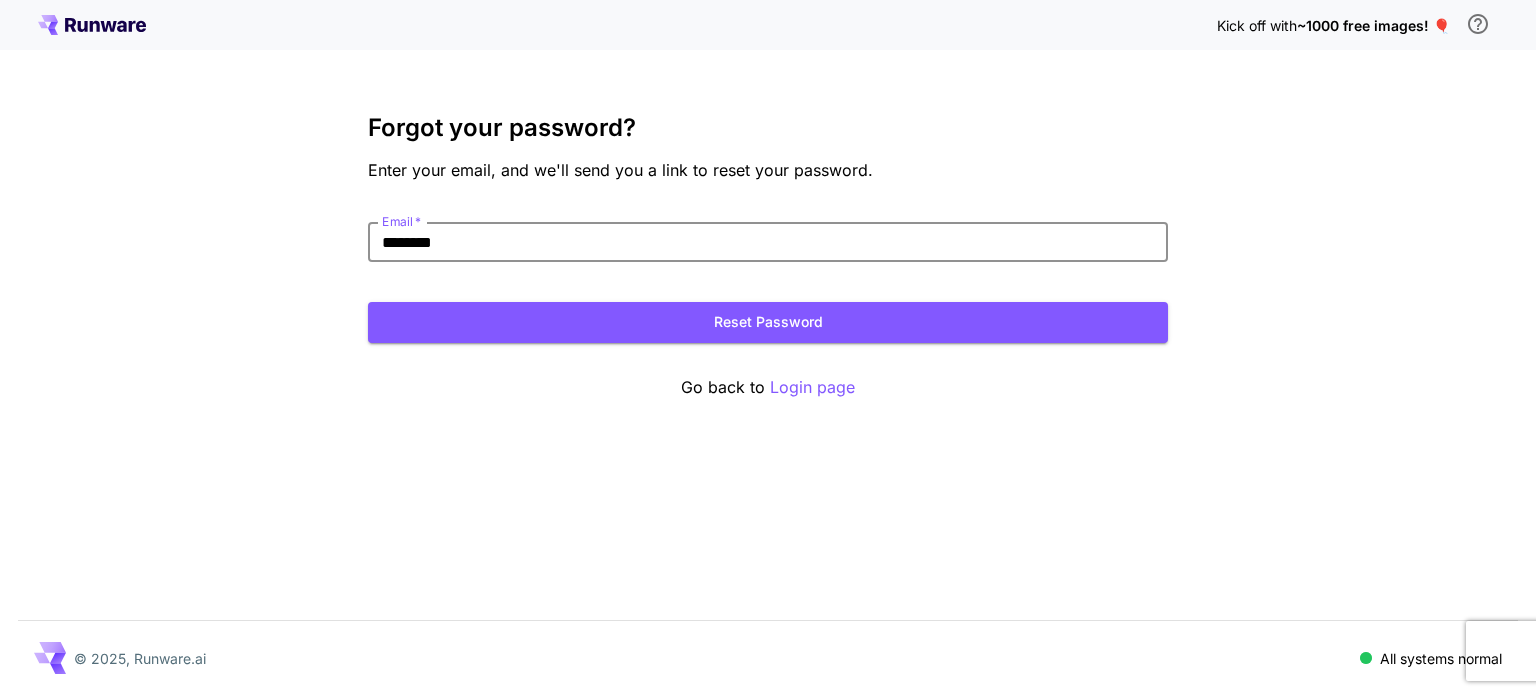 type on "********" 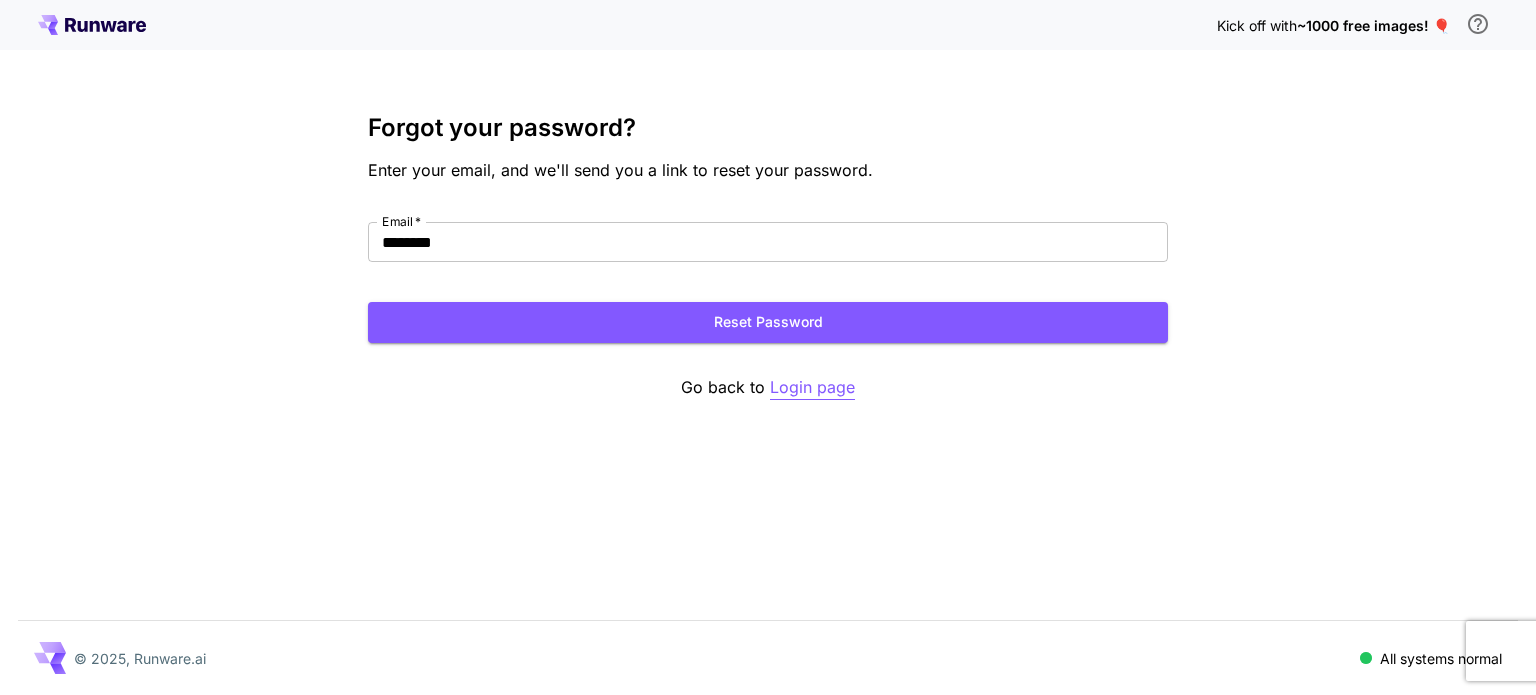 click on "Login page" at bounding box center [812, 387] 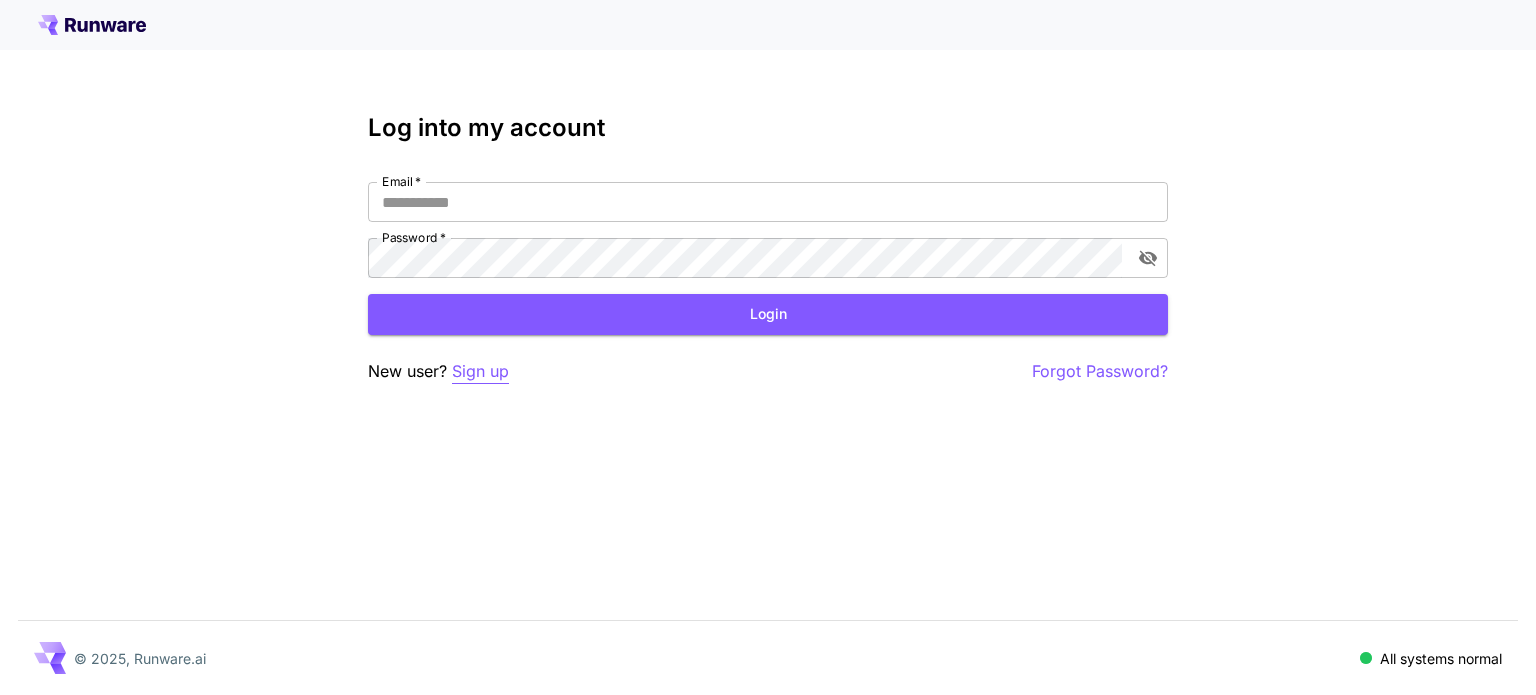 click on "Sign up" at bounding box center [480, 371] 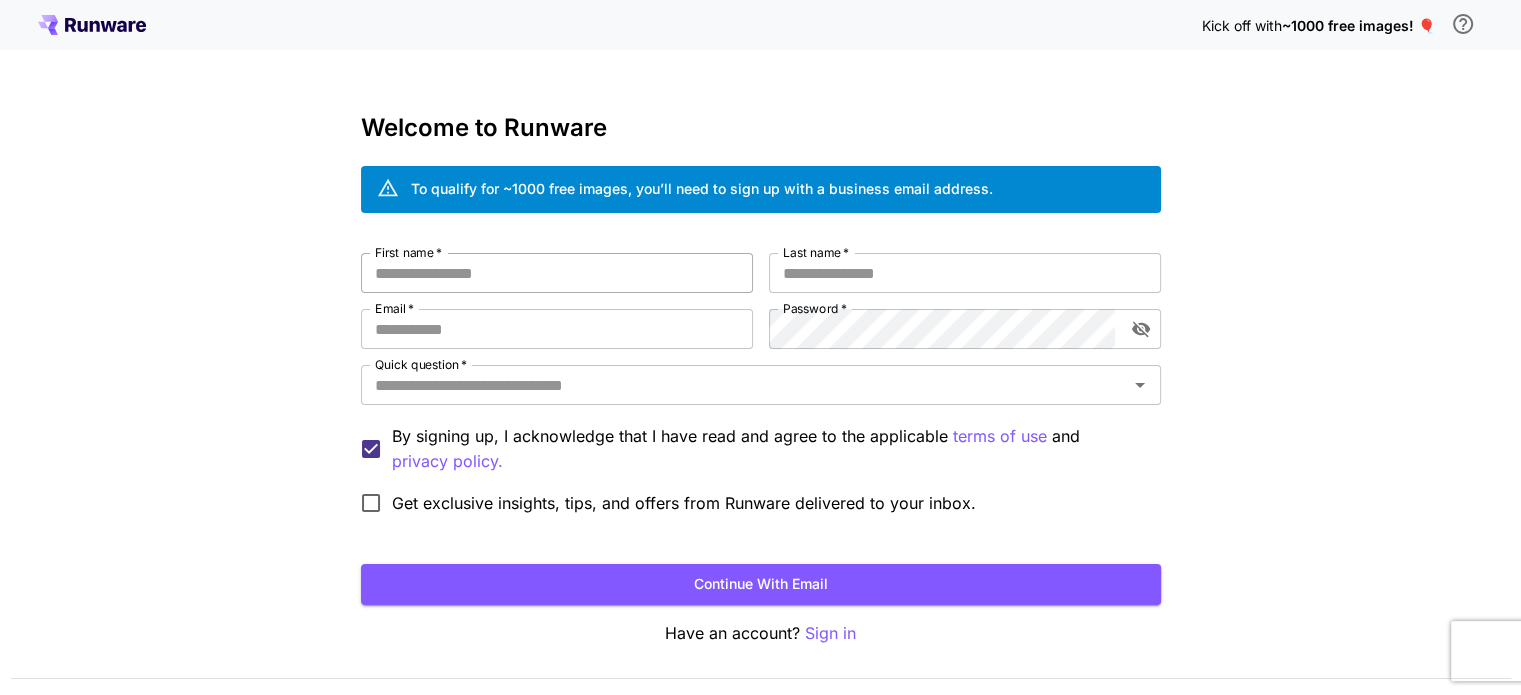 click on "First name   *" at bounding box center [557, 273] 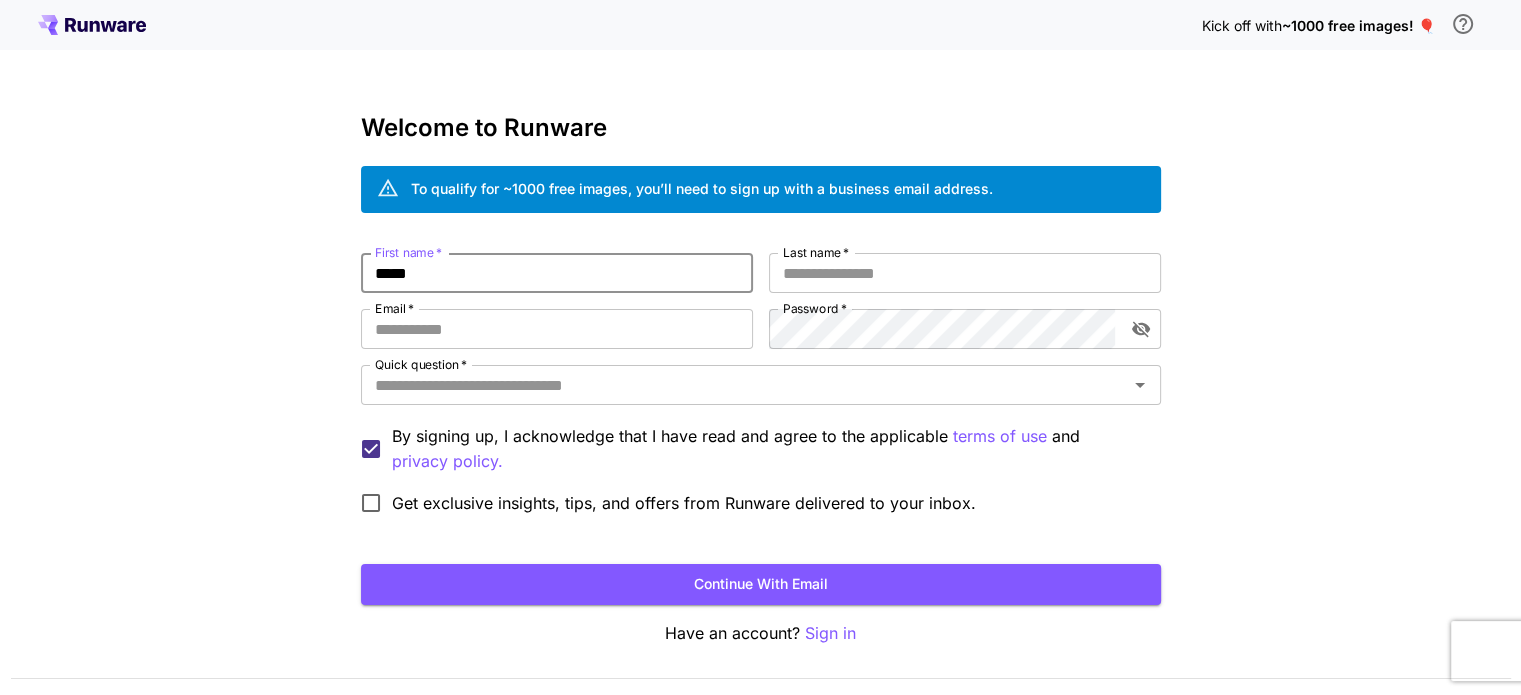 type on "*****" 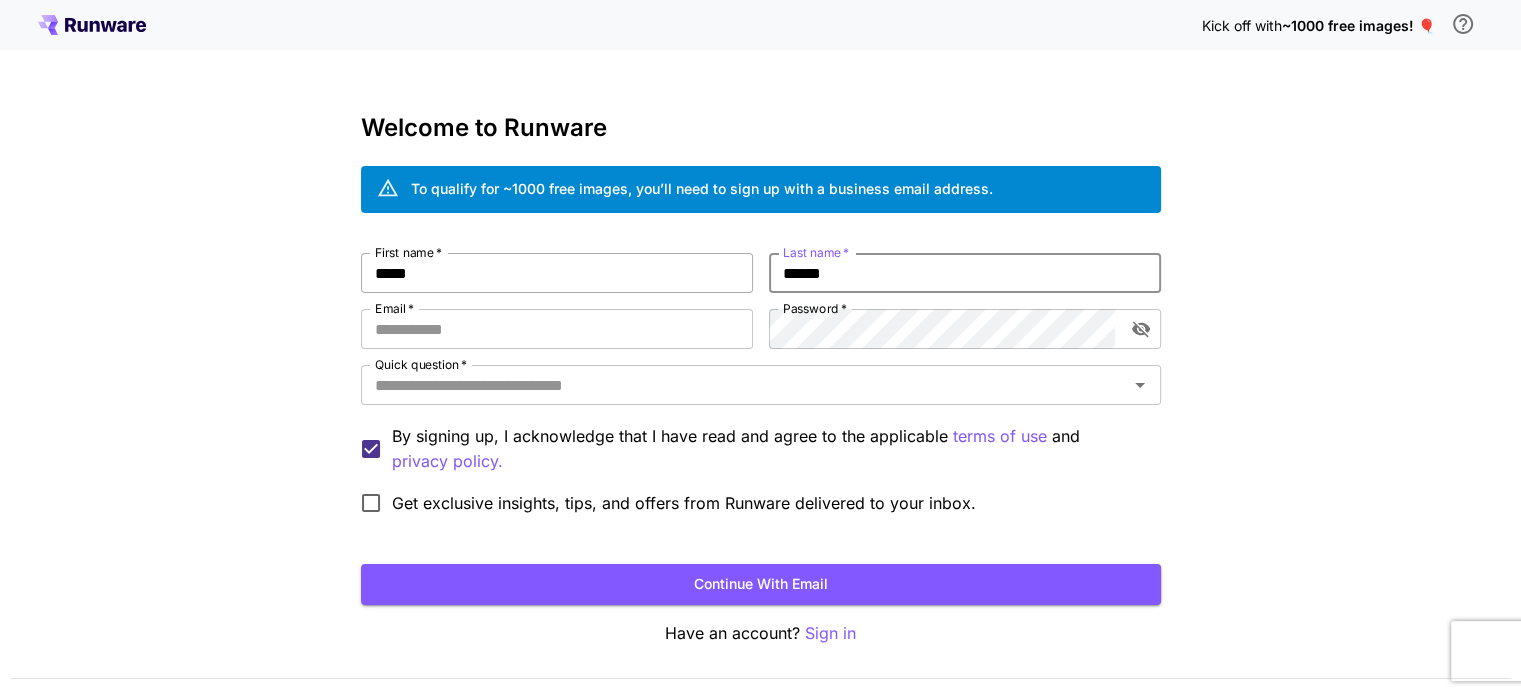 type on "******" 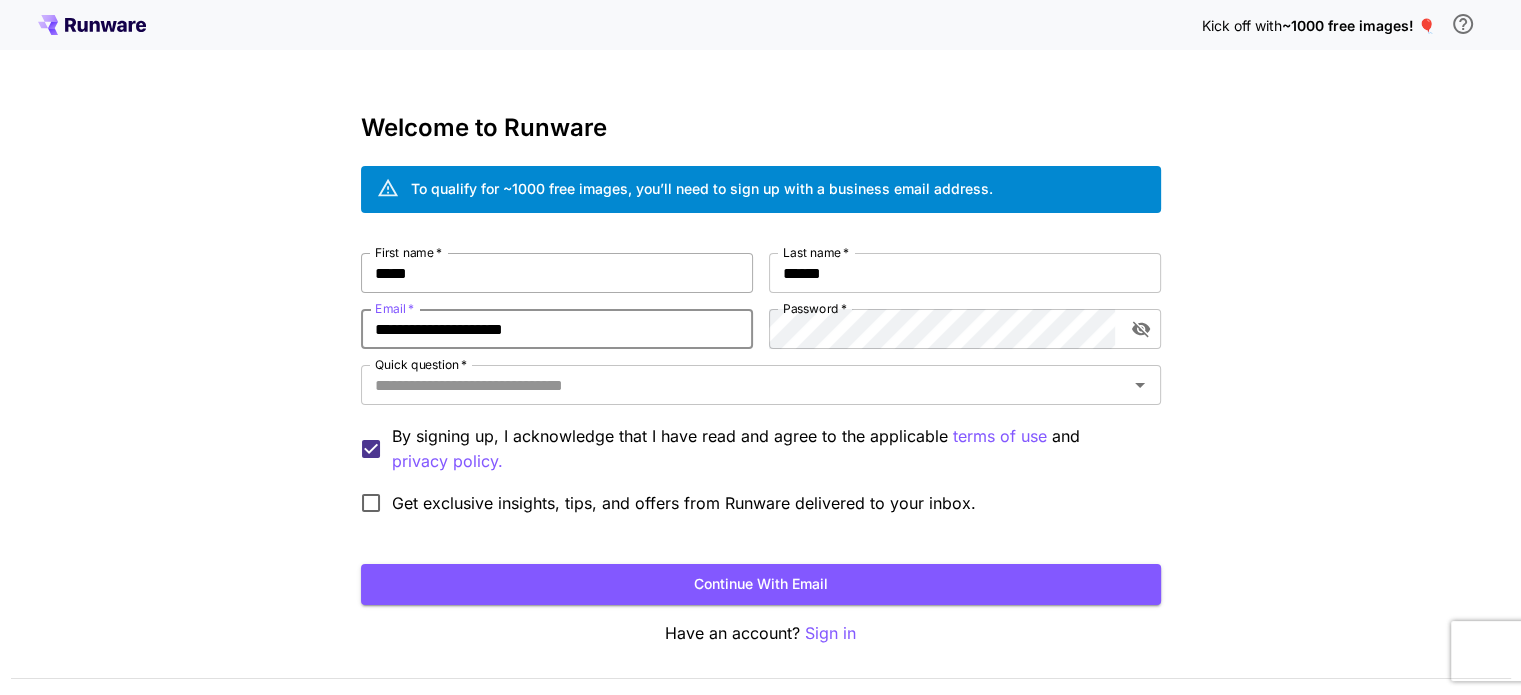 type on "**********" 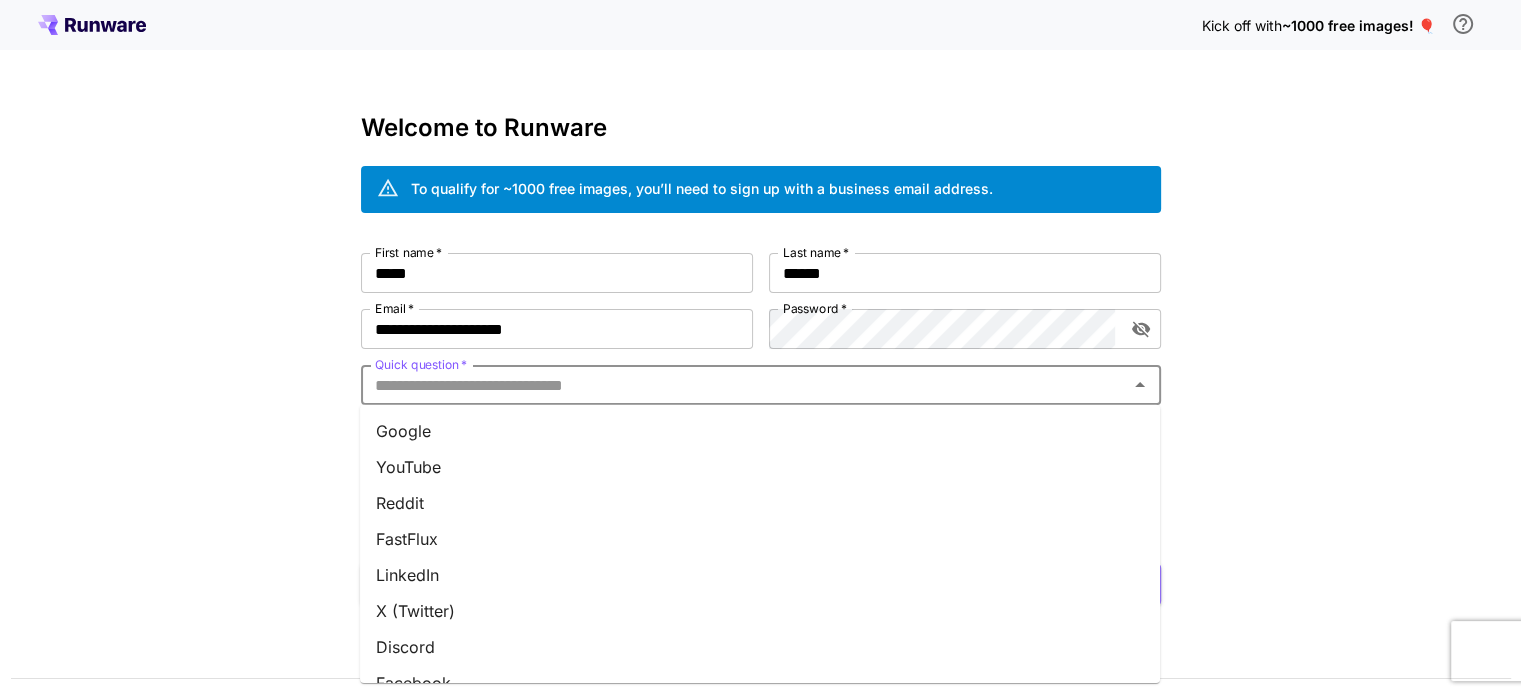 click on "Quick question   *" at bounding box center (744, 385) 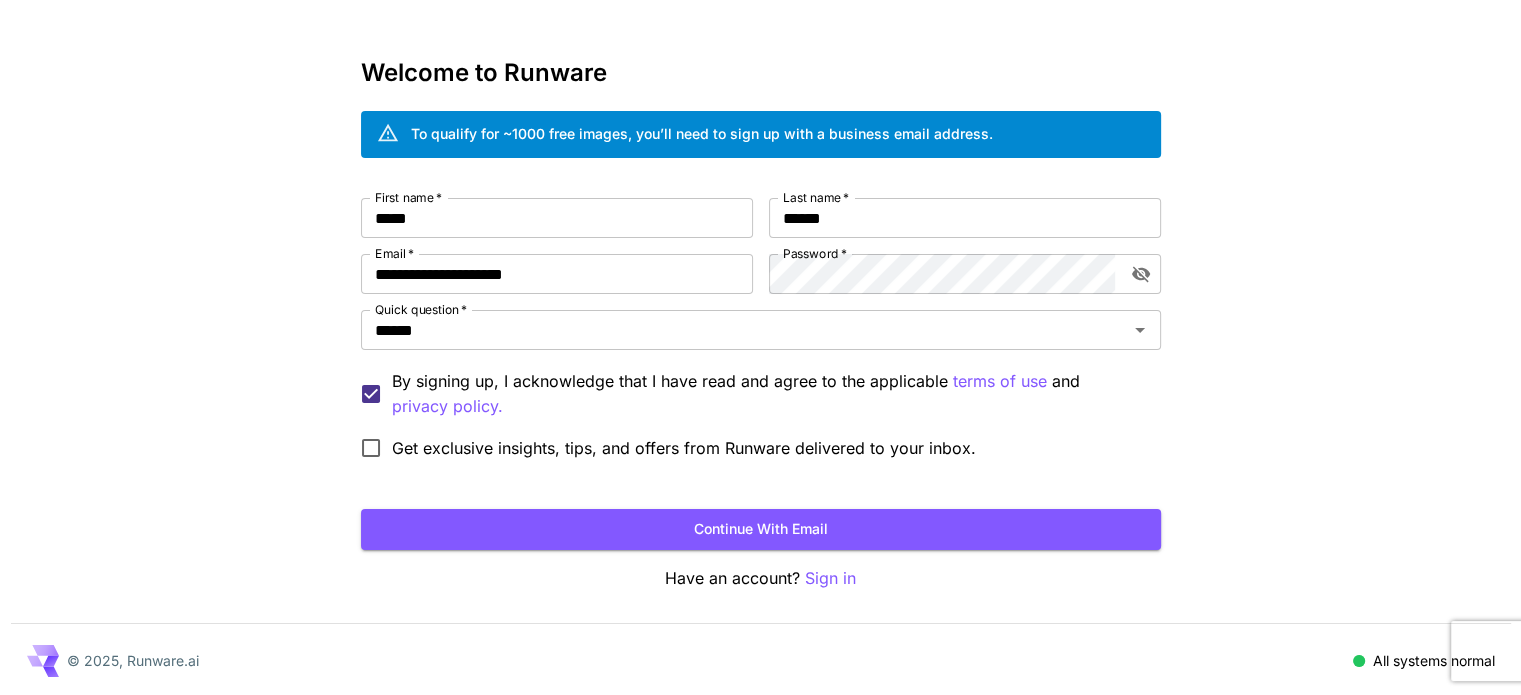 scroll, scrollTop: 56, scrollLeft: 0, axis: vertical 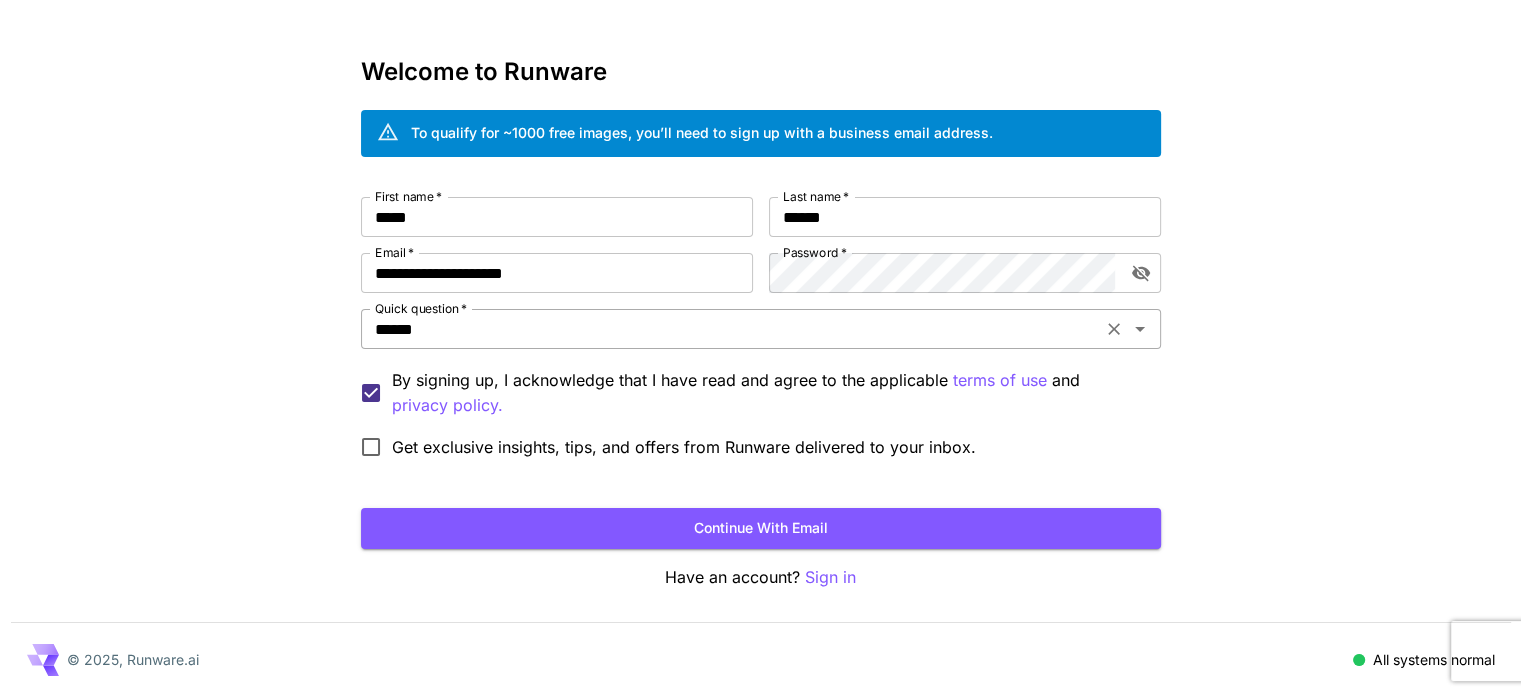 click on "******" at bounding box center (731, 329) 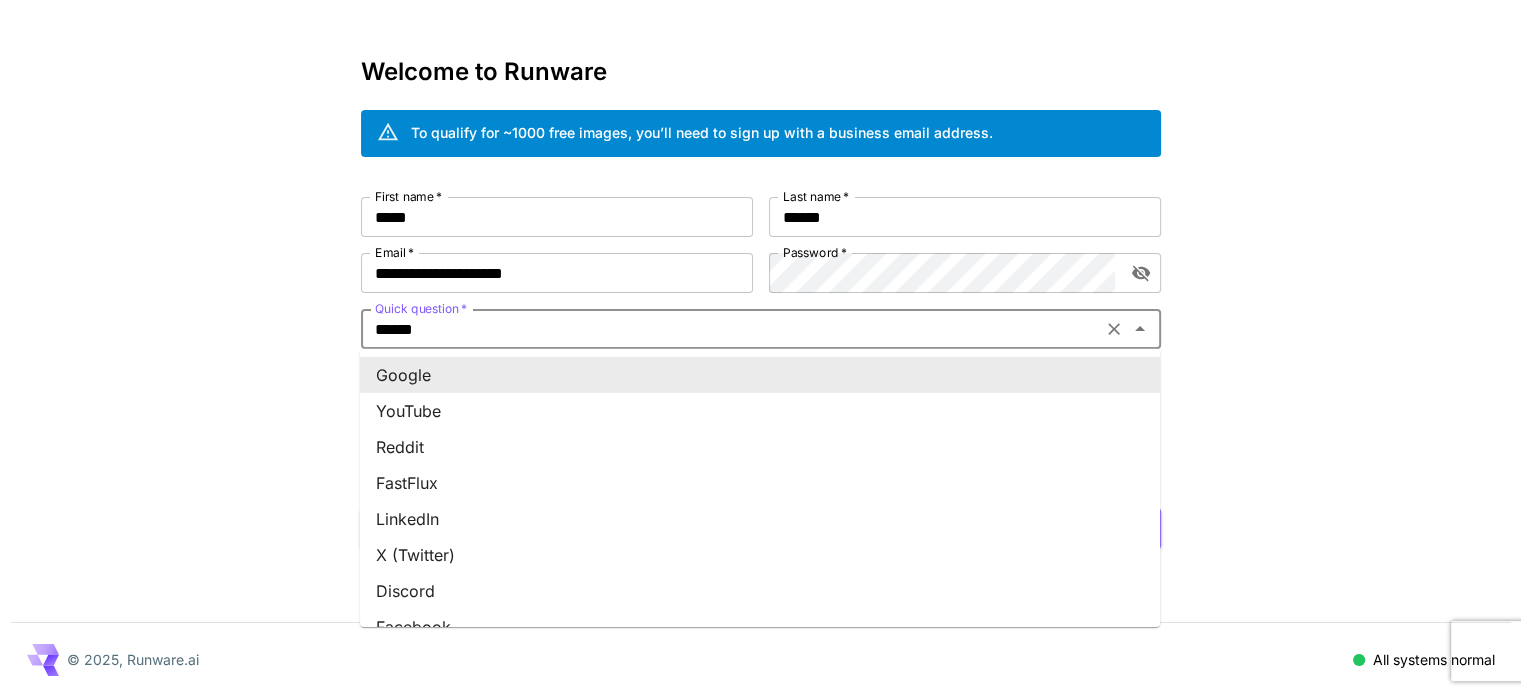 click on "******" at bounding box center [731, 329] 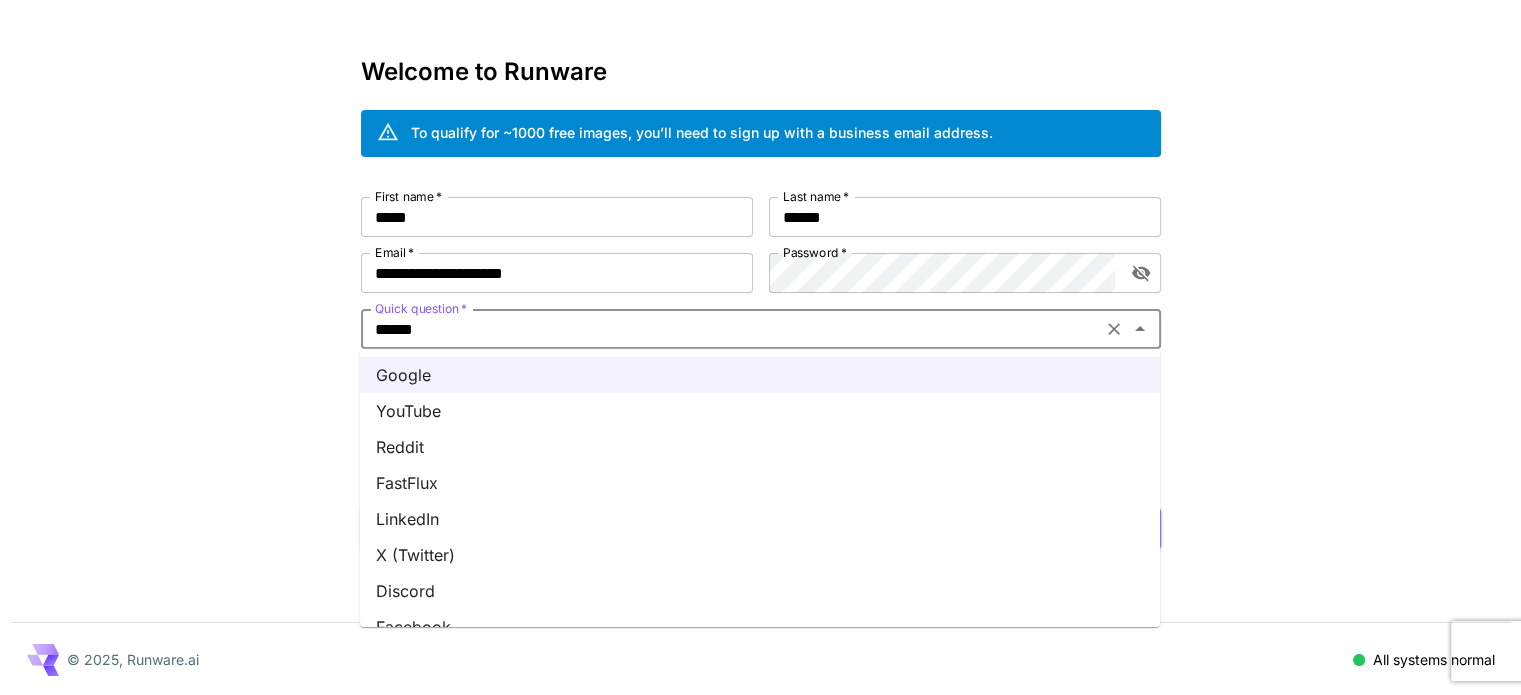 click on "YouTube" at bounding box center (760, 411) 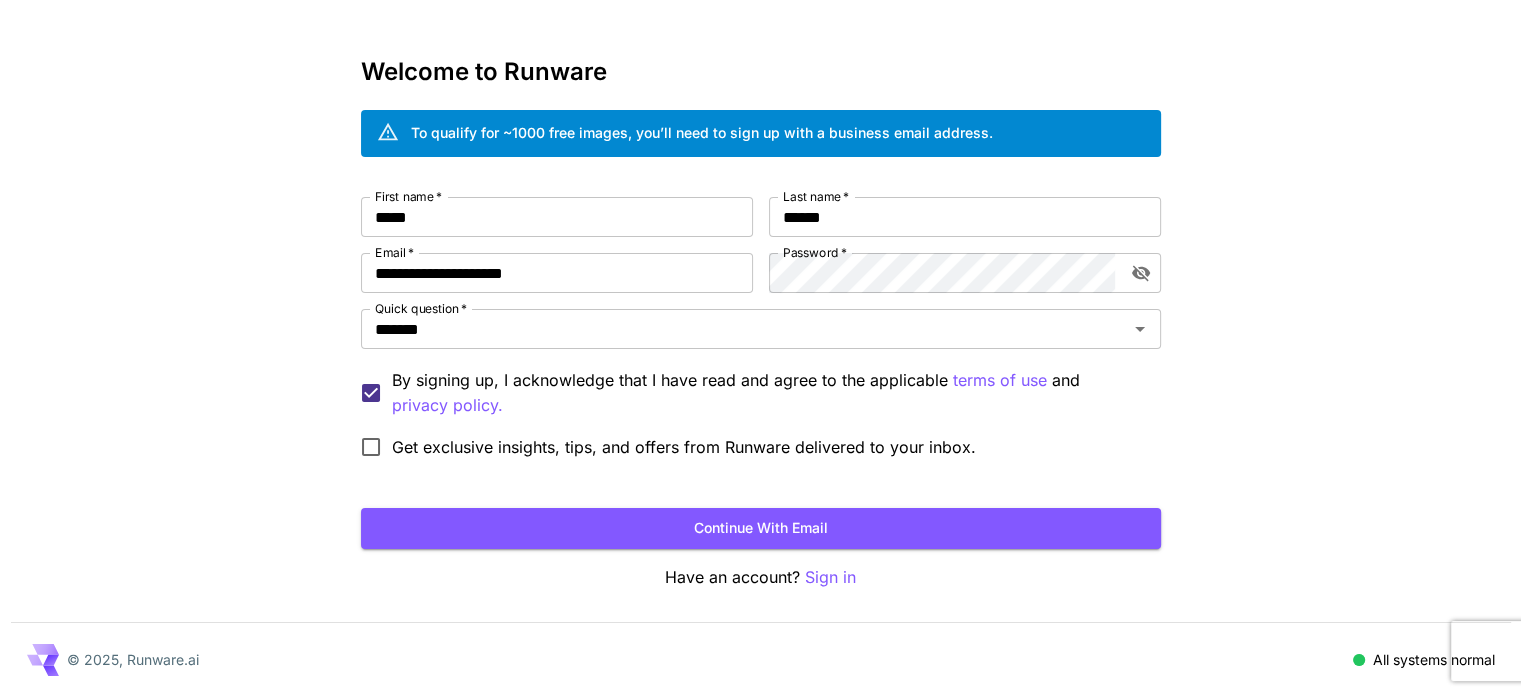 click on "**********" at bounding box center (760, 320) 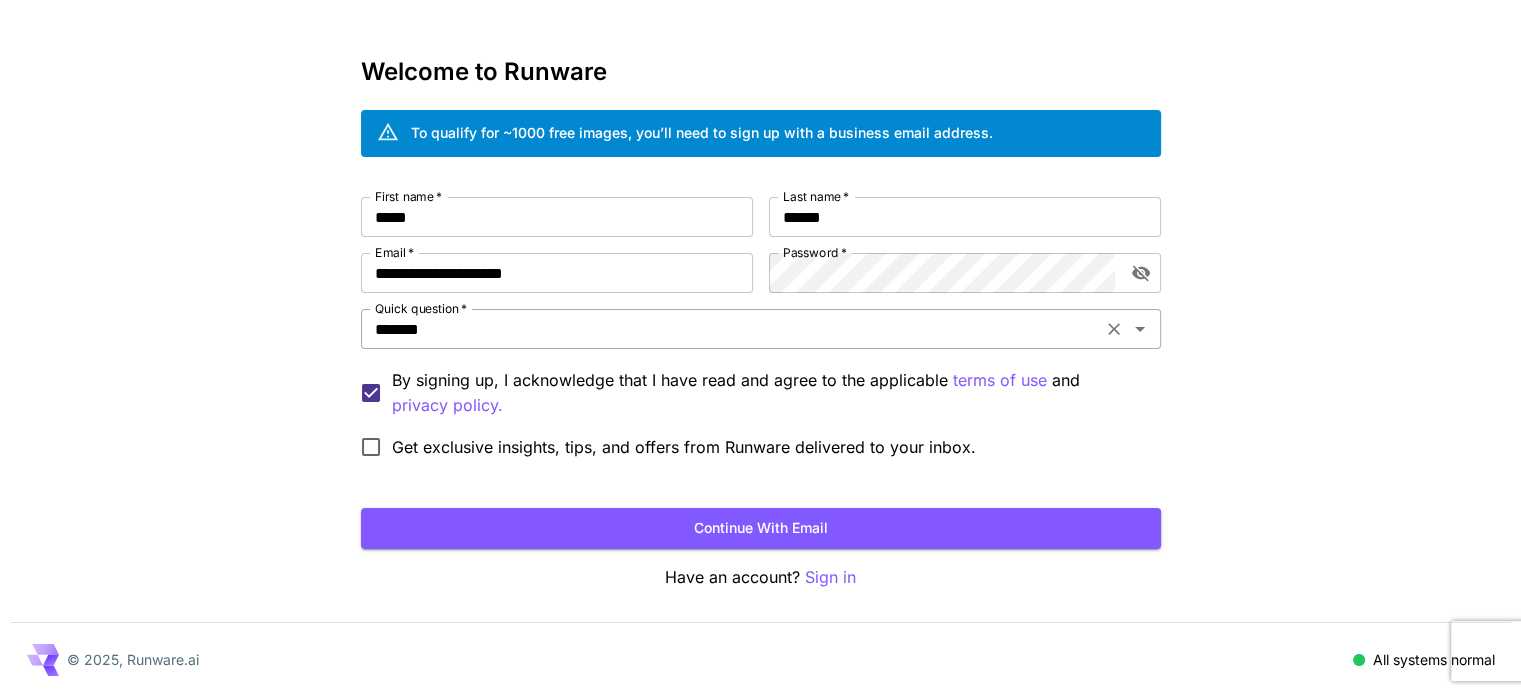 click on "*******" at bounding box center (731, 329) 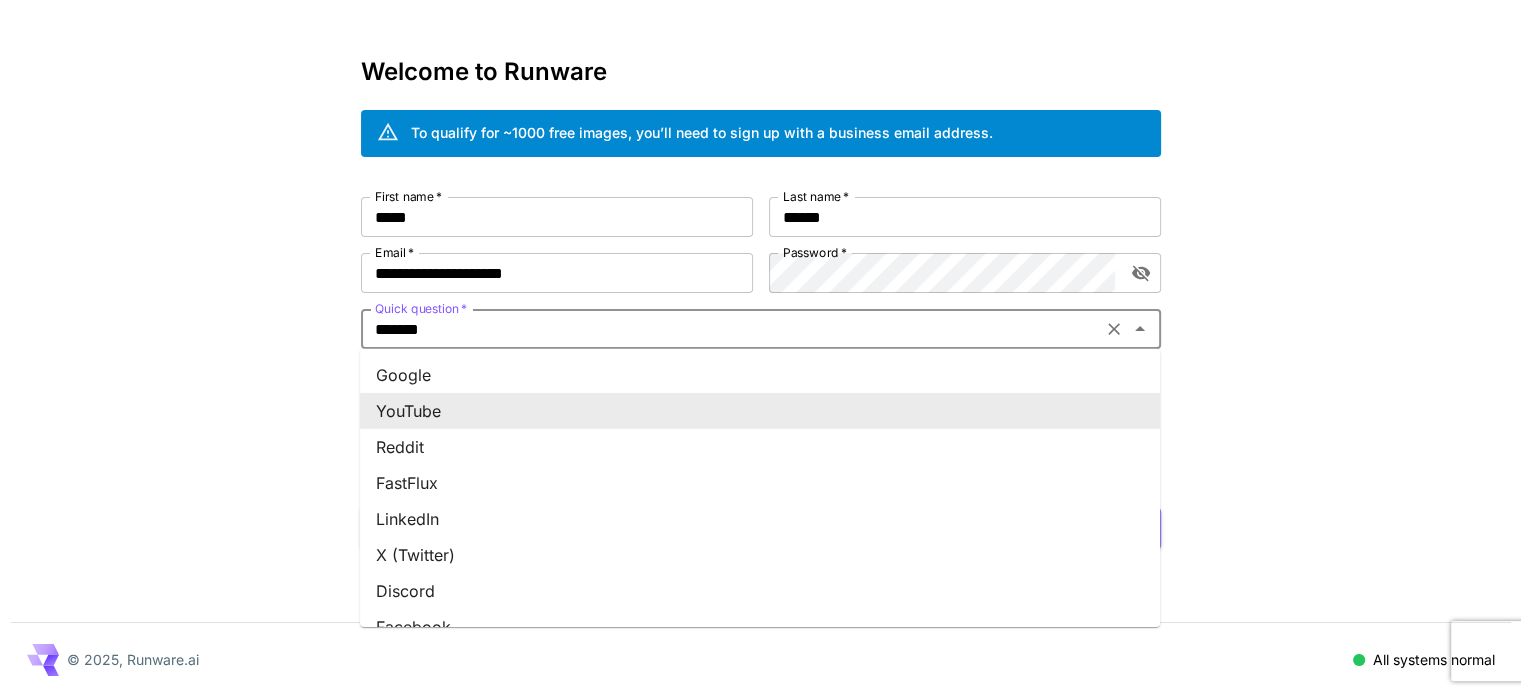click on "Google" at bounding box center (760, 375) 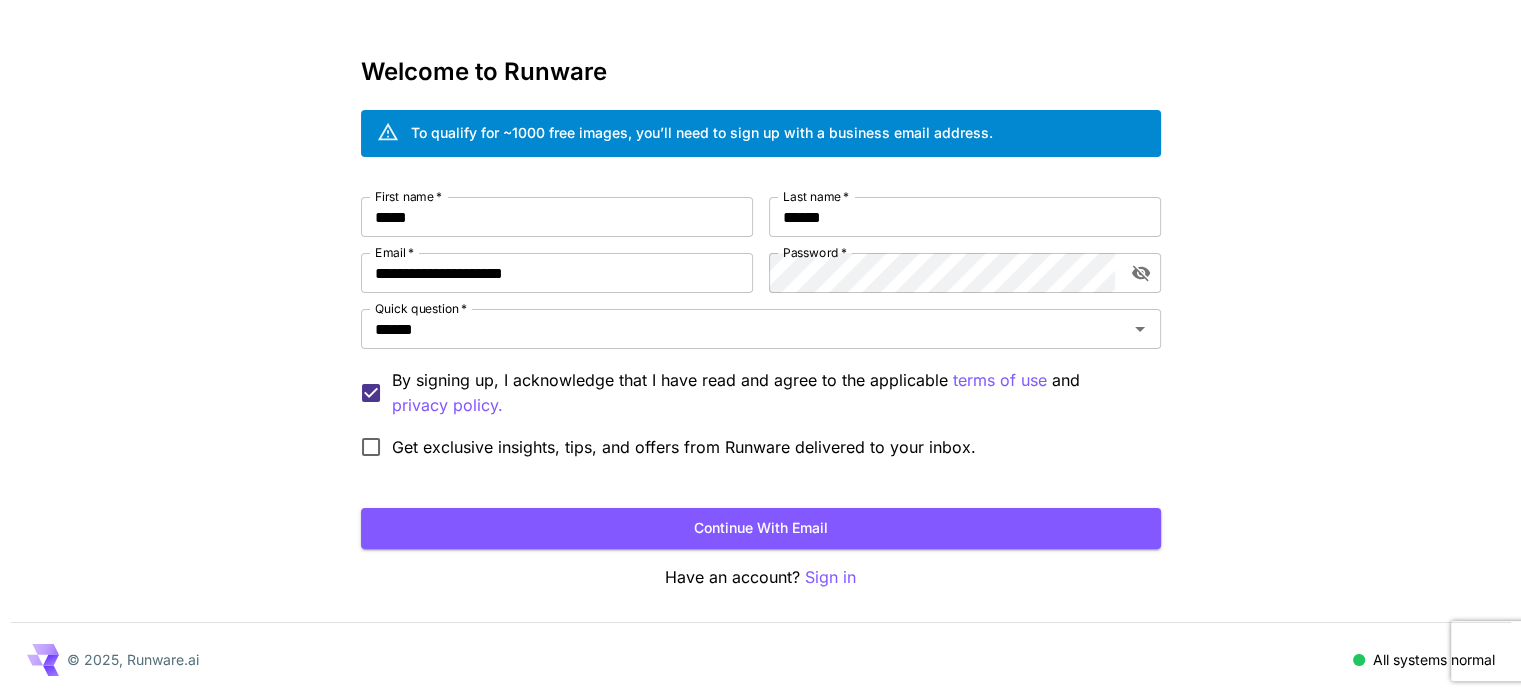 drag, startPoint x: 212, startPoint y: 407, endPoint x: 253, endPoint y: 411, distance: 41.19466 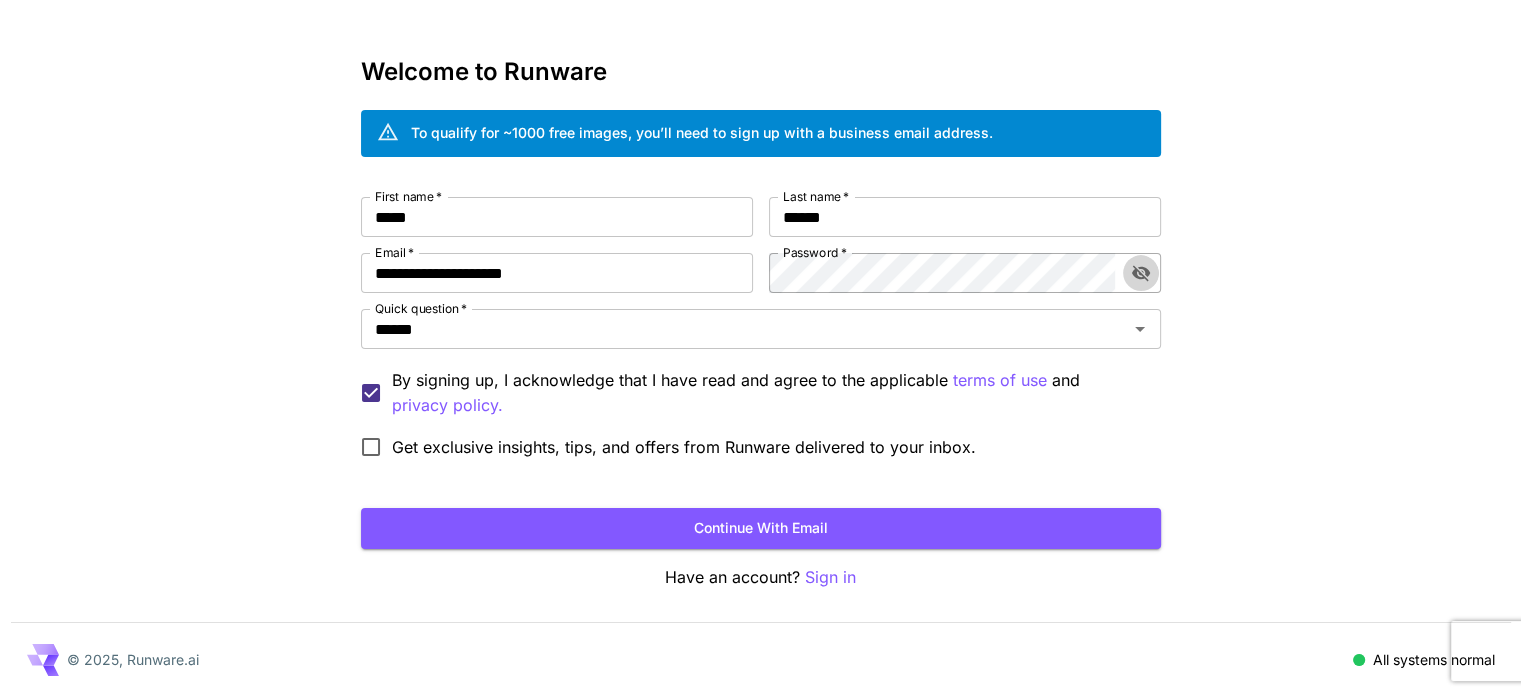 click at bounding box center (1141, 273) 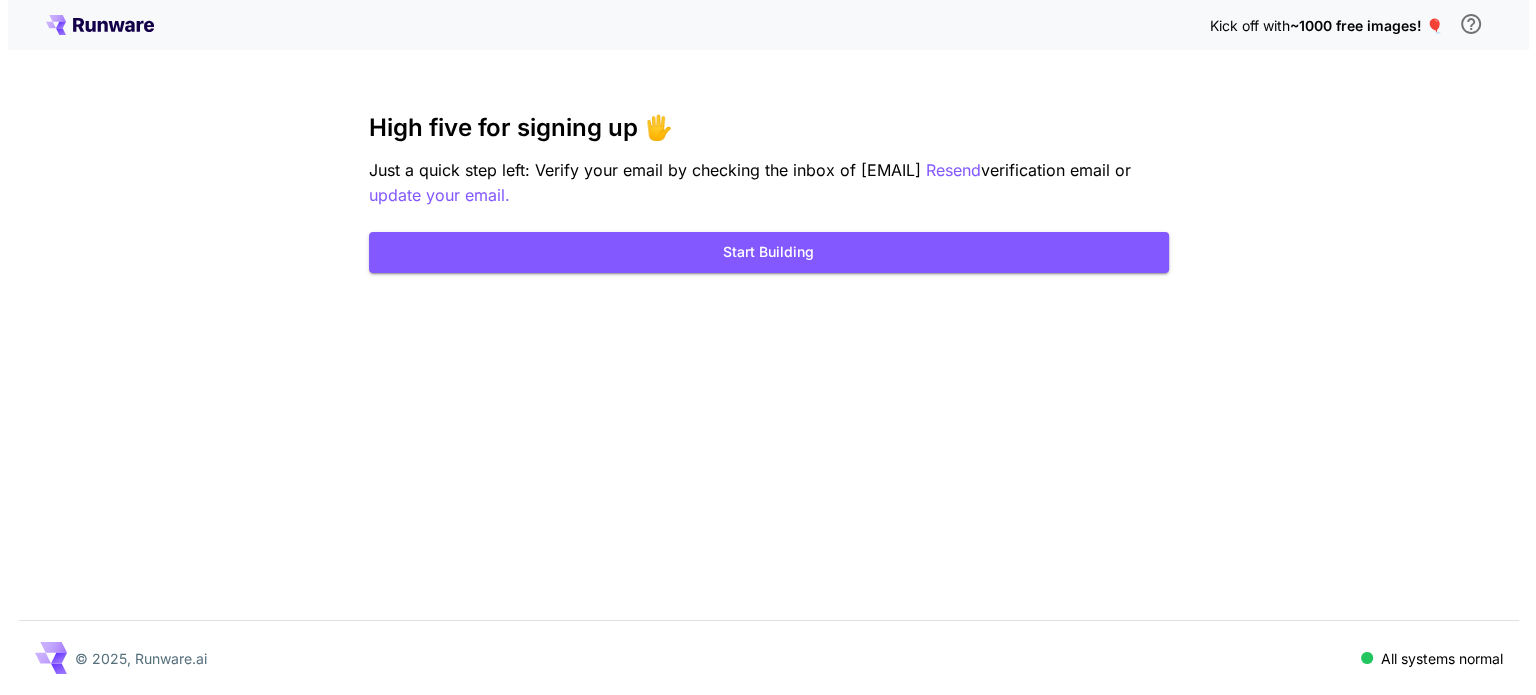 scroll, scrollTop: 0, scrollLeft: 0, axis: both 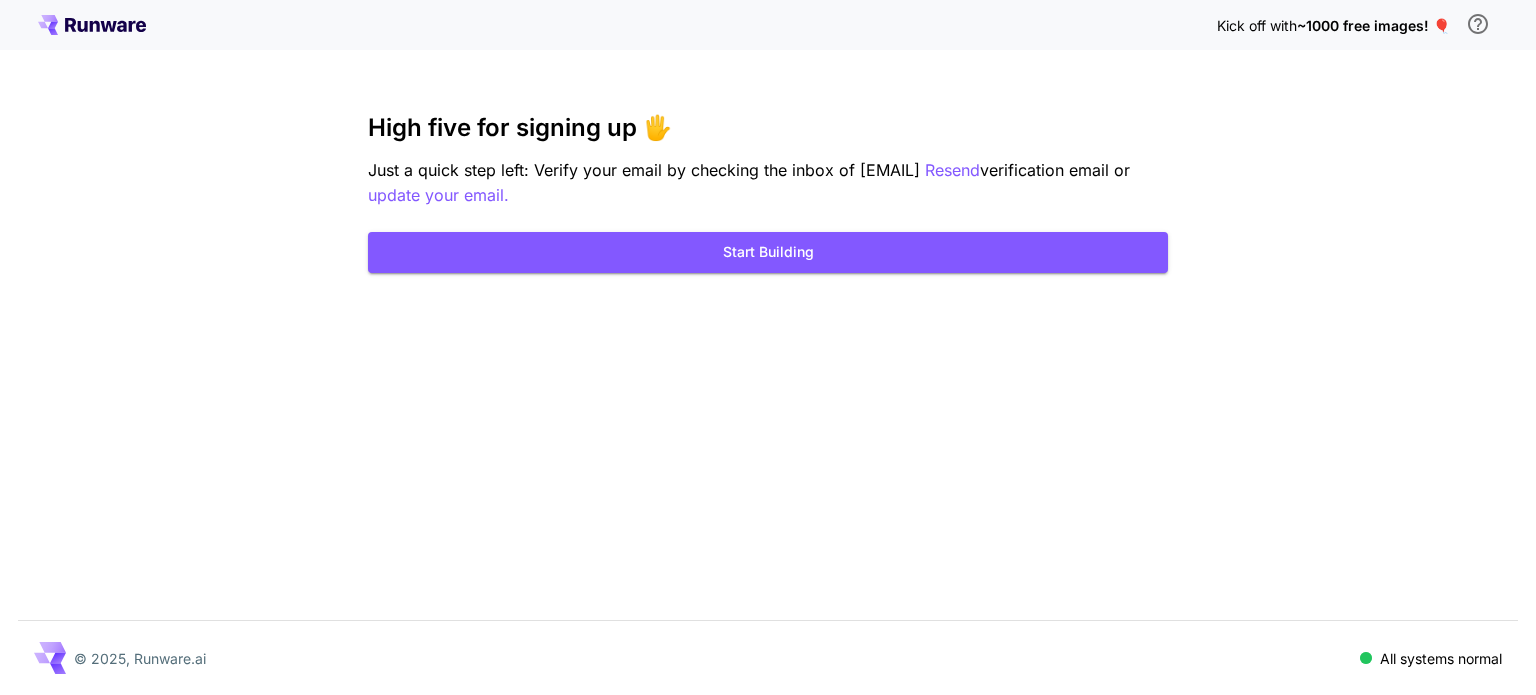 click on "Kick off with  ~1000 free images! 🎈 High five for signing up 🖐️ Just a quick step left: Verify your email by checking the inbox of   kadirbaycan@gmail.com   Resend  verification email or  update your email. Start Building © 2025, Runware.ai All systems normal" at bounding box center (768, 347) 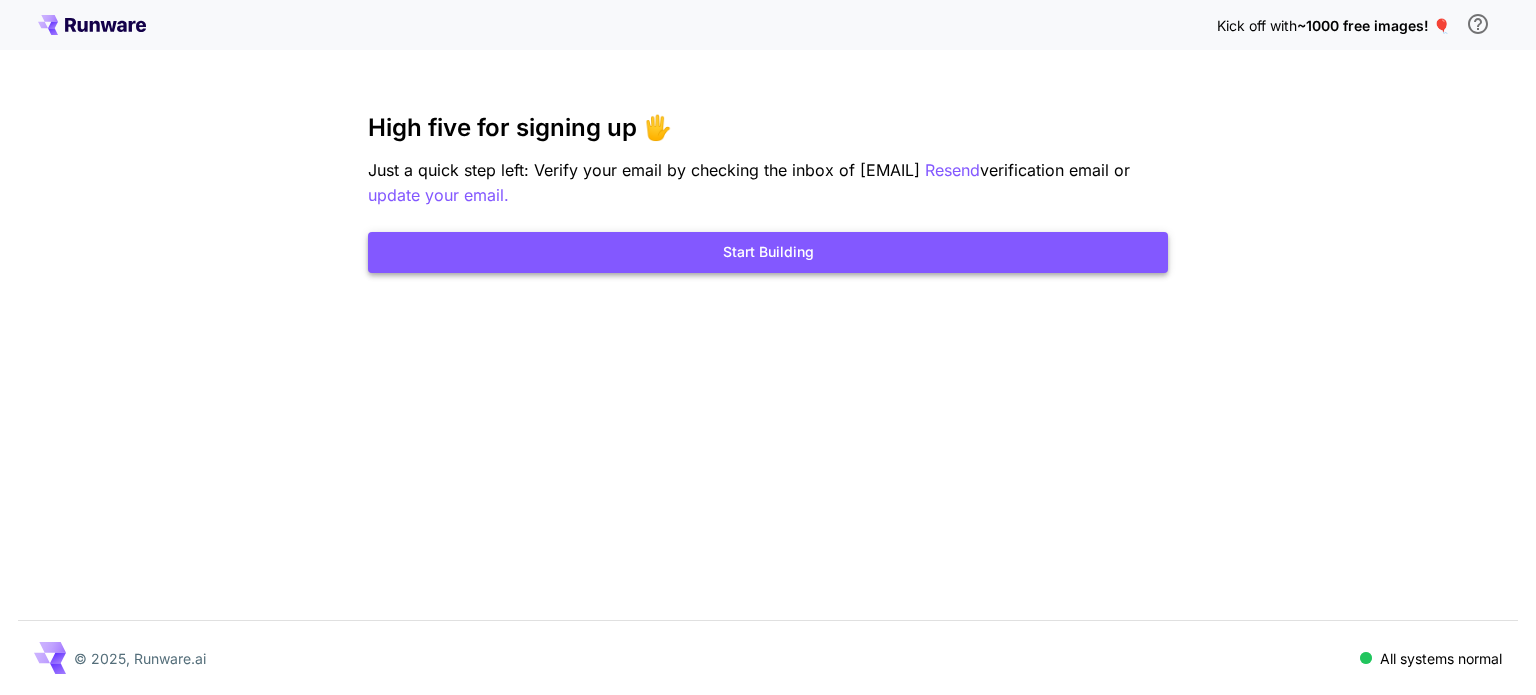 click on "Start Building" at bounding box center (768, 252) 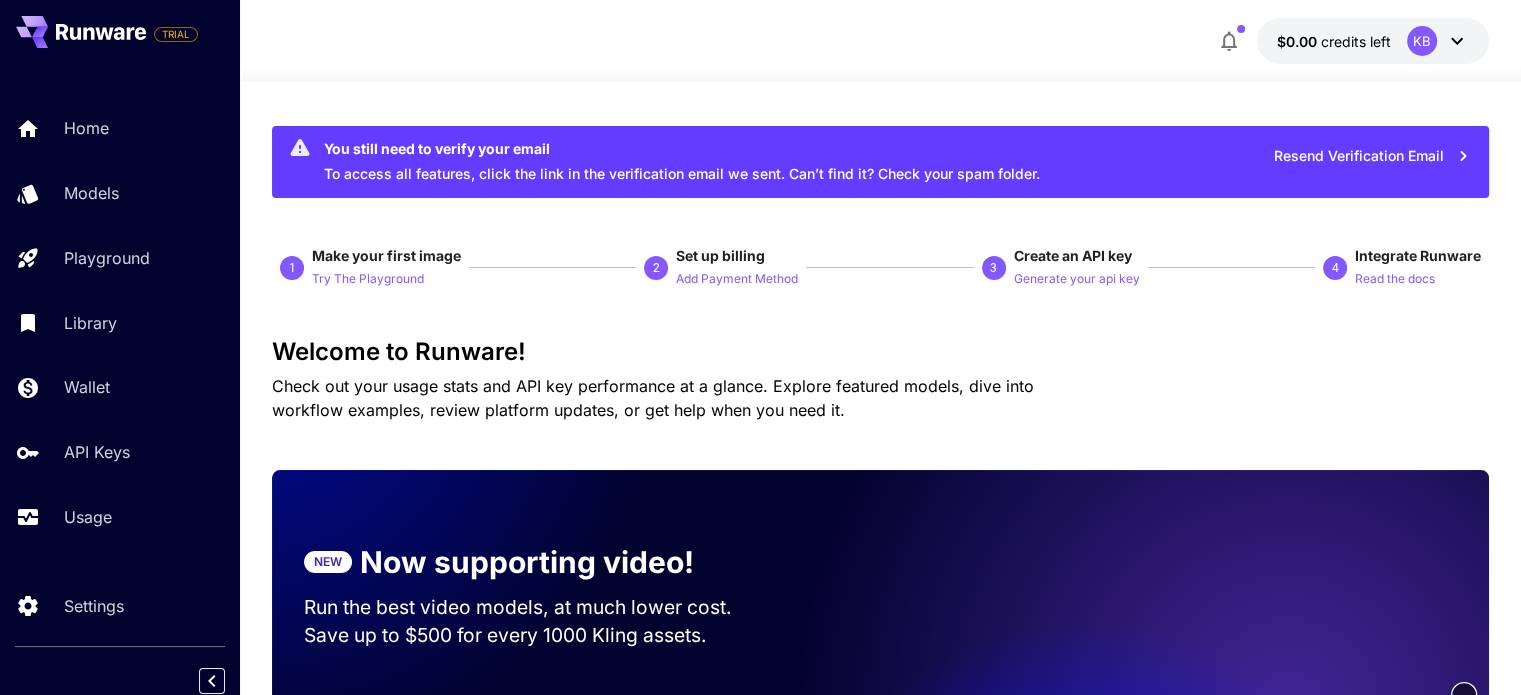 click on "Welcome to Runware!" at bounding box center (880, 352) 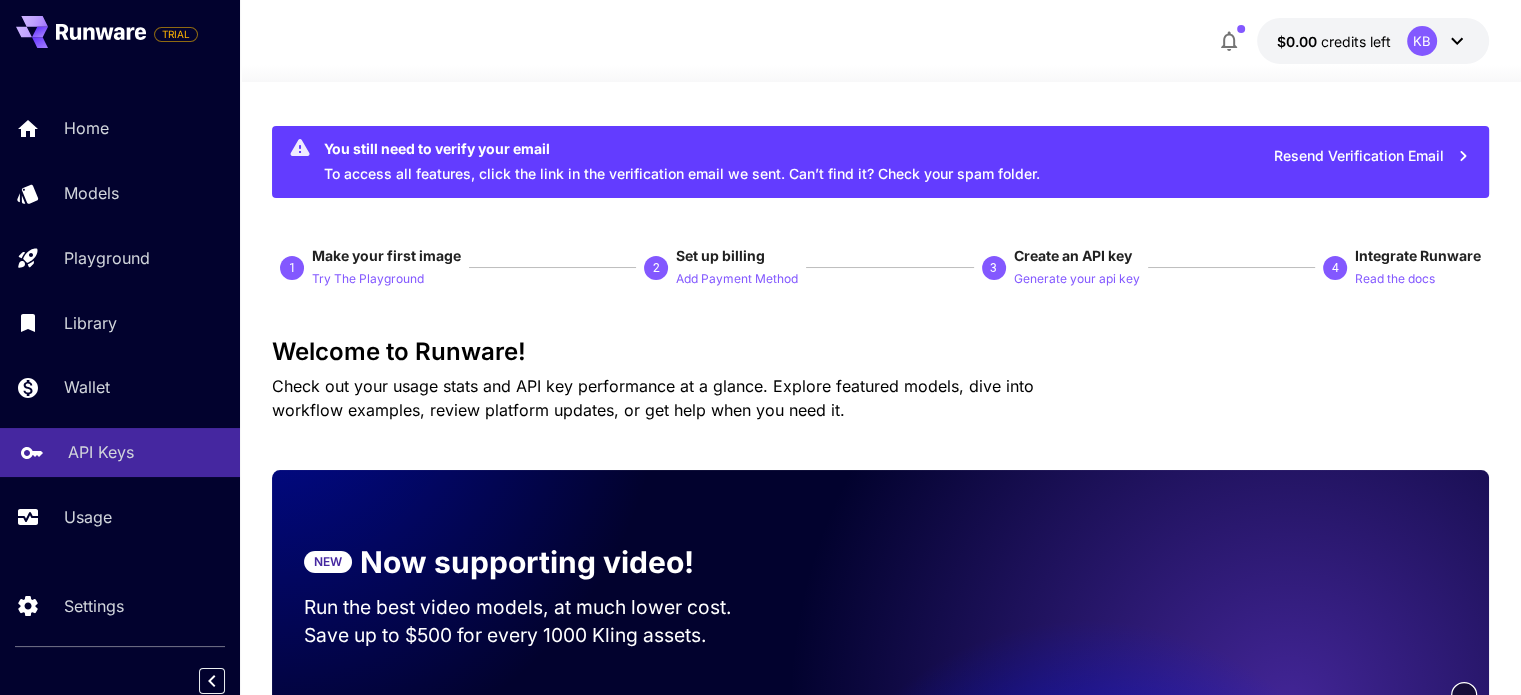 click on "API Keys" at bounding box center [120, 452] 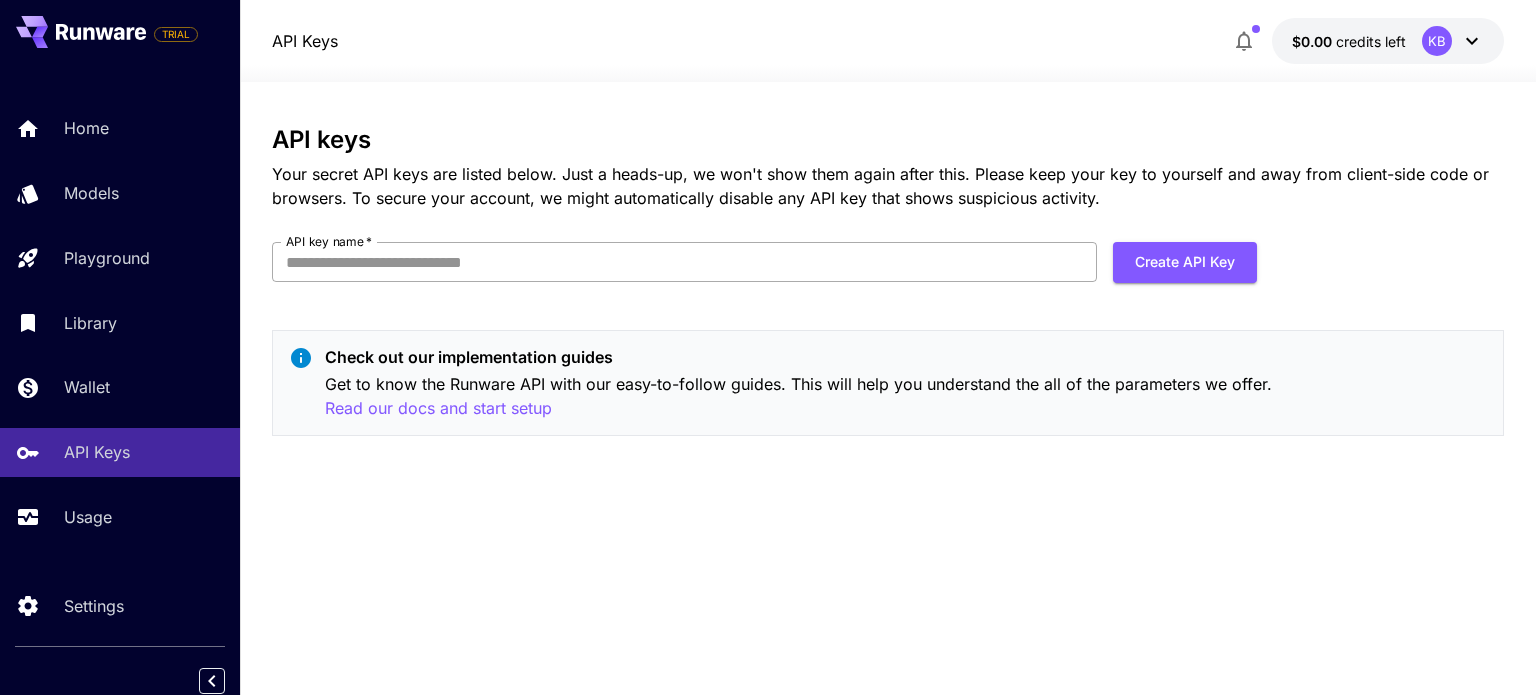 click on "API key name   *" at bounding box center (684, 262) 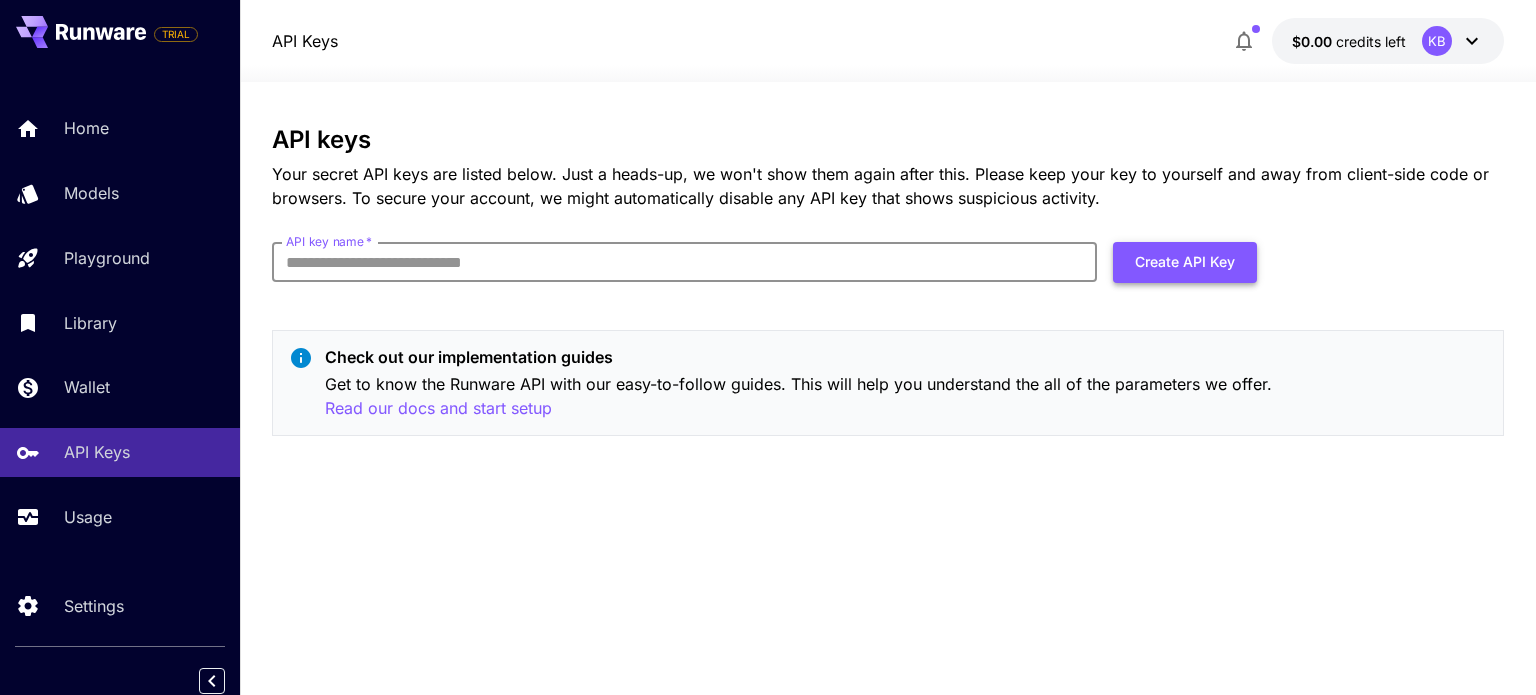 click on "Create API Key" at bounding box center (1185, 262) 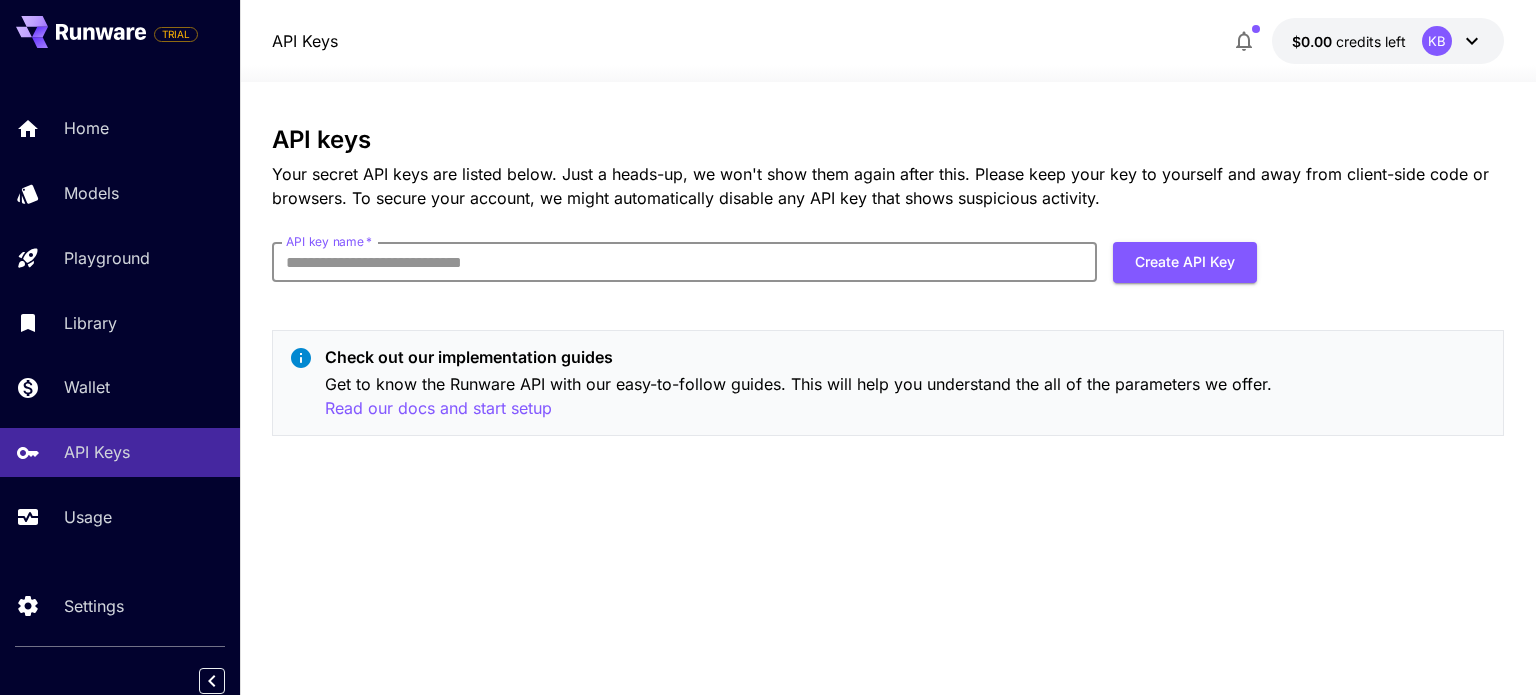 click on "API key name   *" at bounding box center [684, 262] 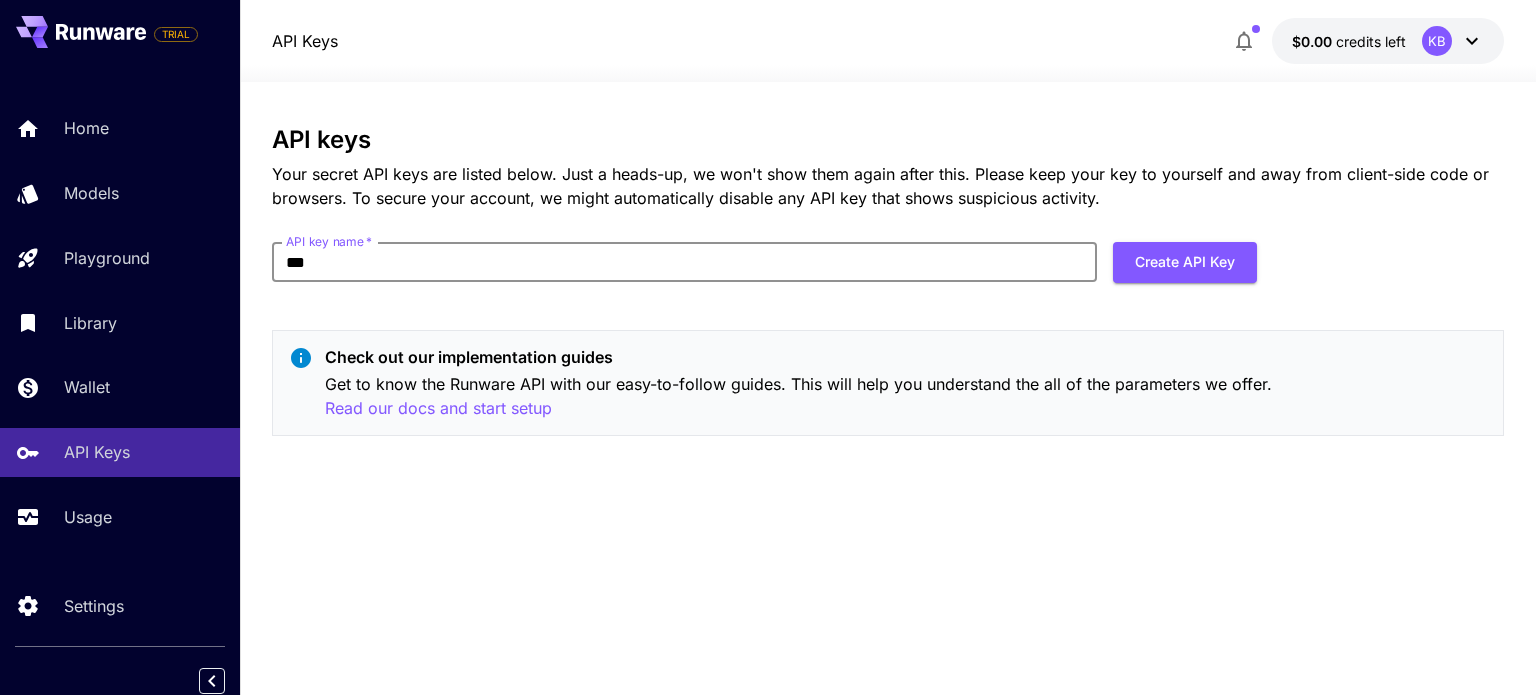 type on "***" 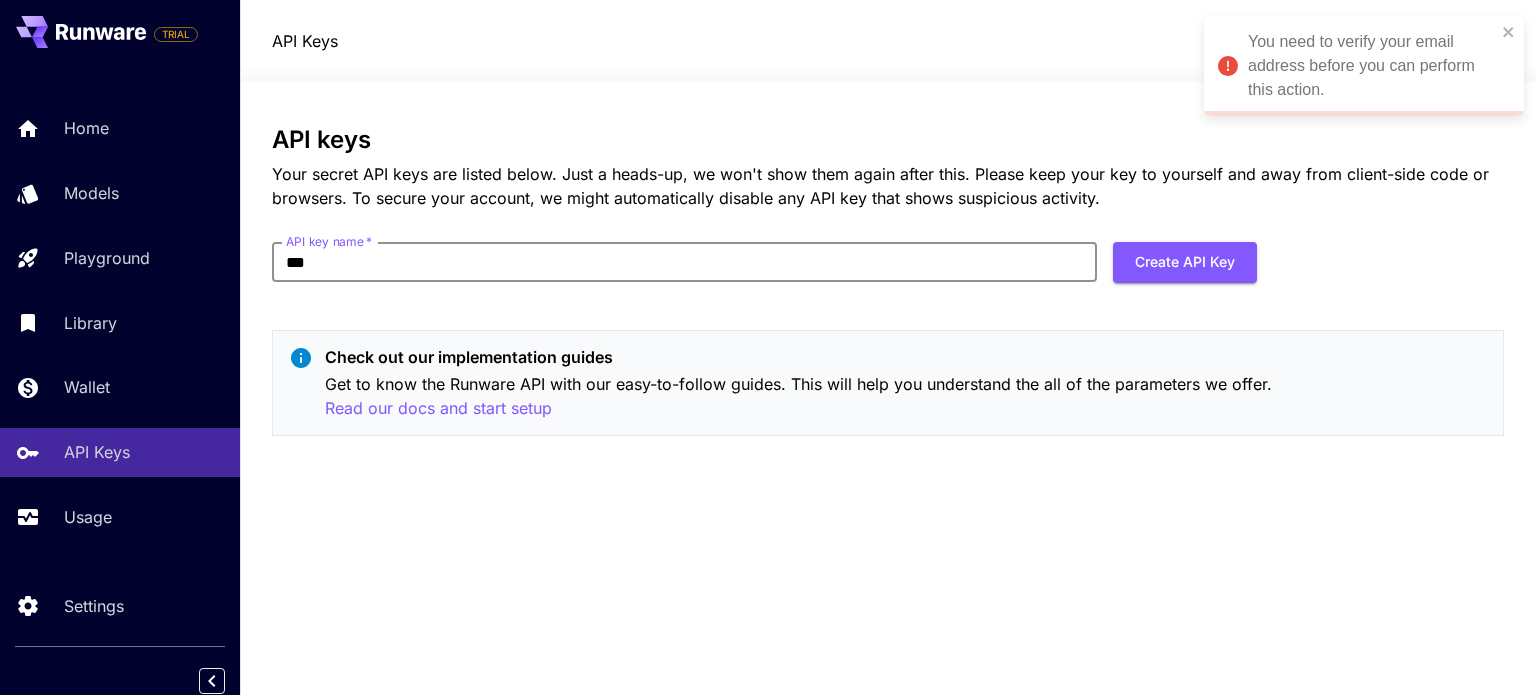 drag, startPoint x: 1159, startPoint y: 270, endPoint x: 1161, endPoint y: 247, distance: 23.086792 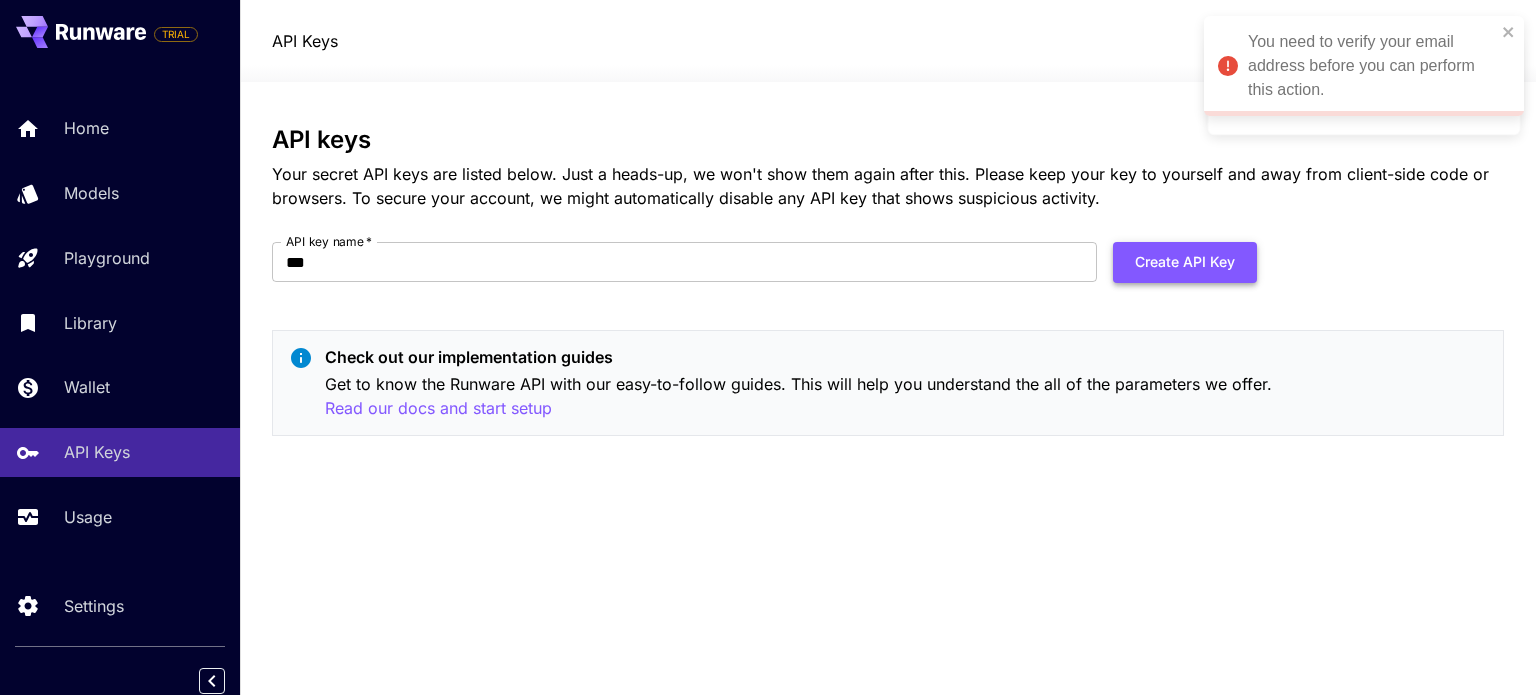 click on "Create API Key" at bounding box center (1185, 262) 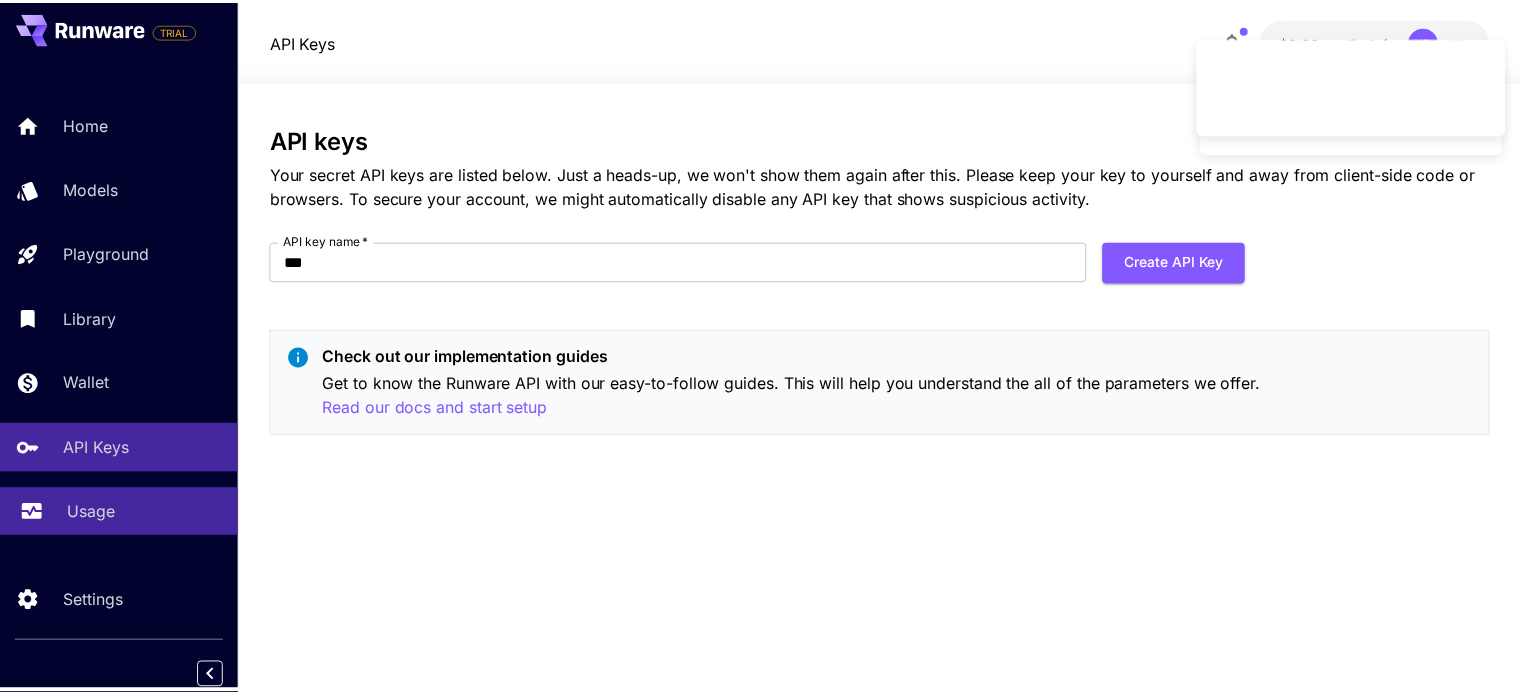 scroll, scrollTop: 8, scrollLeft: 0, axis: vertical 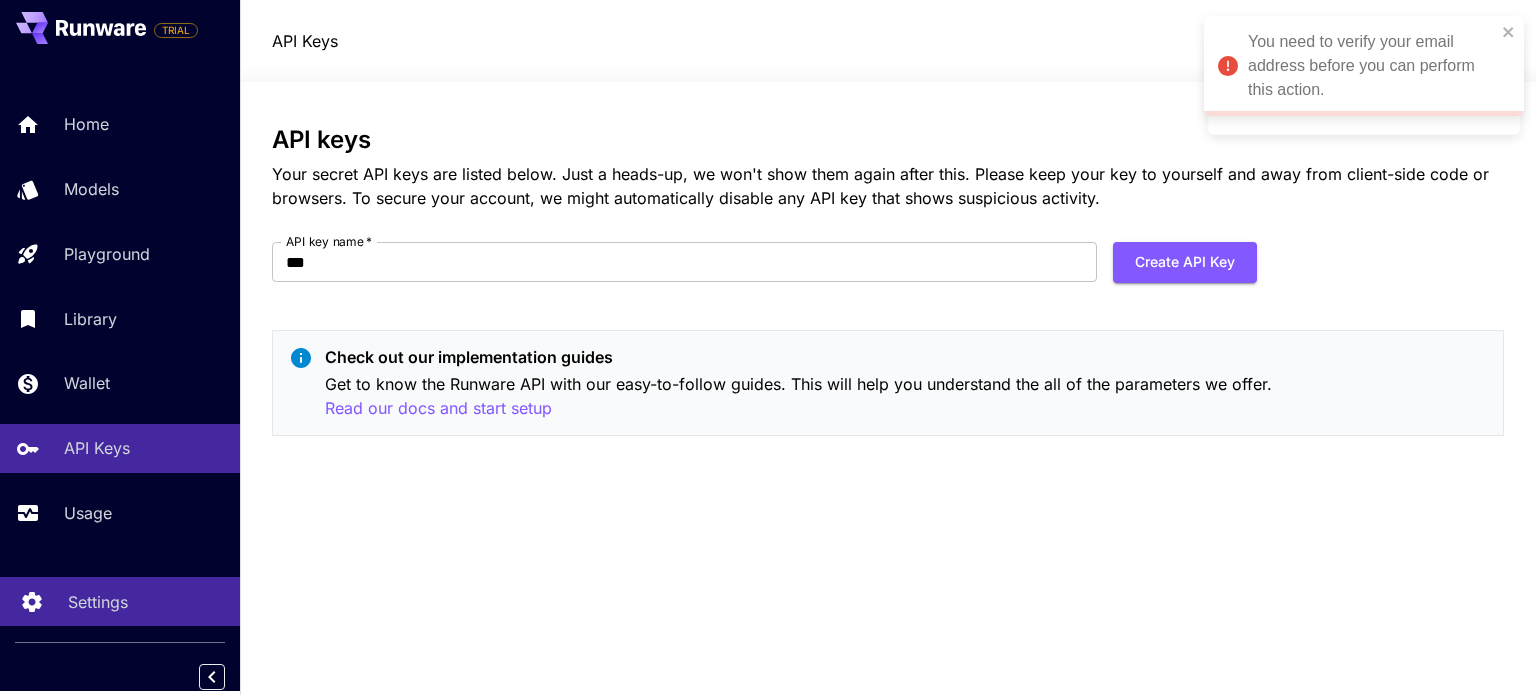 click on "Settings" at bounding box center (146, 602) 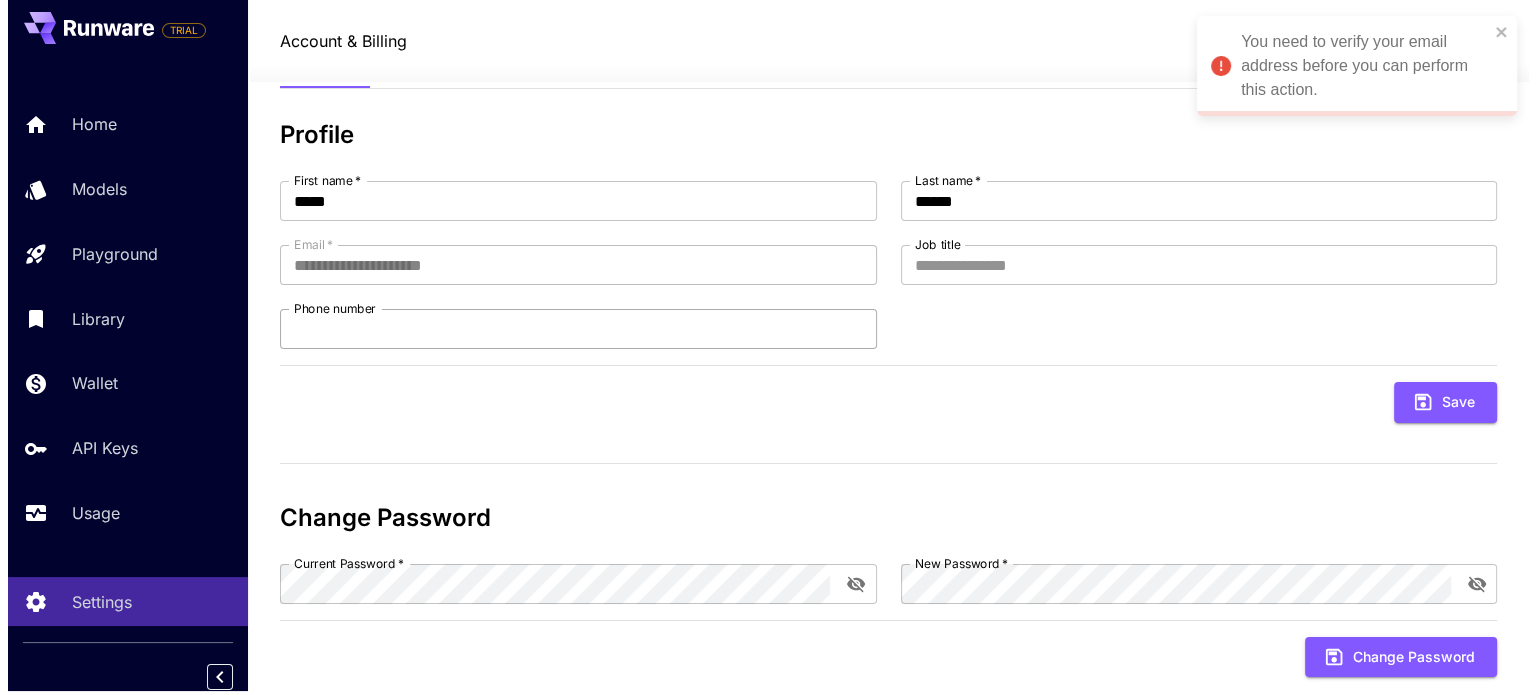 scroll, scrollTop: 0, scrollLeft: 0, axis: both 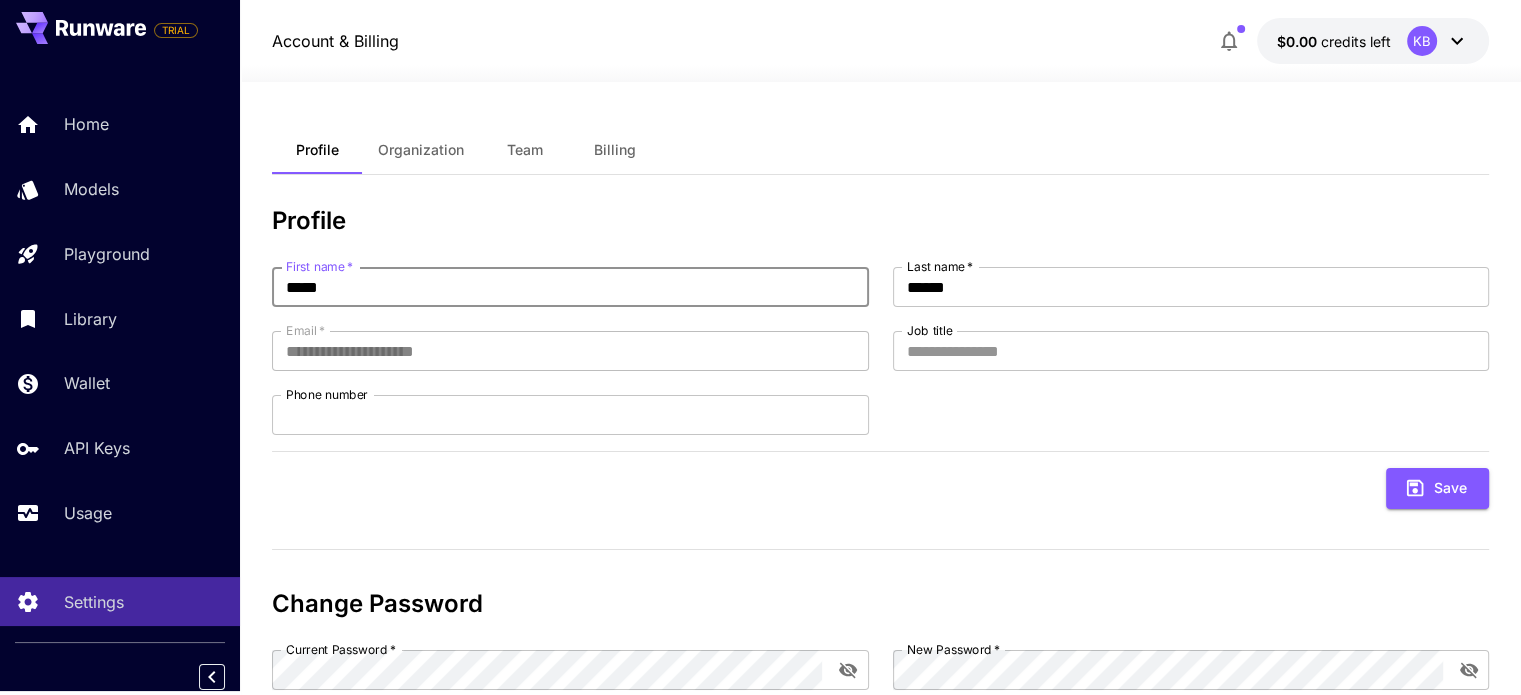 click on "*****" at bounding box center [570, 287] 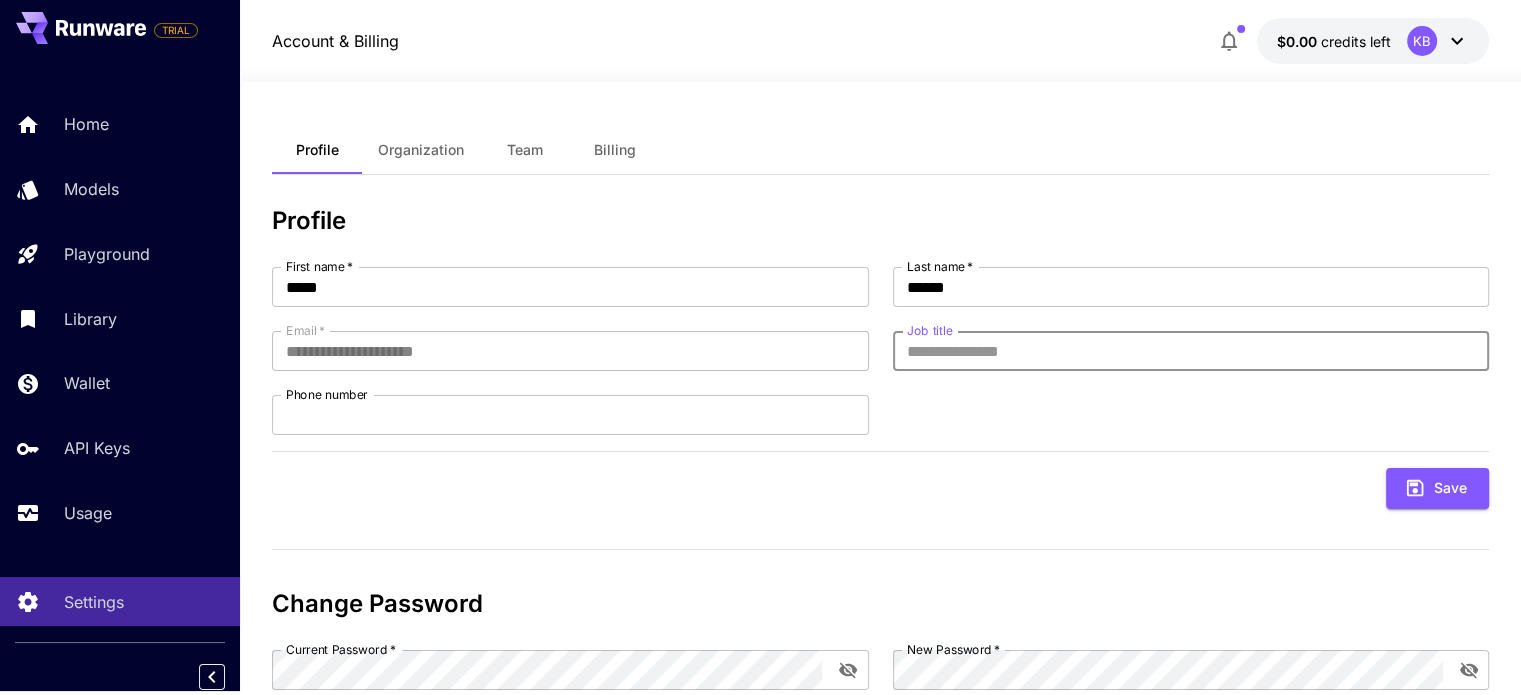 click on "Job title" at bounding box center [1191, 351] 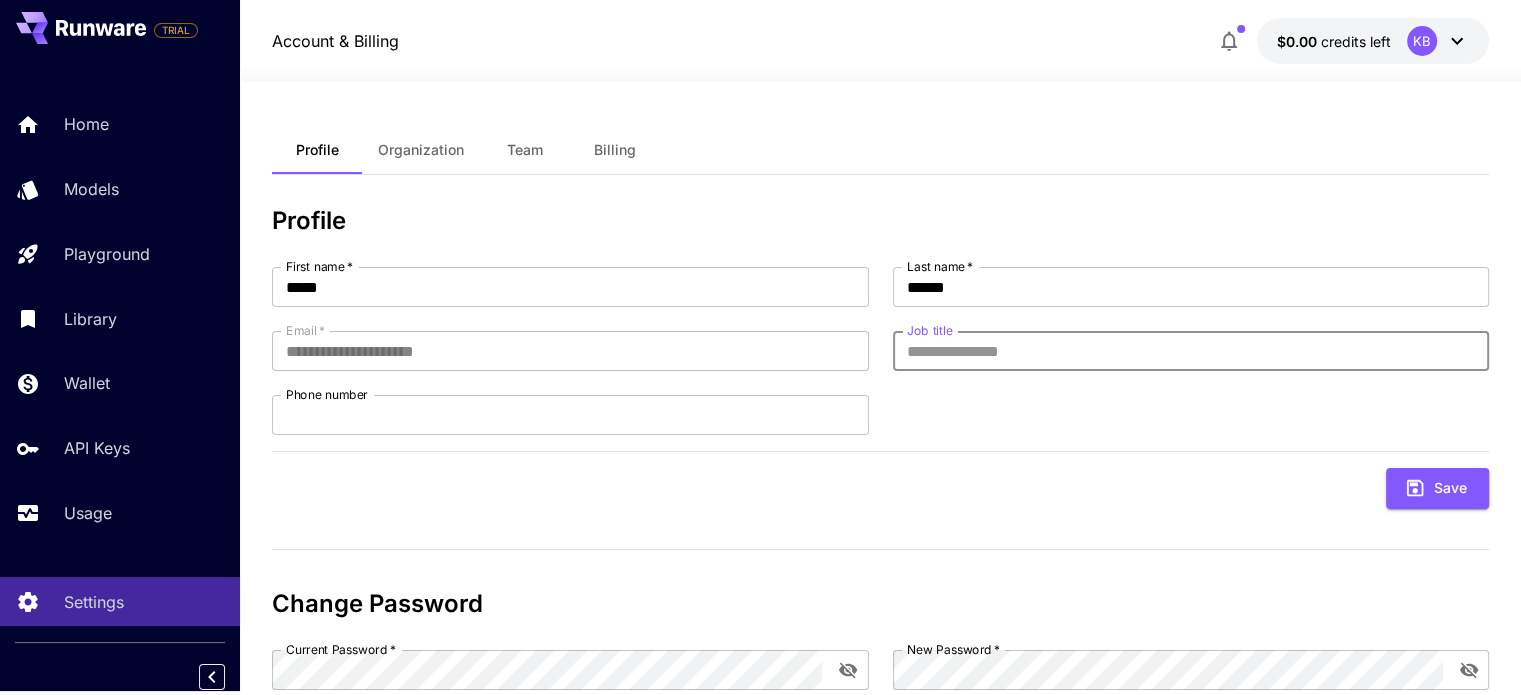 click on "Job title" at bounding box center [1191, 351] 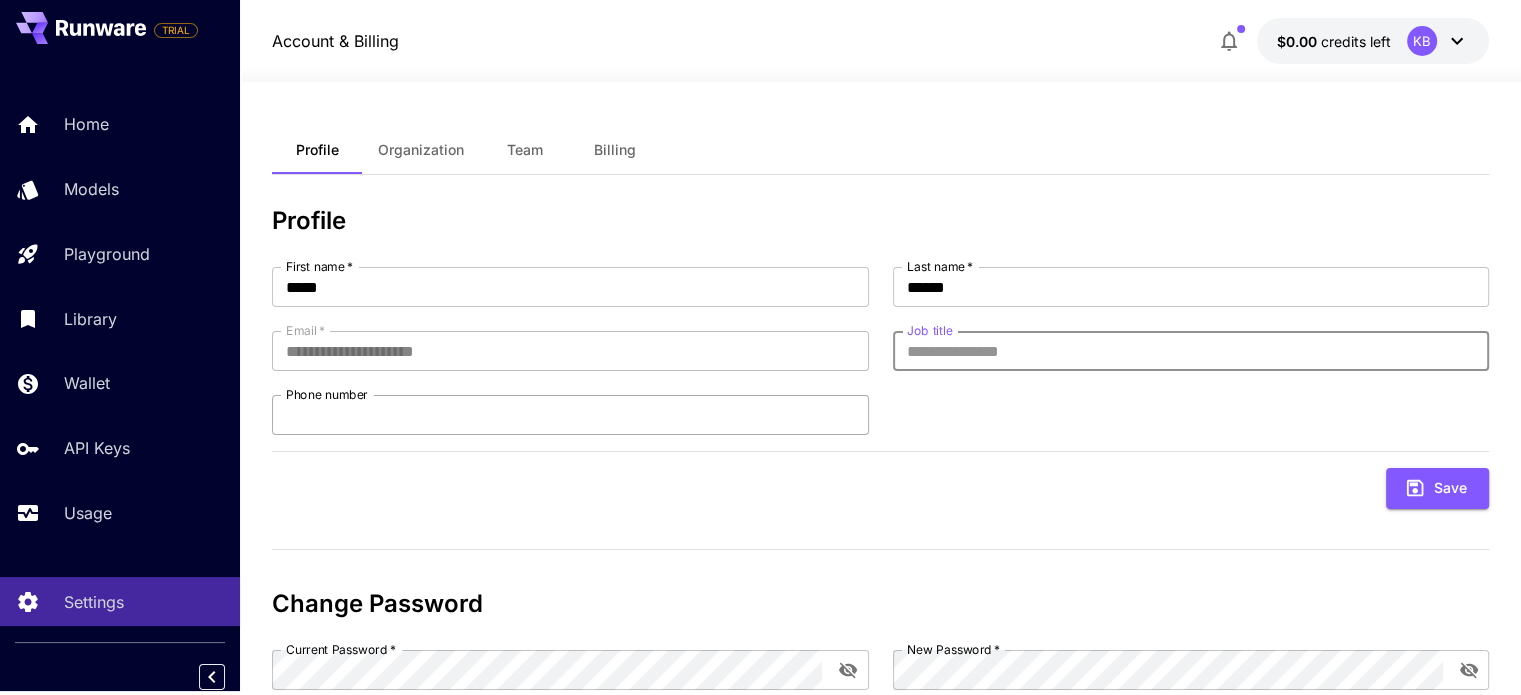 click on "Phone number" at bounding box center (570, 415) 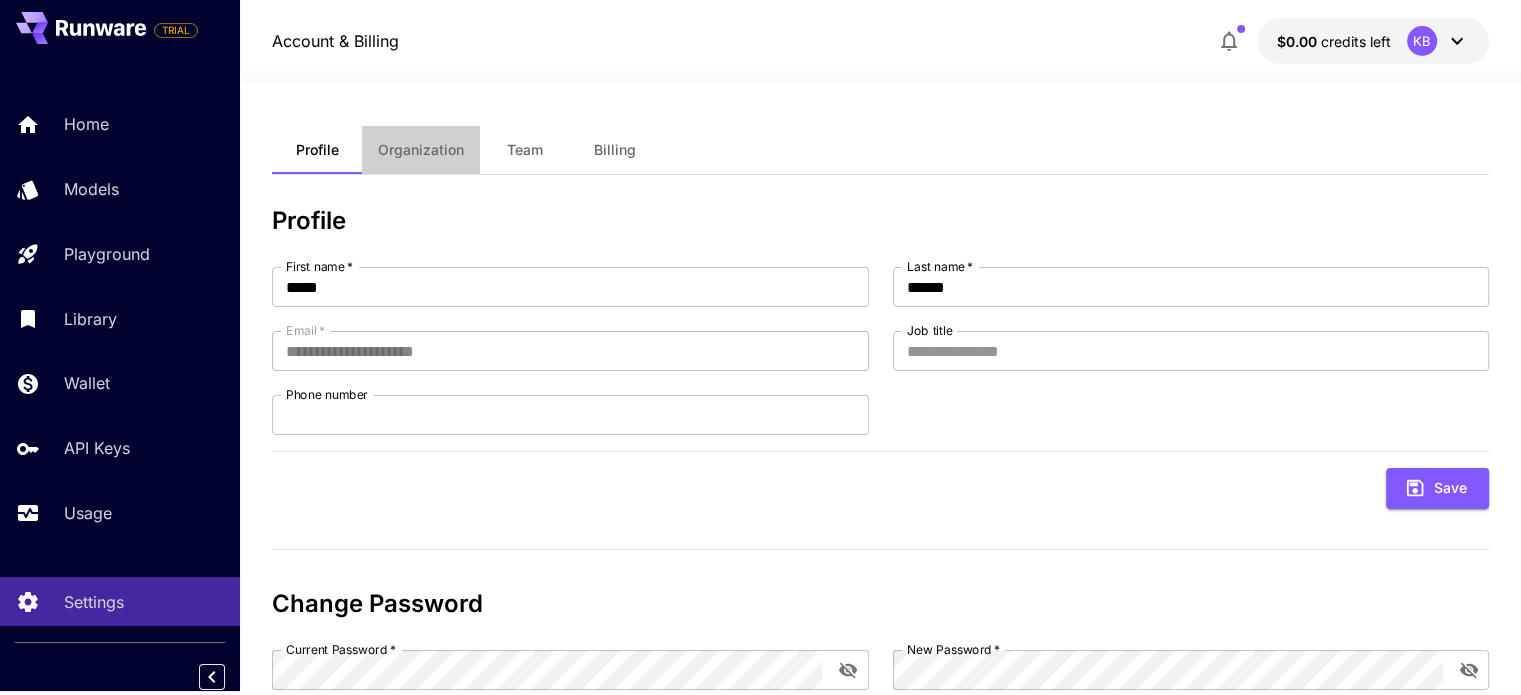 click on "Organization" at bounding box center [421, 150] 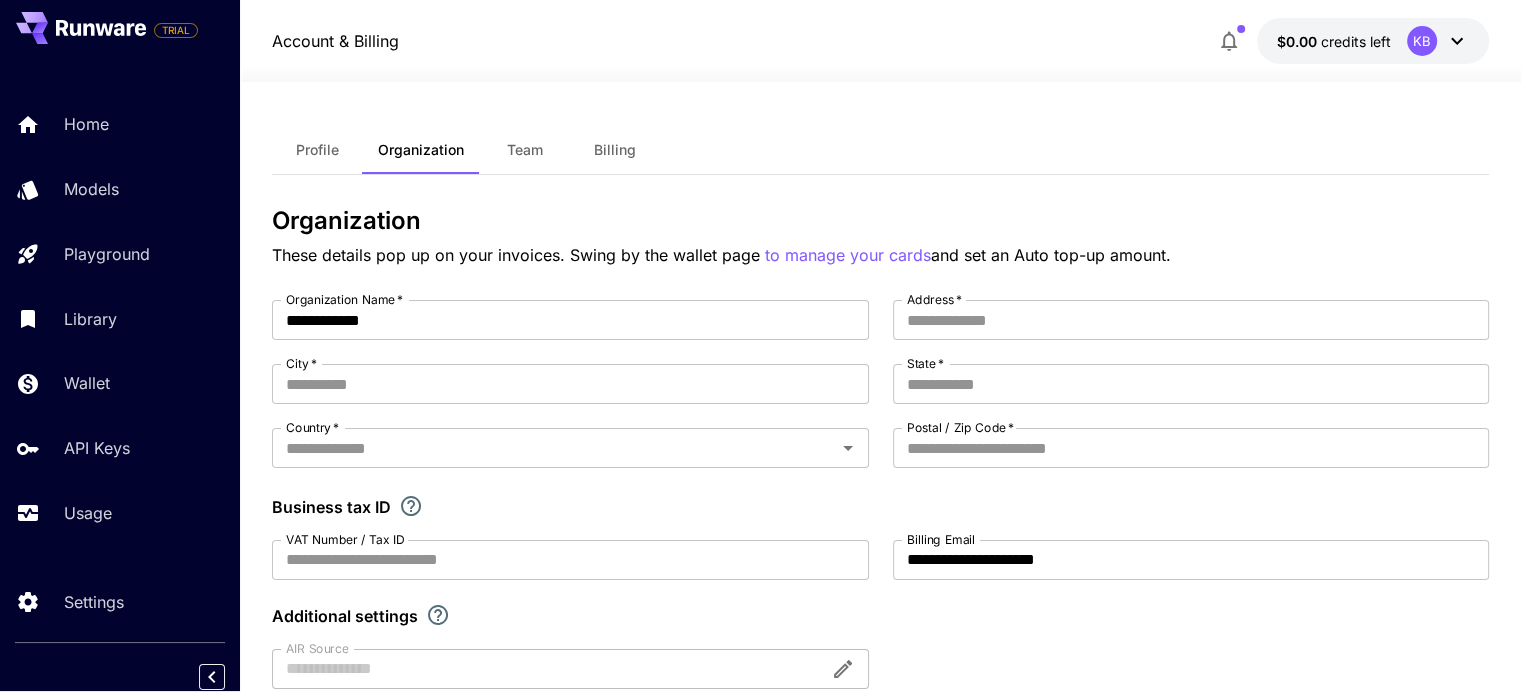click on "Profile" at bounding box center [317, 150] 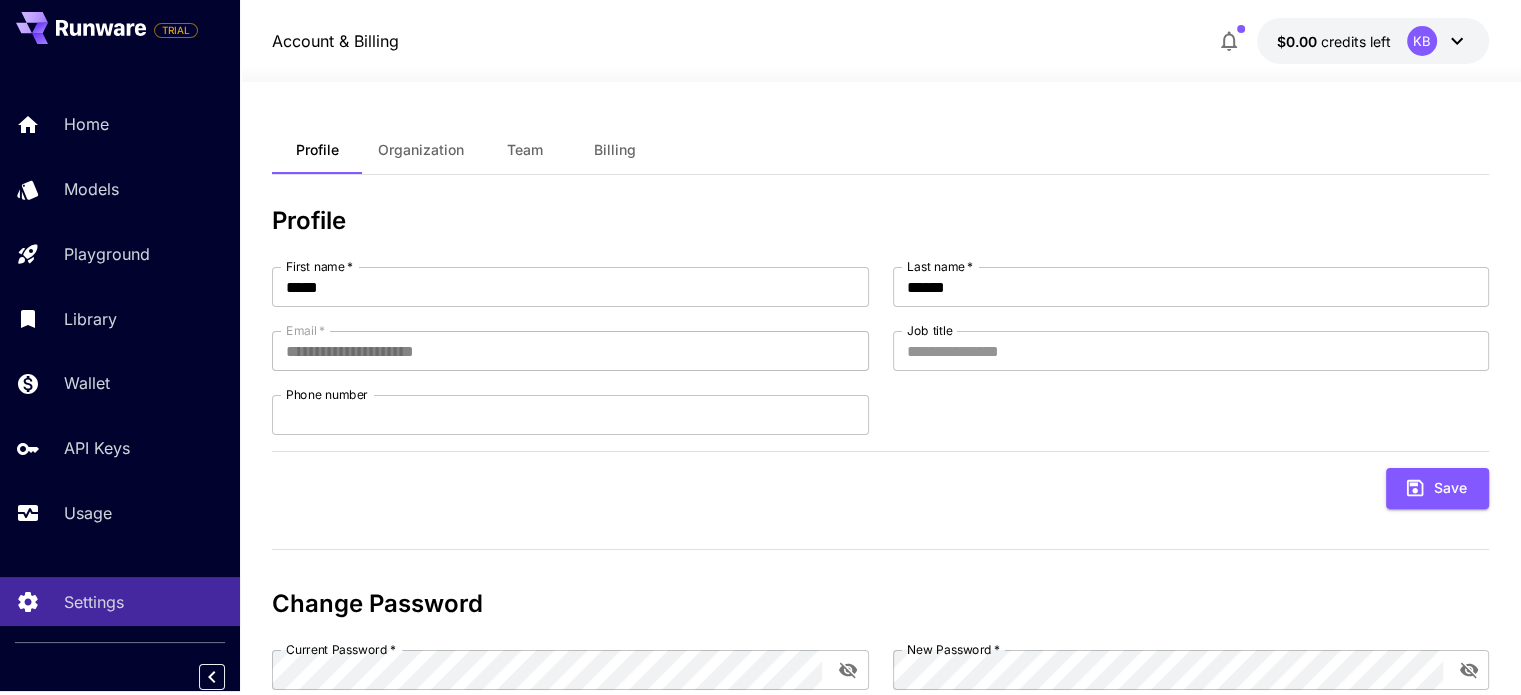 click 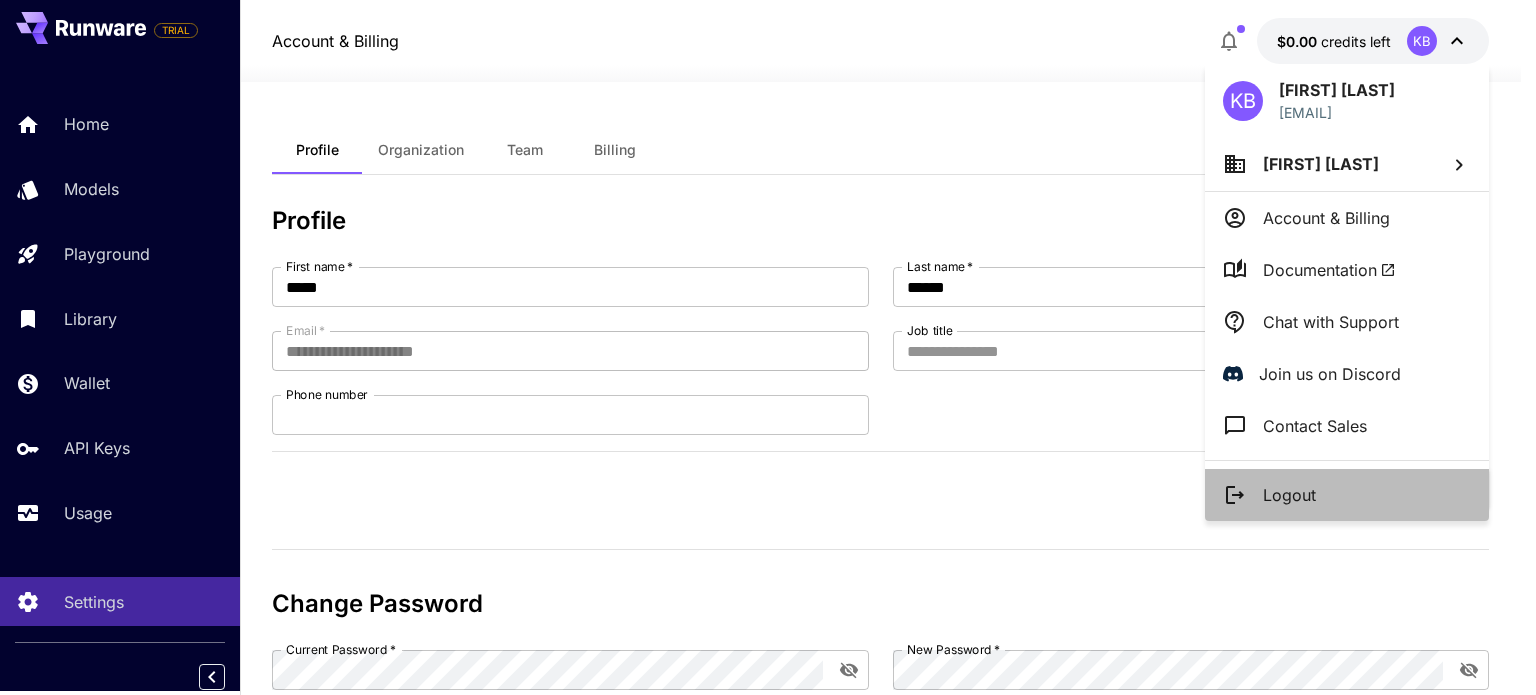 click on "Logout" at bounding box center (1347, 495) 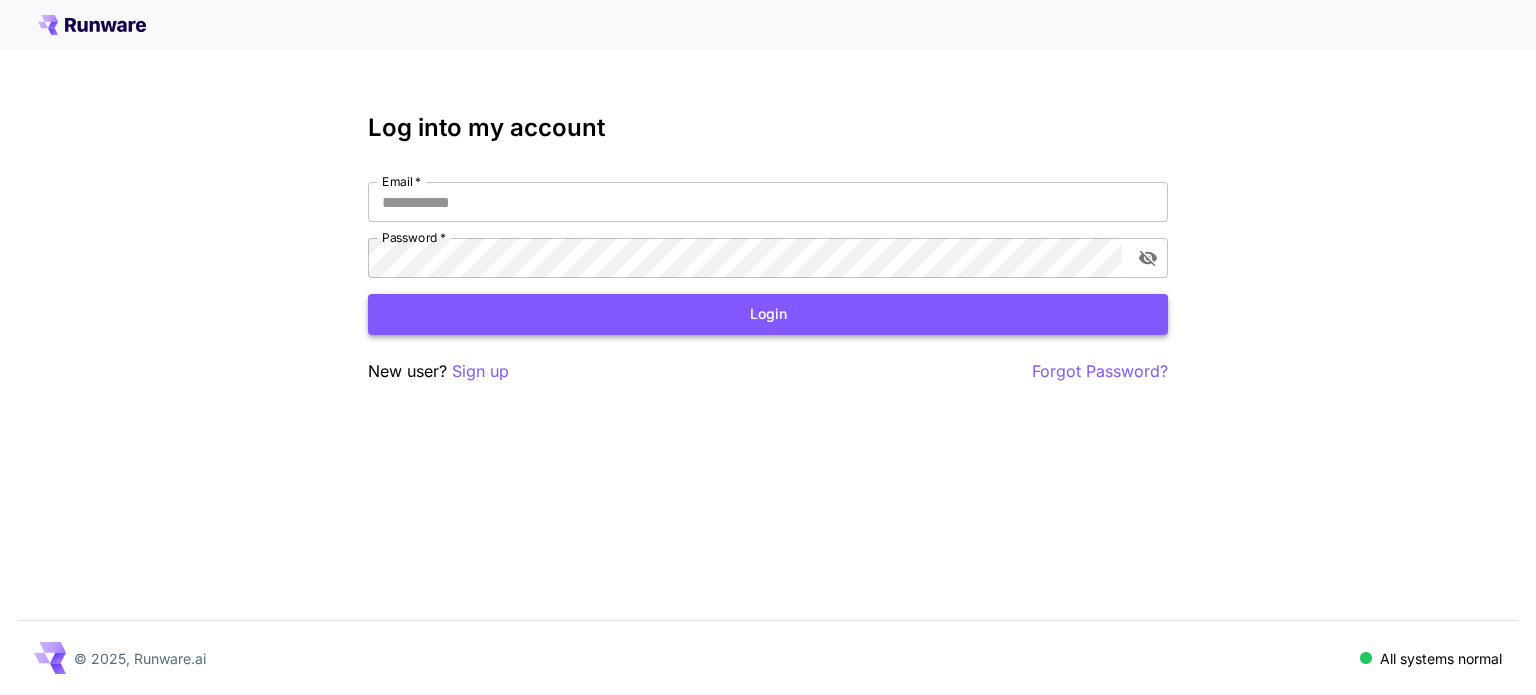 scroll, scrollTop: 0, scrollLeft: 0, axis: both 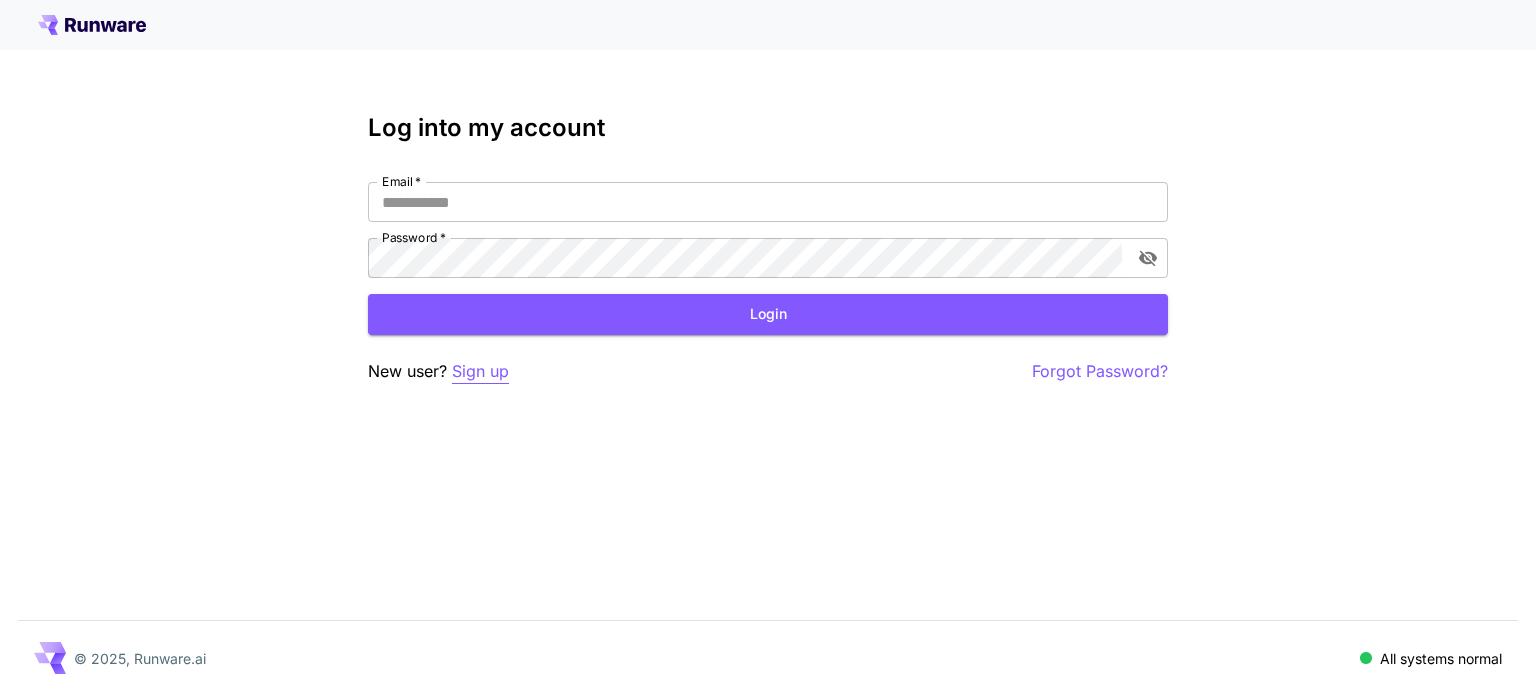 type on "**********" 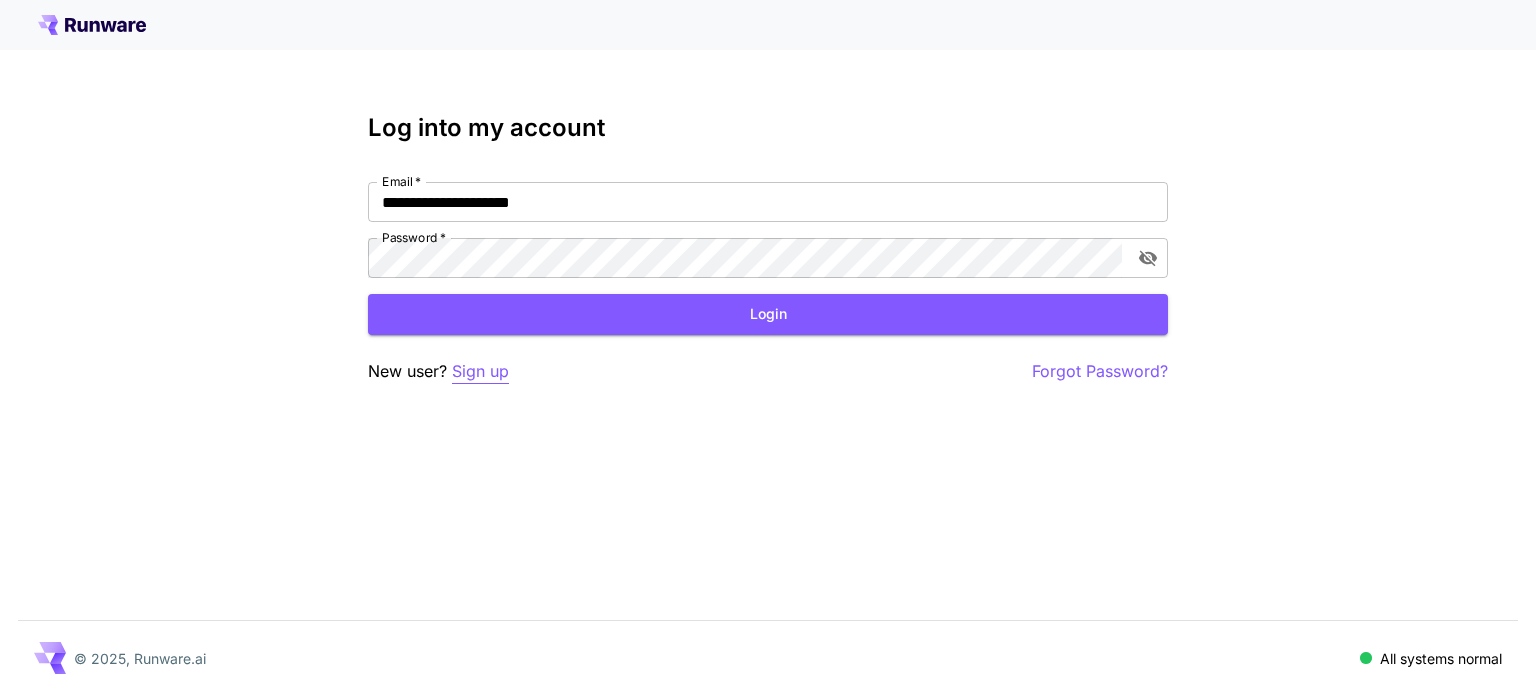 click on "Sign up" at bounding box center (480, 371) 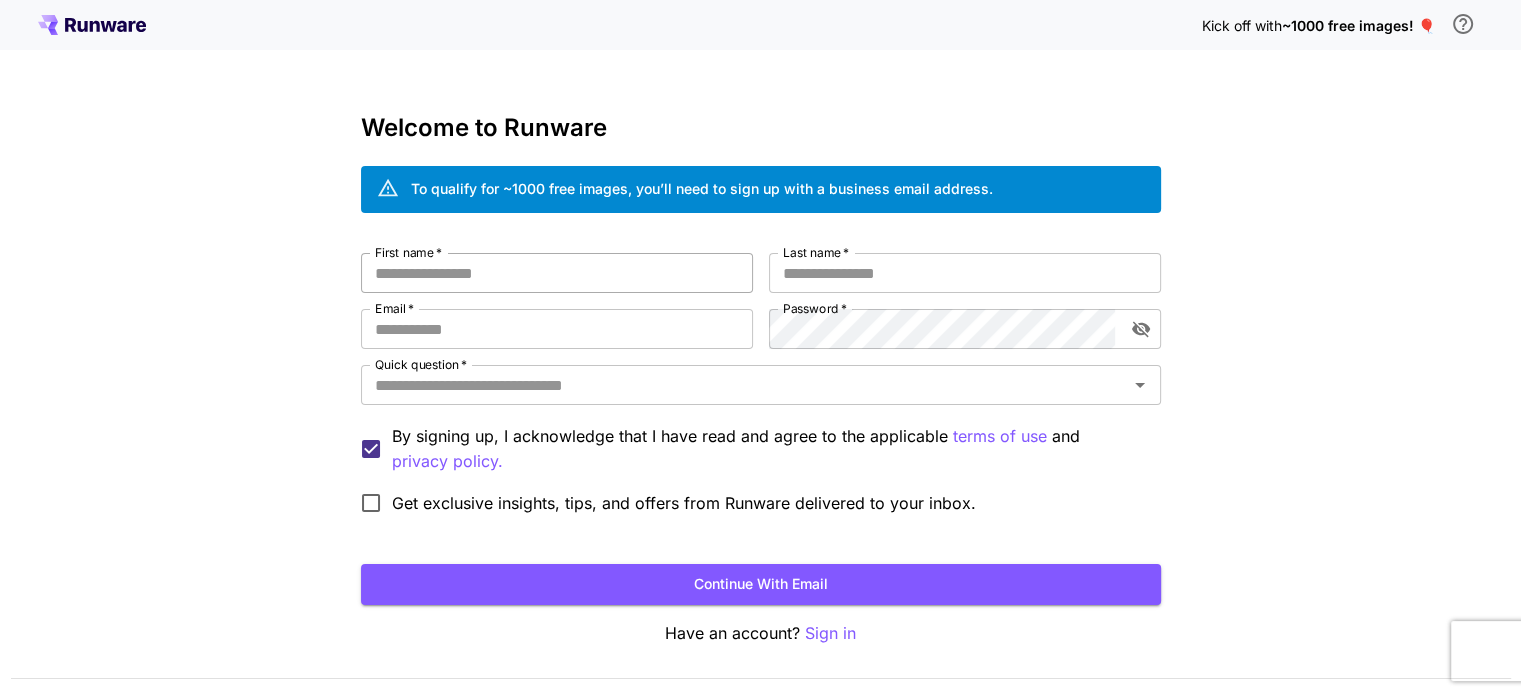 click on "First name   *" at bounding box center (557, 273) 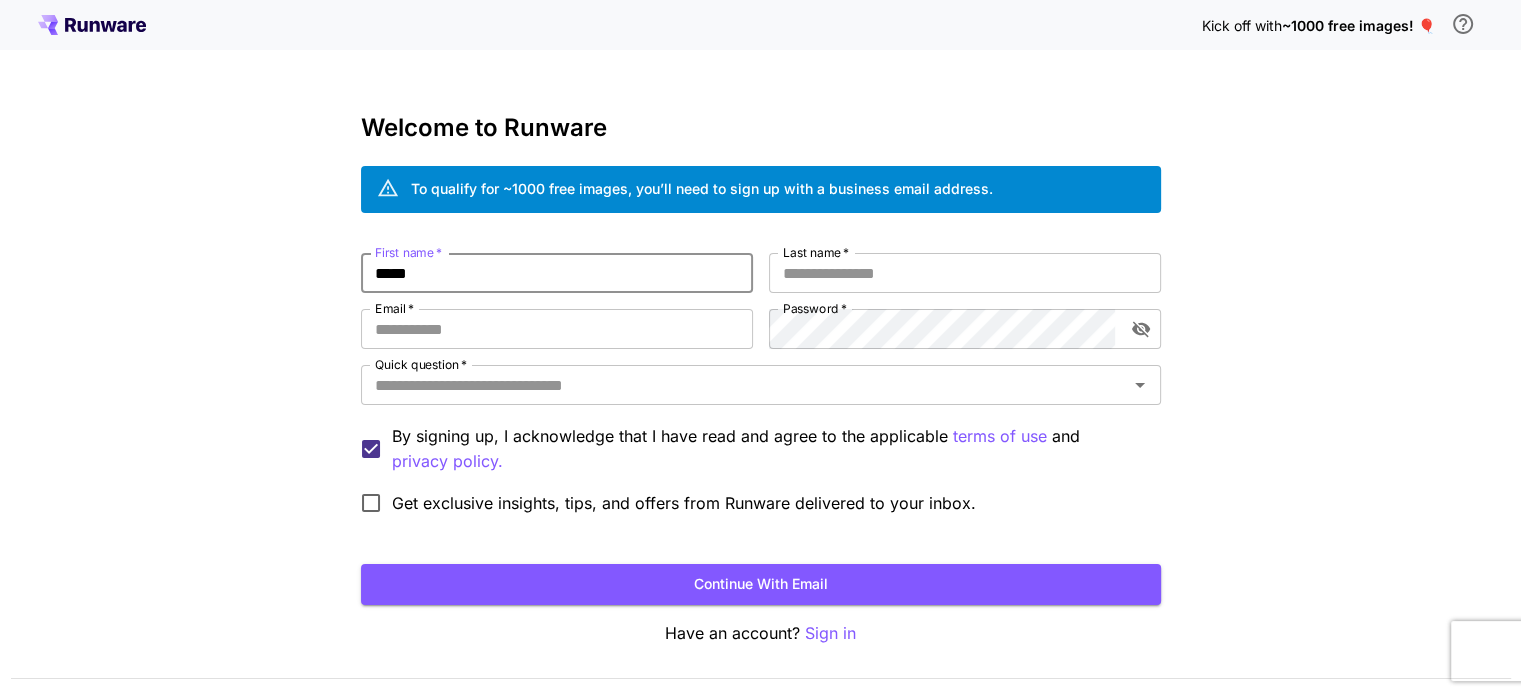 type on "*****" 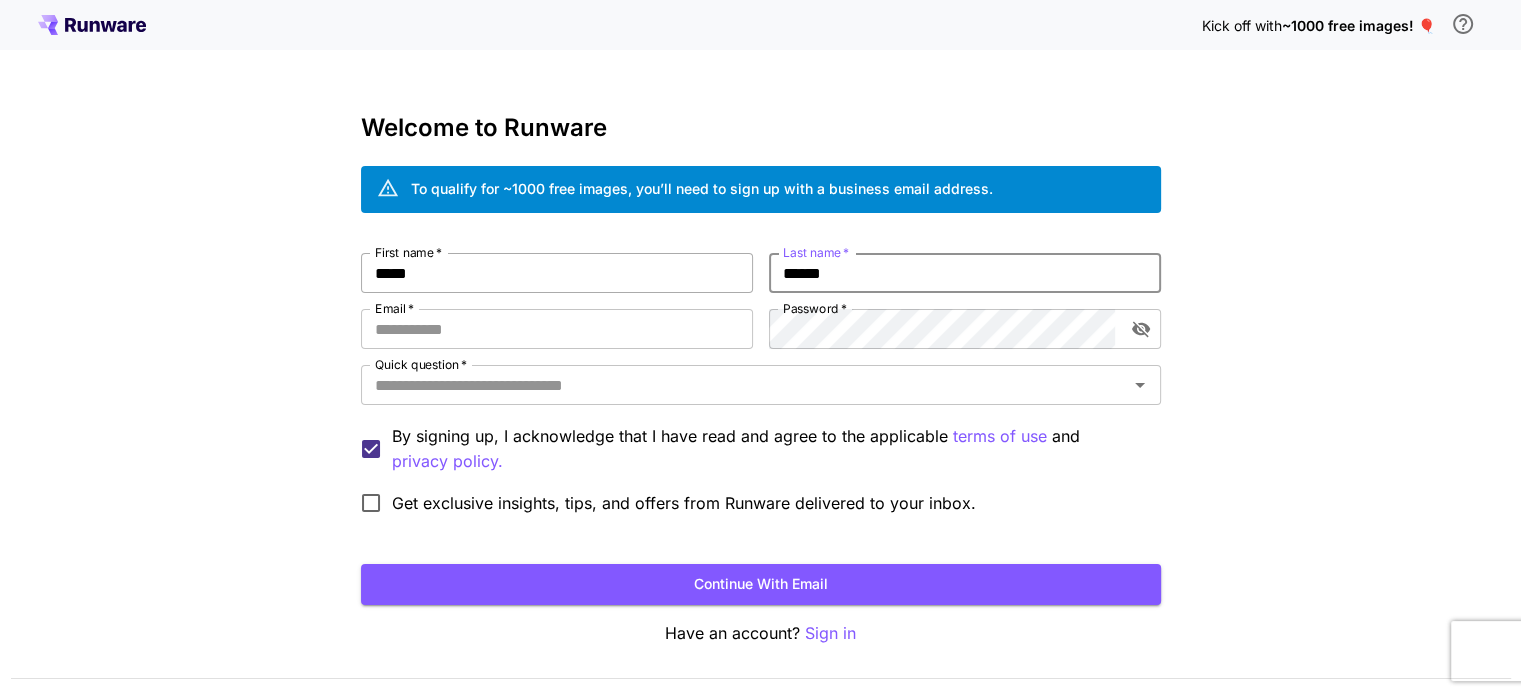 type on "******" 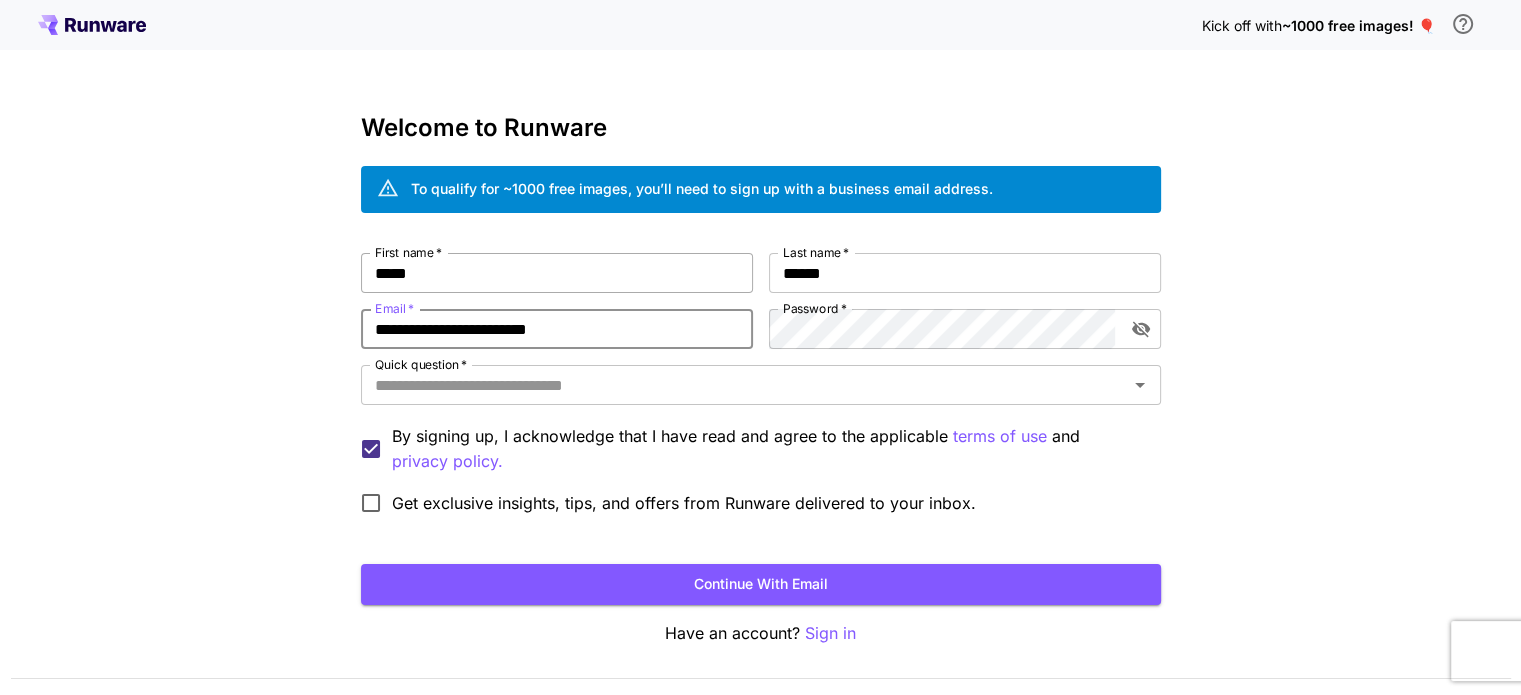 type on "**********" 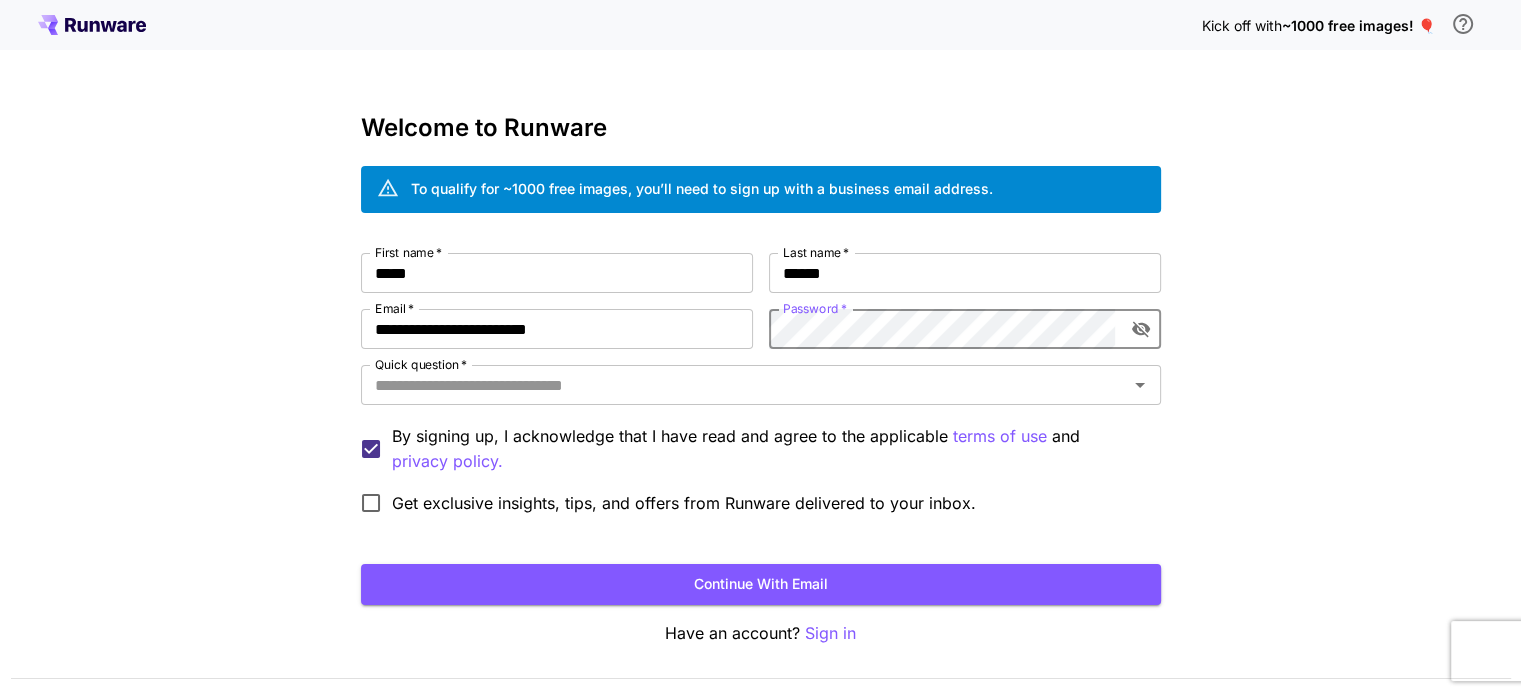 click 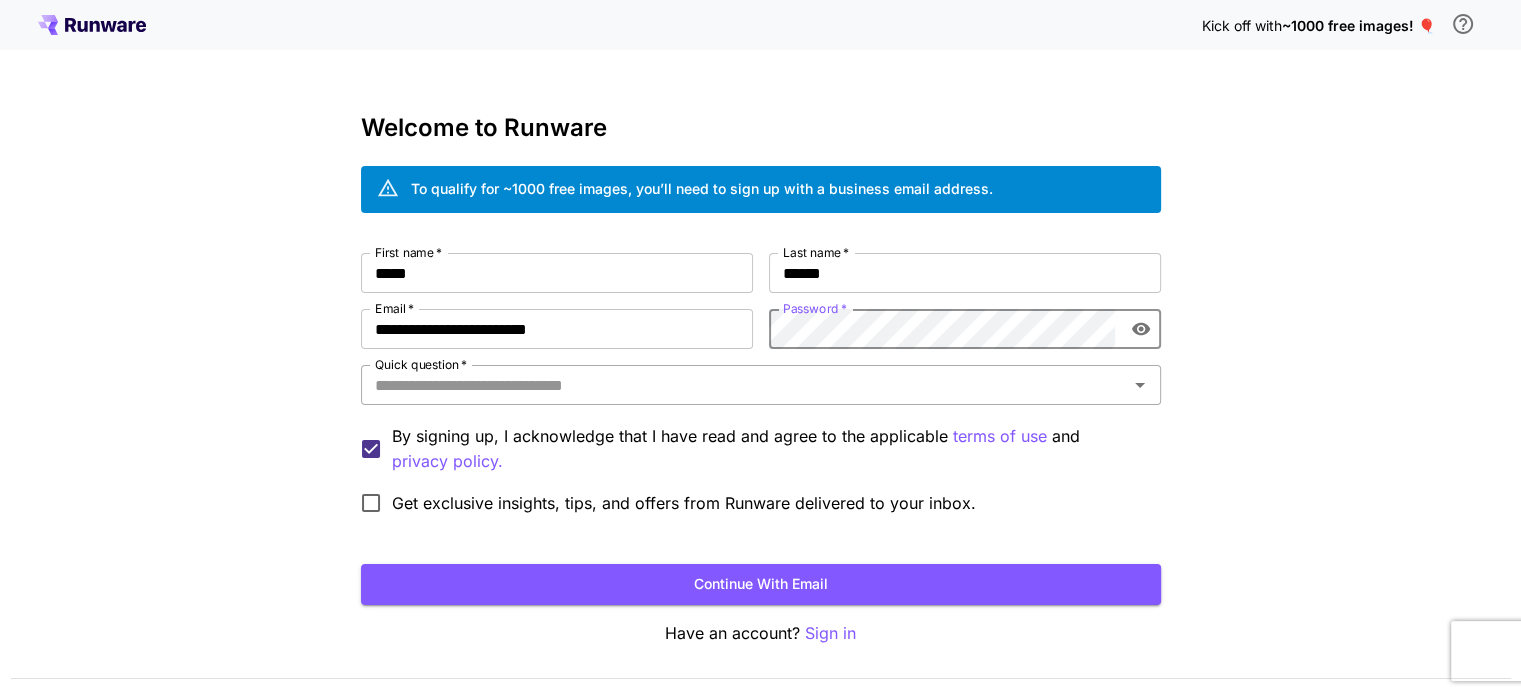 click on "Quick question   *" at bounding box center [744, 385] 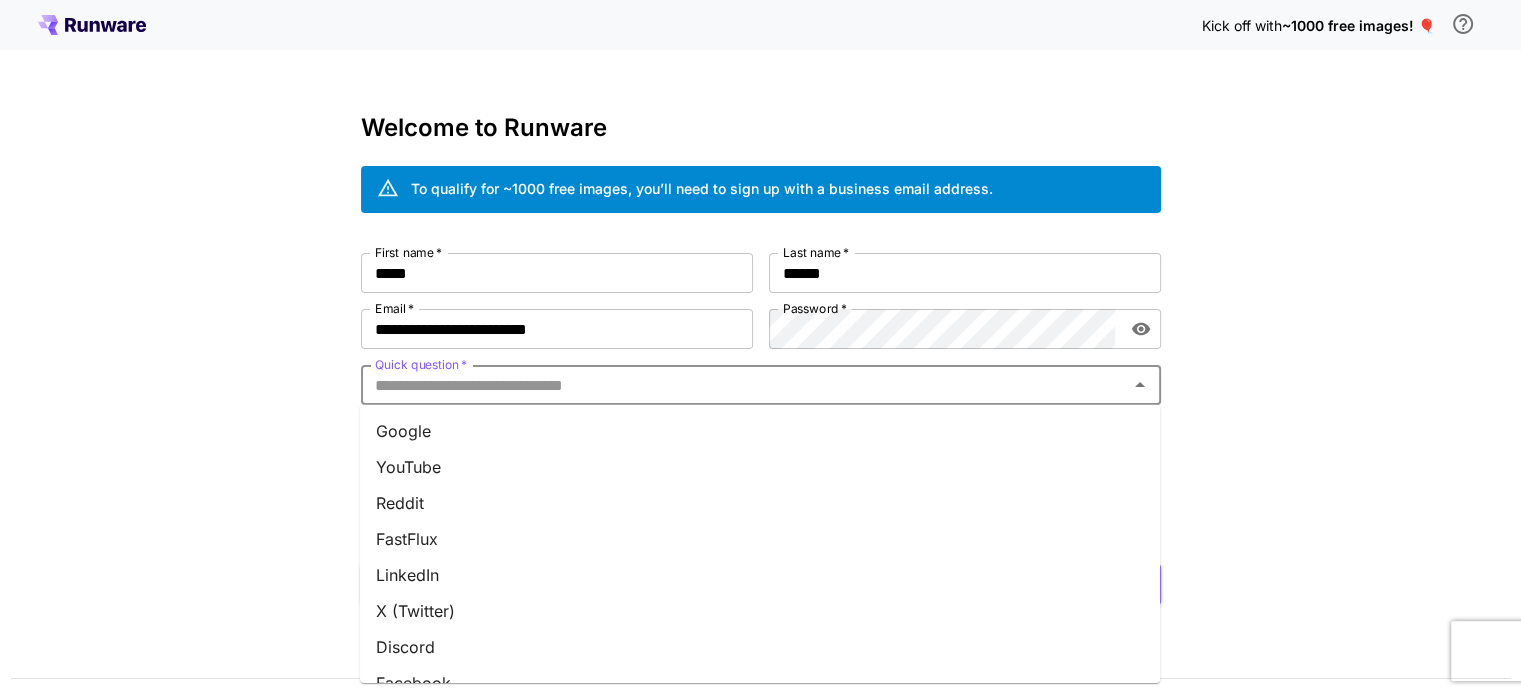 click on "Google" at bounding box center (760, 431) 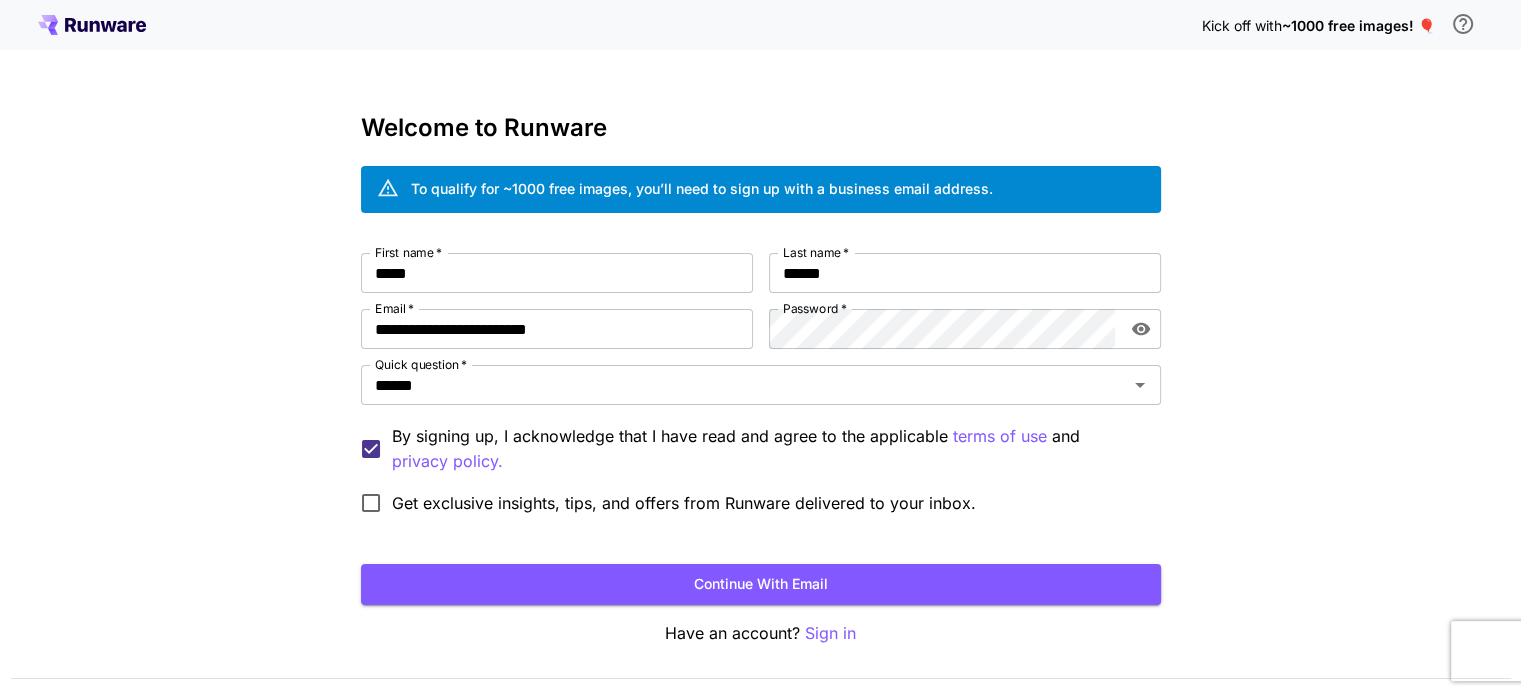 click on "Continue with email" at bounding box center [761, 584] 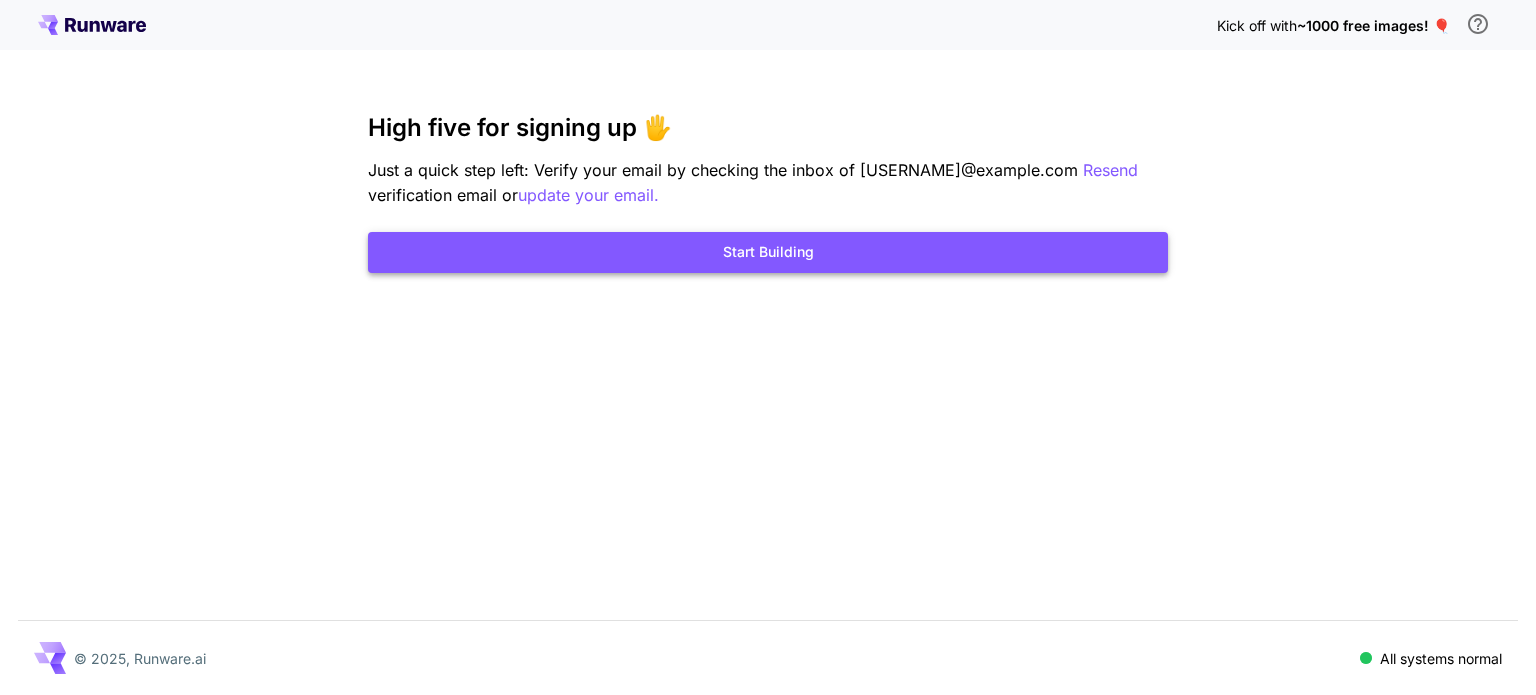 click on "Start Building" at bounding box center [768, 252] 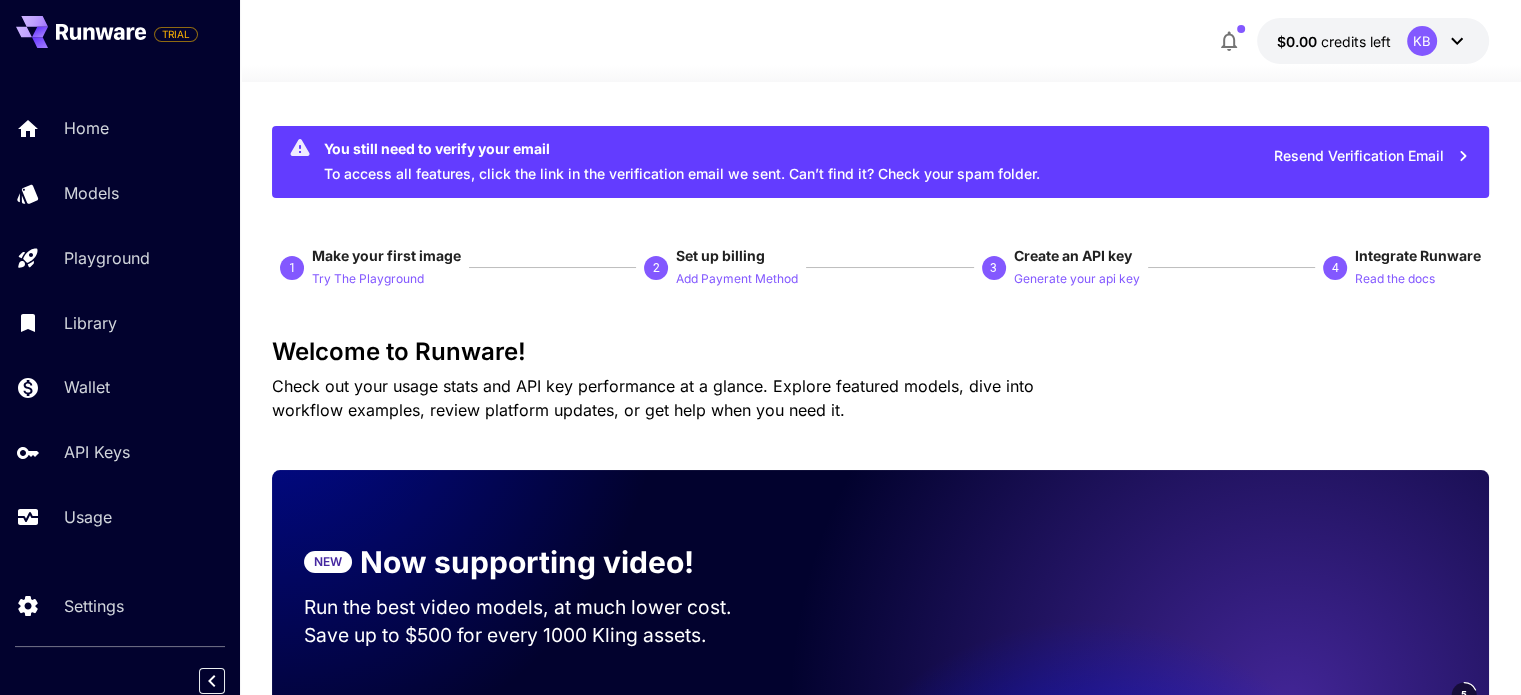 drag, startPoint x: 722, startPoint y: 70, endPoint x: 736, endPoint y: 70, distance: 14 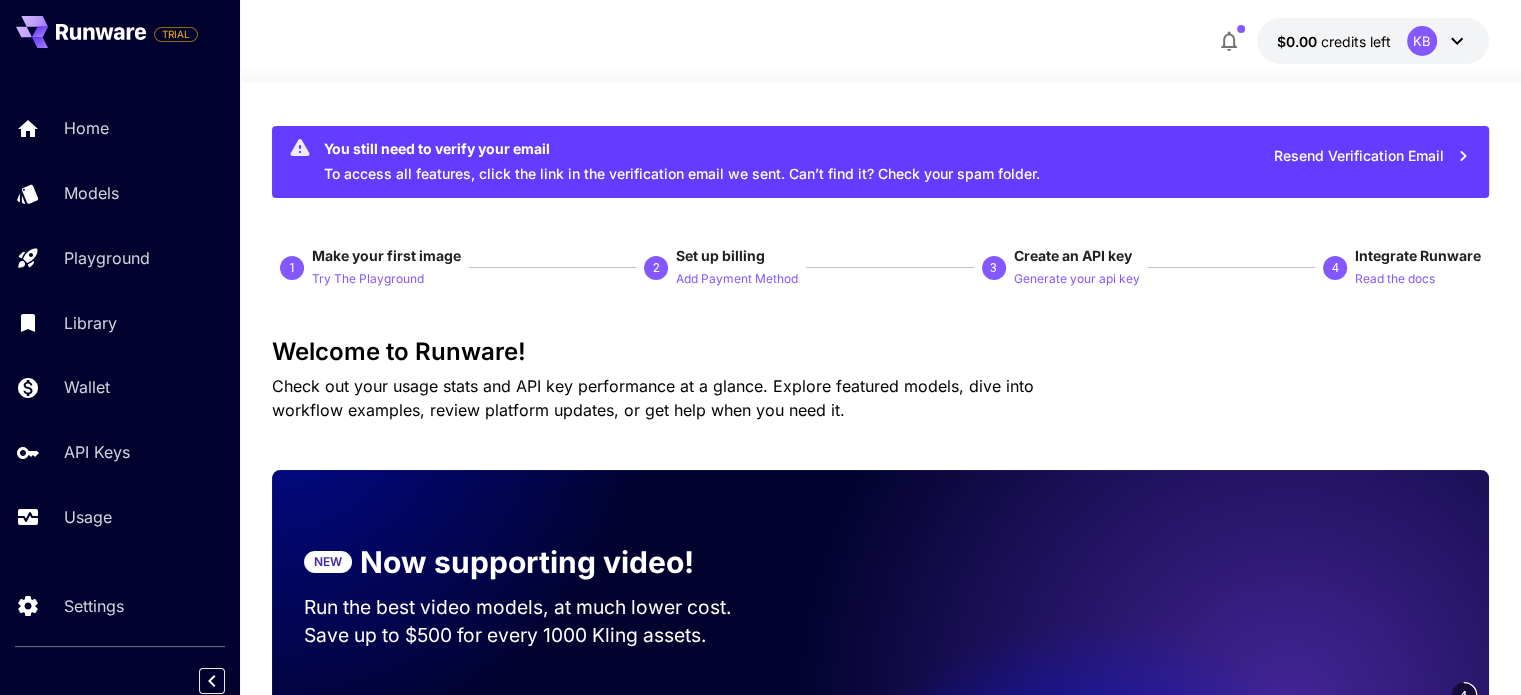 click on "Home Models Playground Library Wallet API Keys Usage" at bounding box center (120, 322) 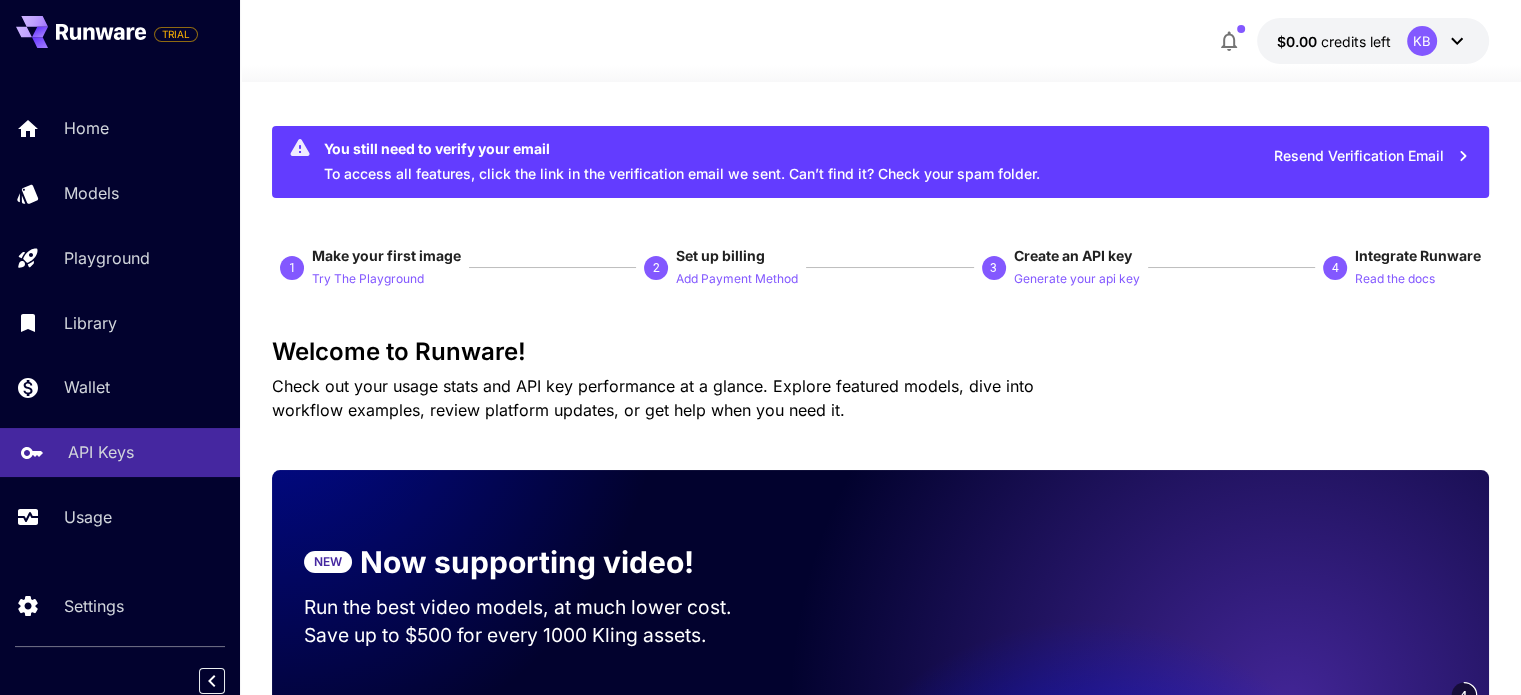click on "API Keys" at bounding box center [101, 452] 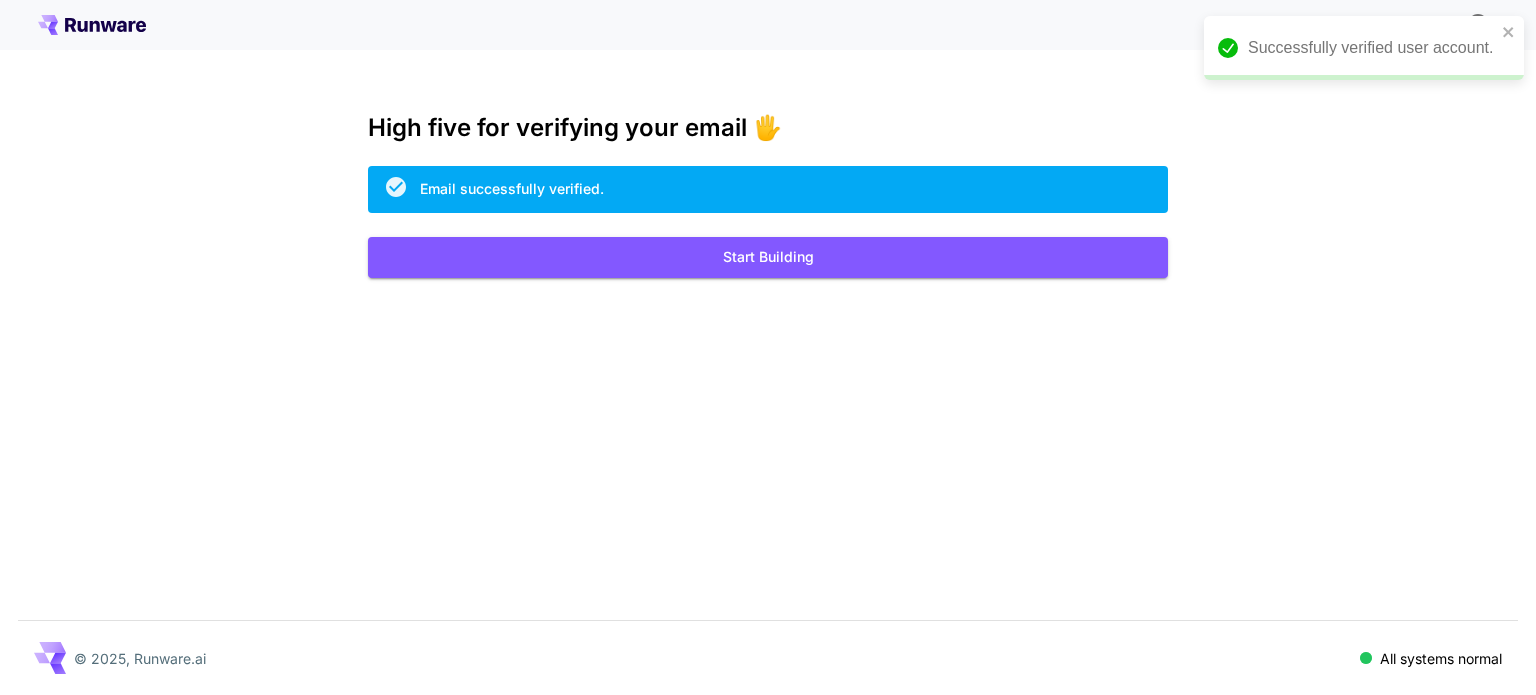 scroll, scrollTop: 0, scrollLeft: 0, axis: both 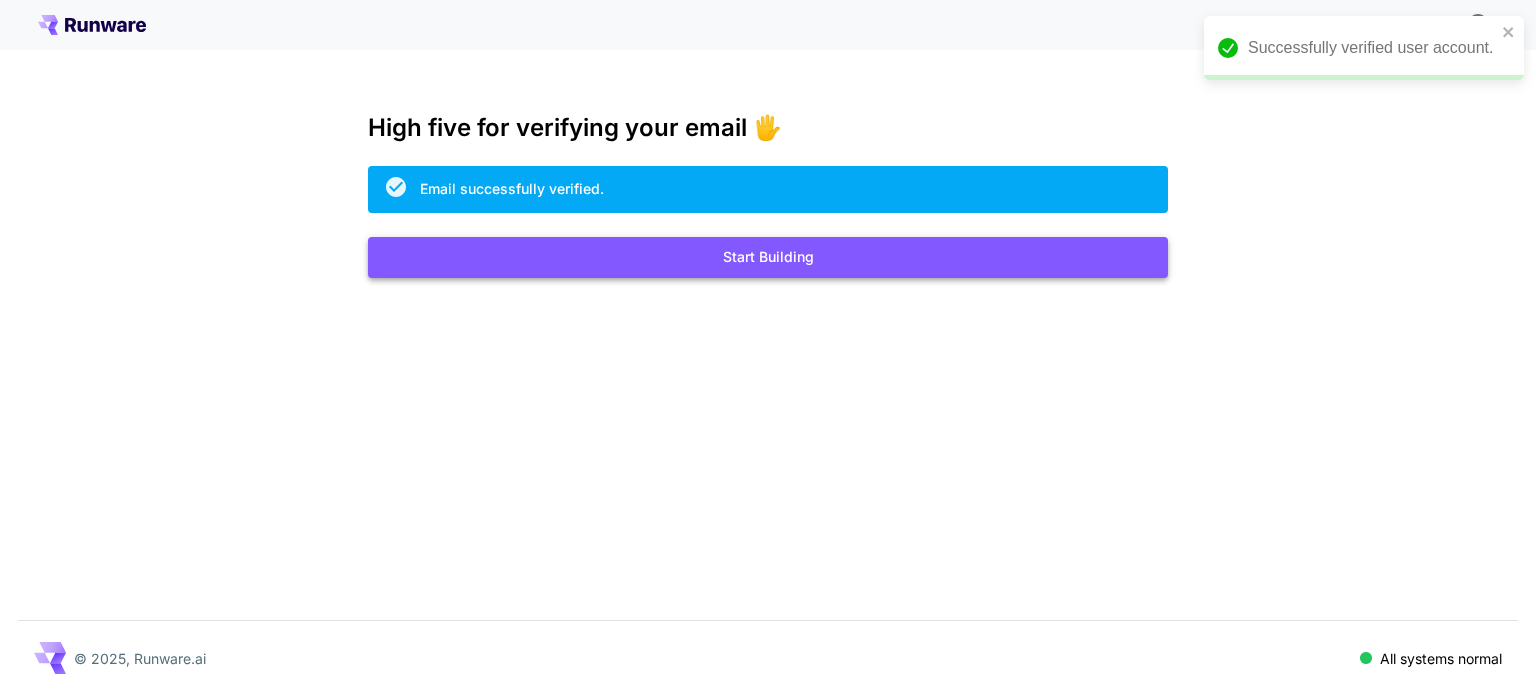 click on "Start Building" at bounding box center [768, 257] 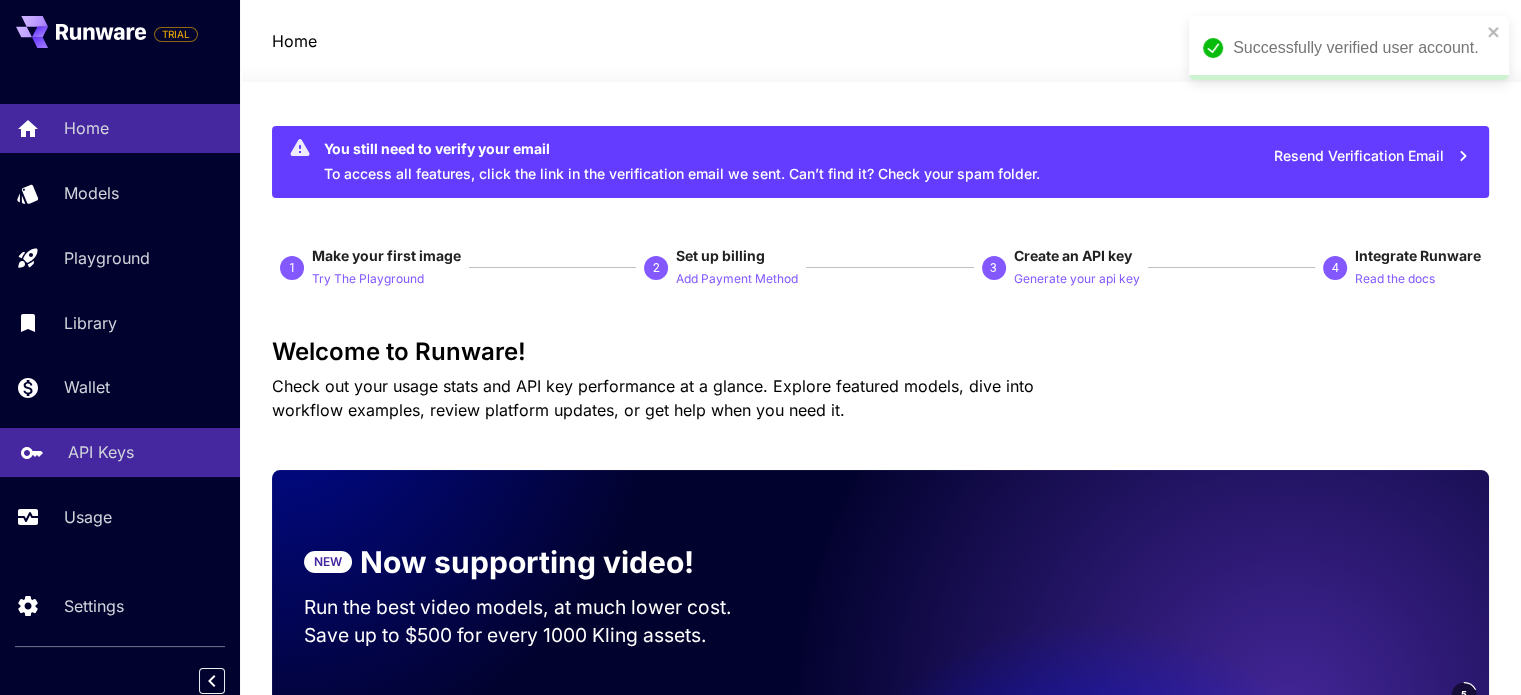 click on "API Keys" at bounding box center (120, 452) 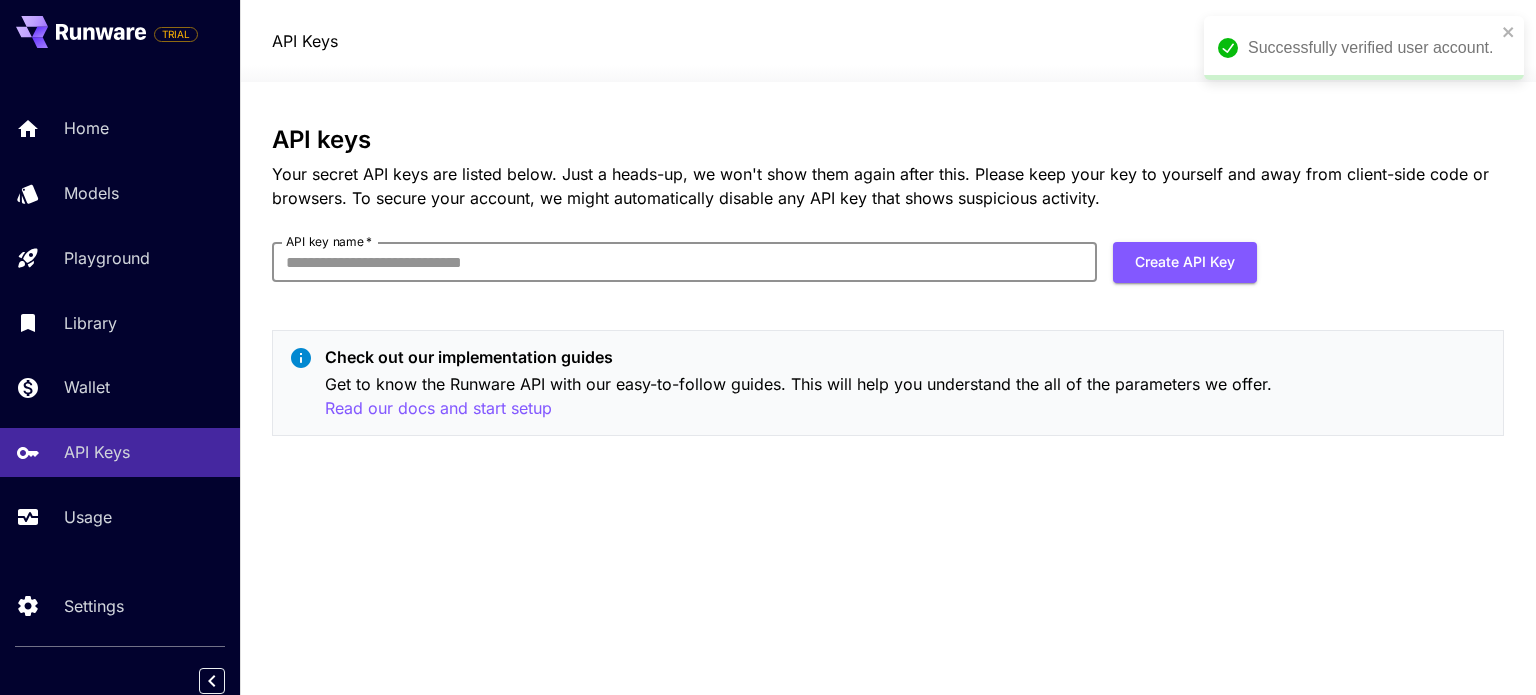 click on "API key name   *" at bounding box center [684, 262] 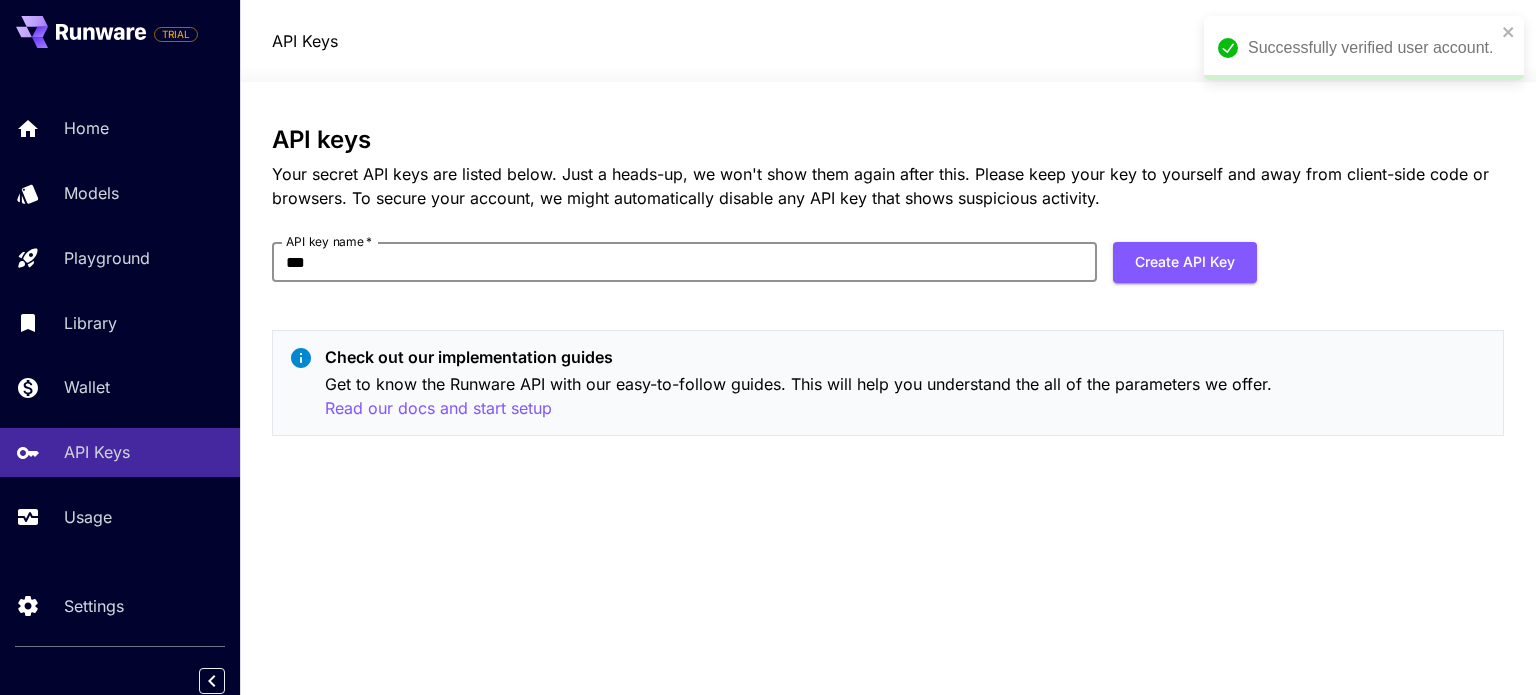 click on "Create API Key" at bounding box center (1185, 262) 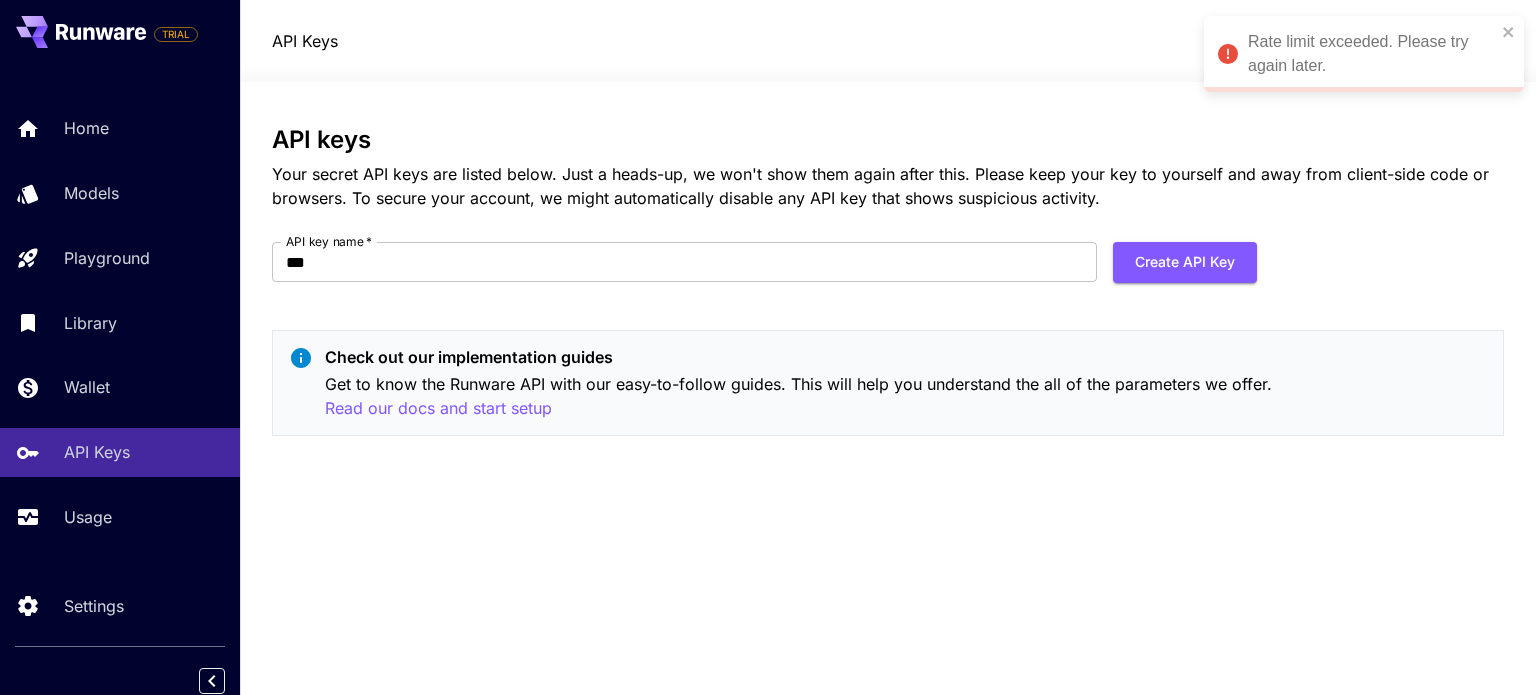 drag, startPoint x: 1195, startPoint y: 264, endPoint x: 1182, endPoint y: 260, distance: 13.601471 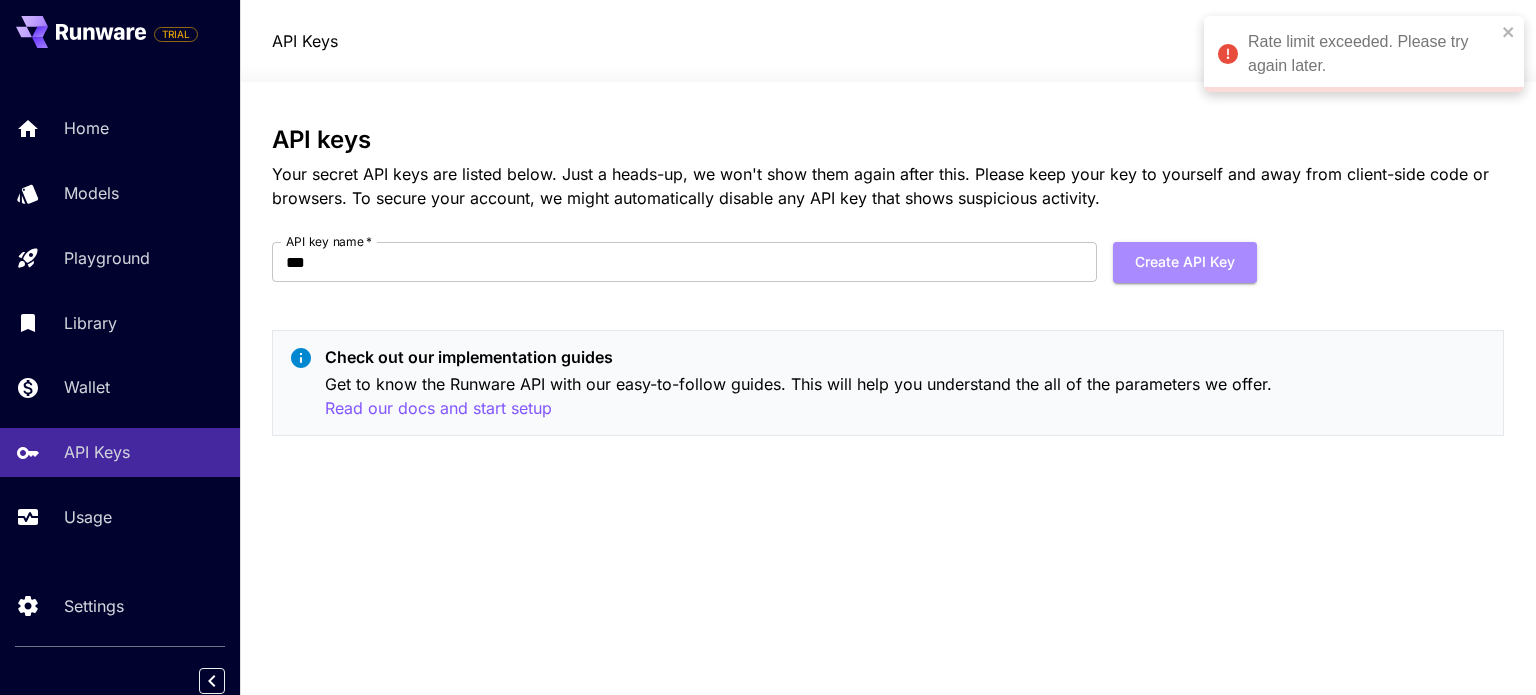 click on "Create API Key" at bounding box center [1185, 262] 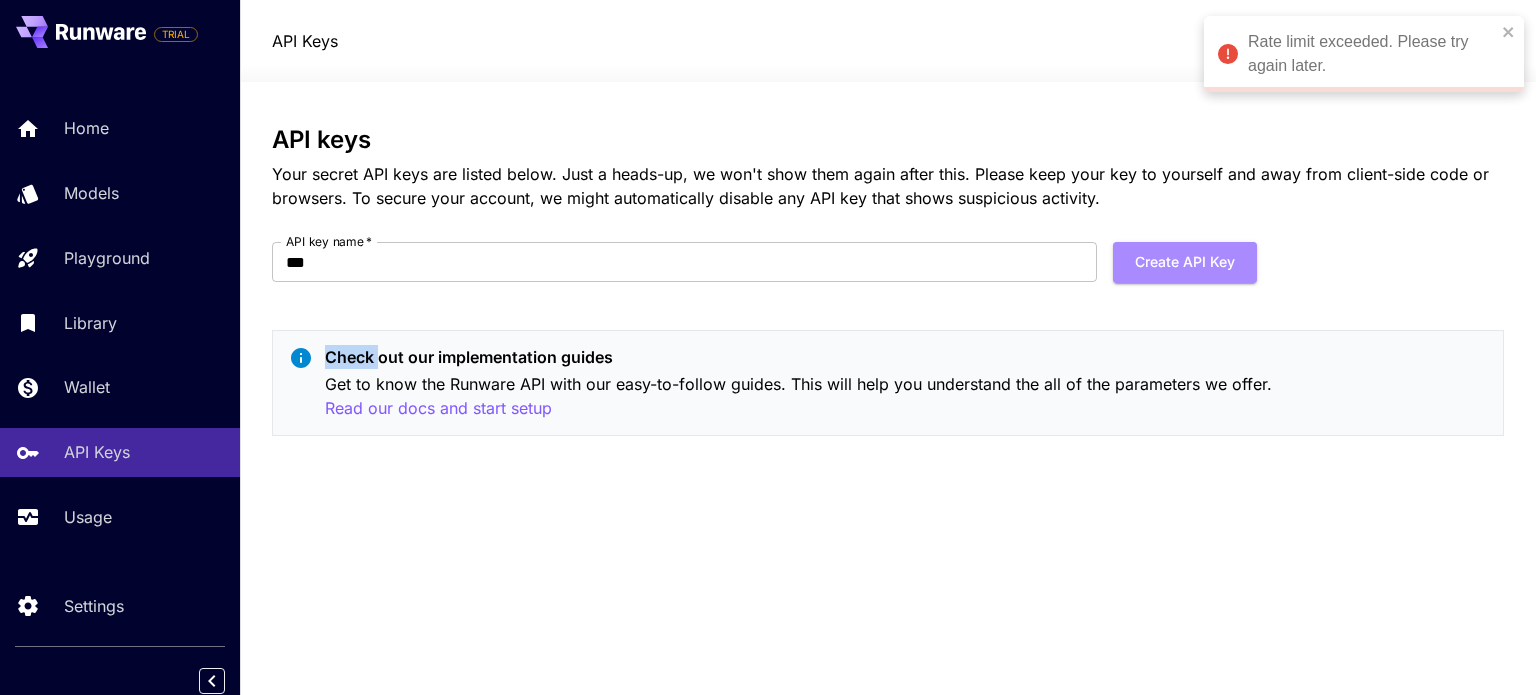 click on "Create API Key" at bounding box center (1185, 262) 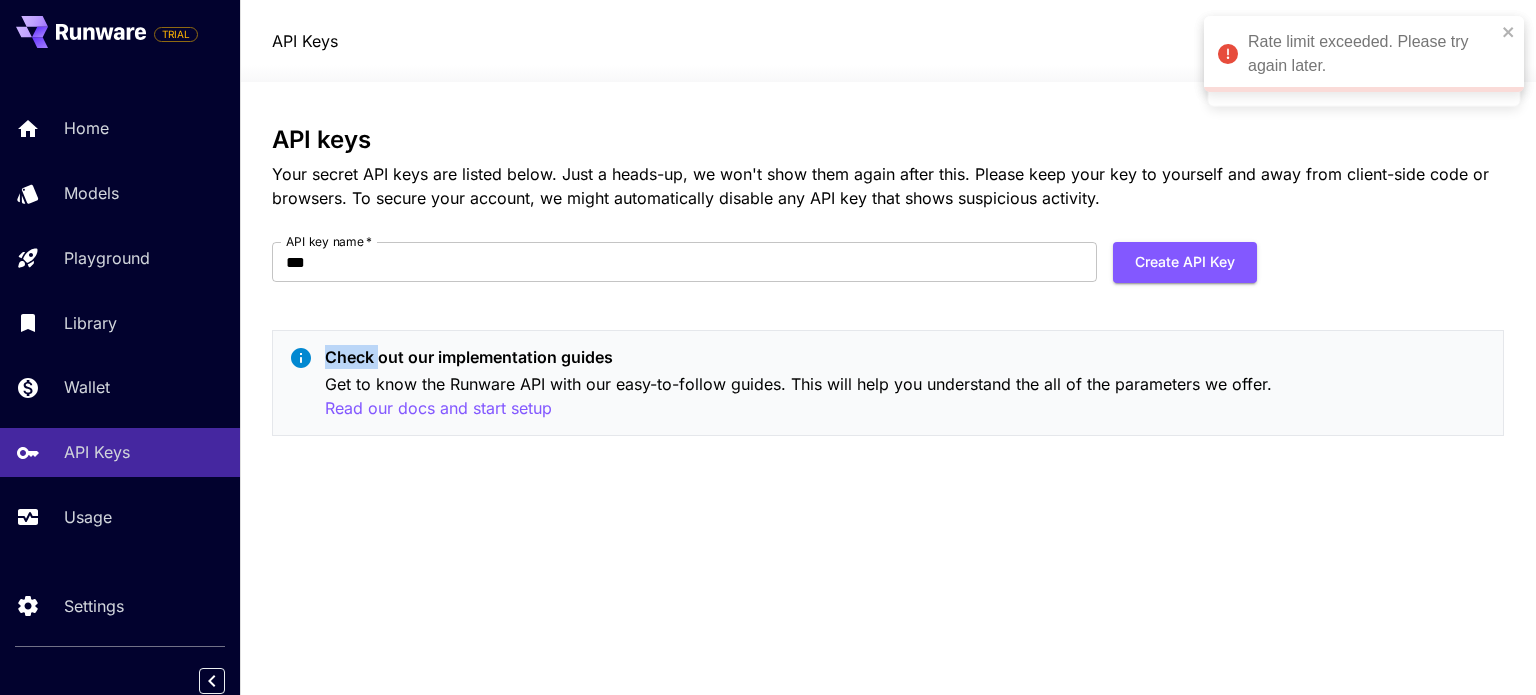 click on "Create API Key" at bounding box center (1185, 262) 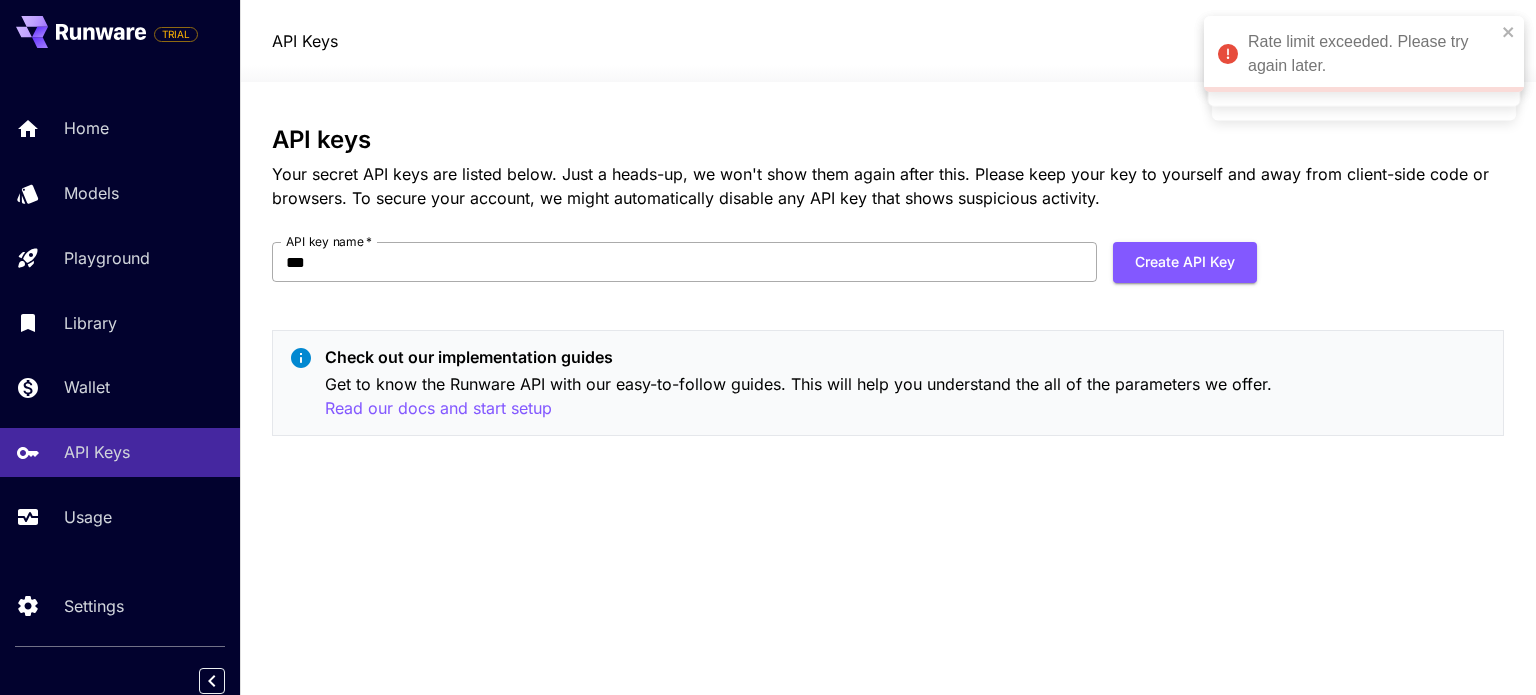 click on "***" at bounding box center [684, 262] 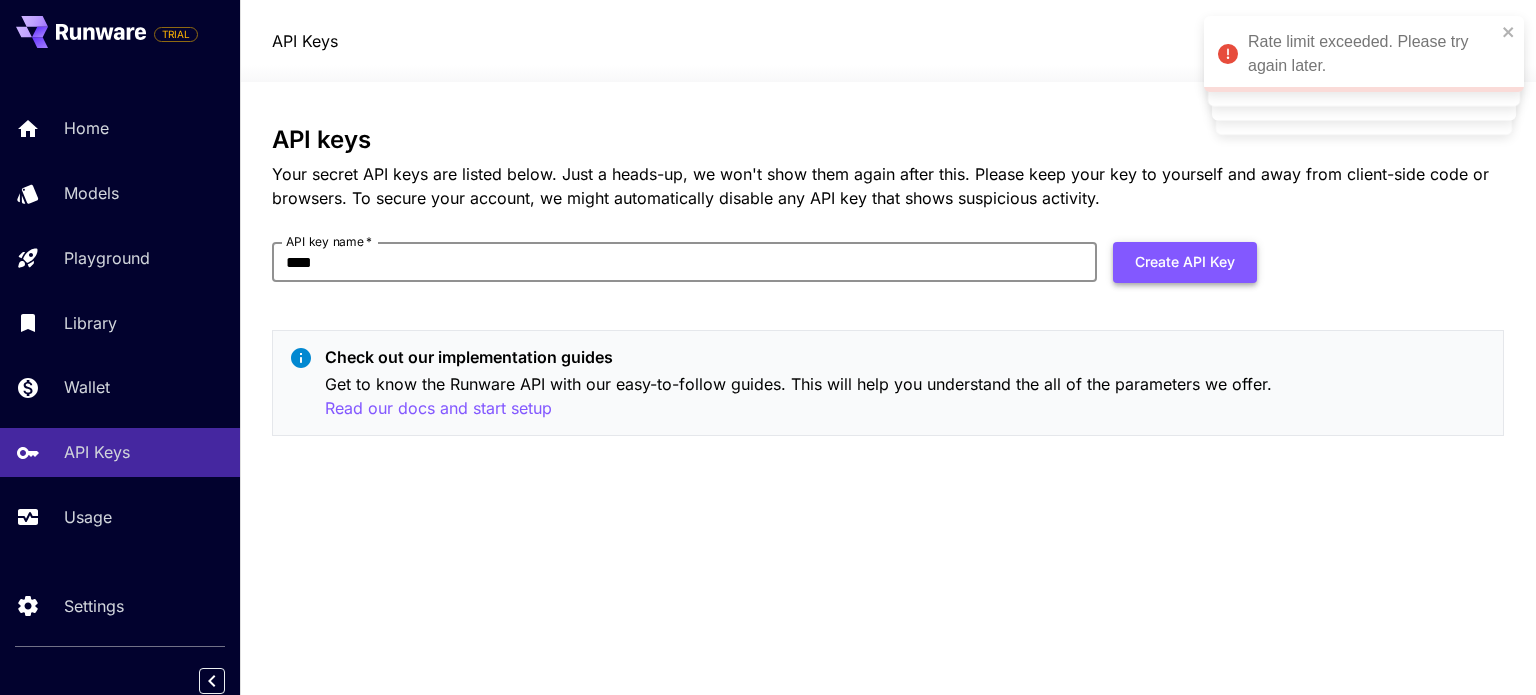type on "****" 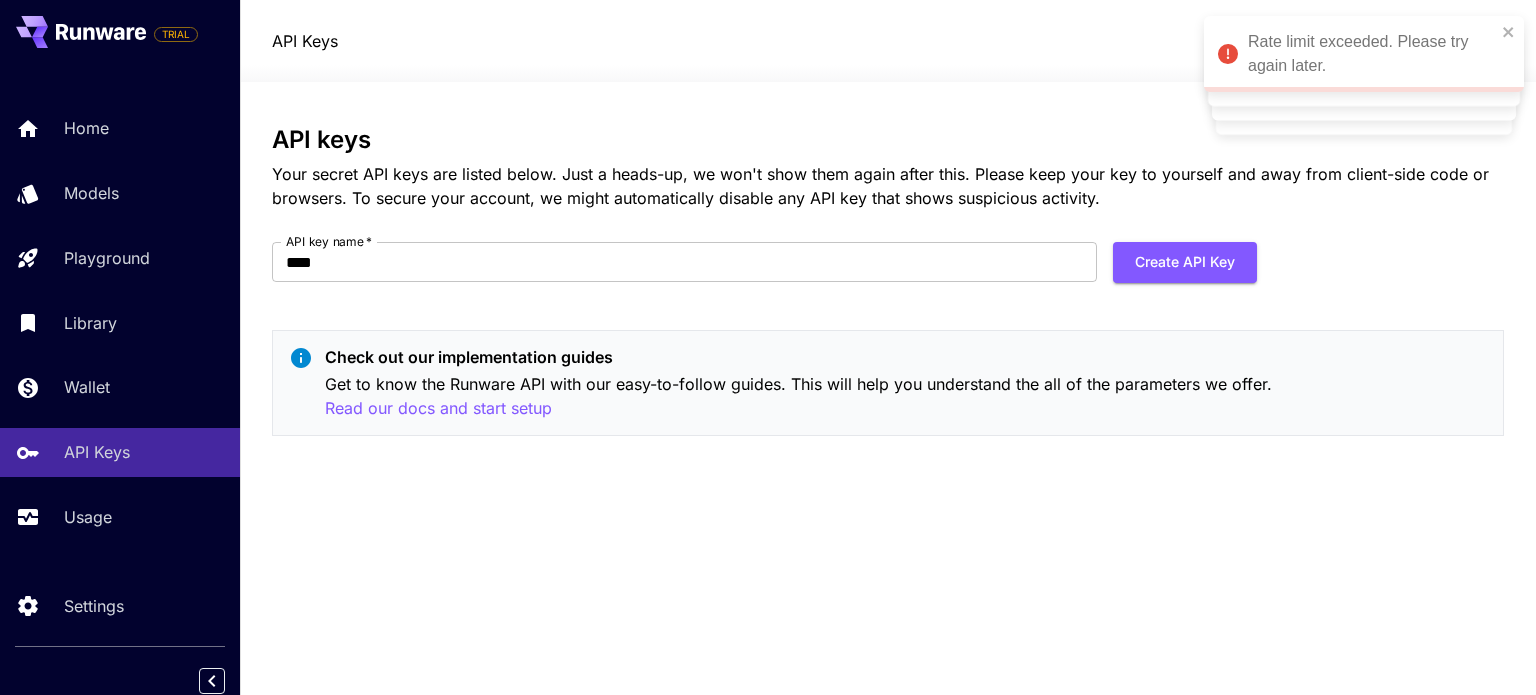 click on "Create API Key" at bounding box center (1185, 262) 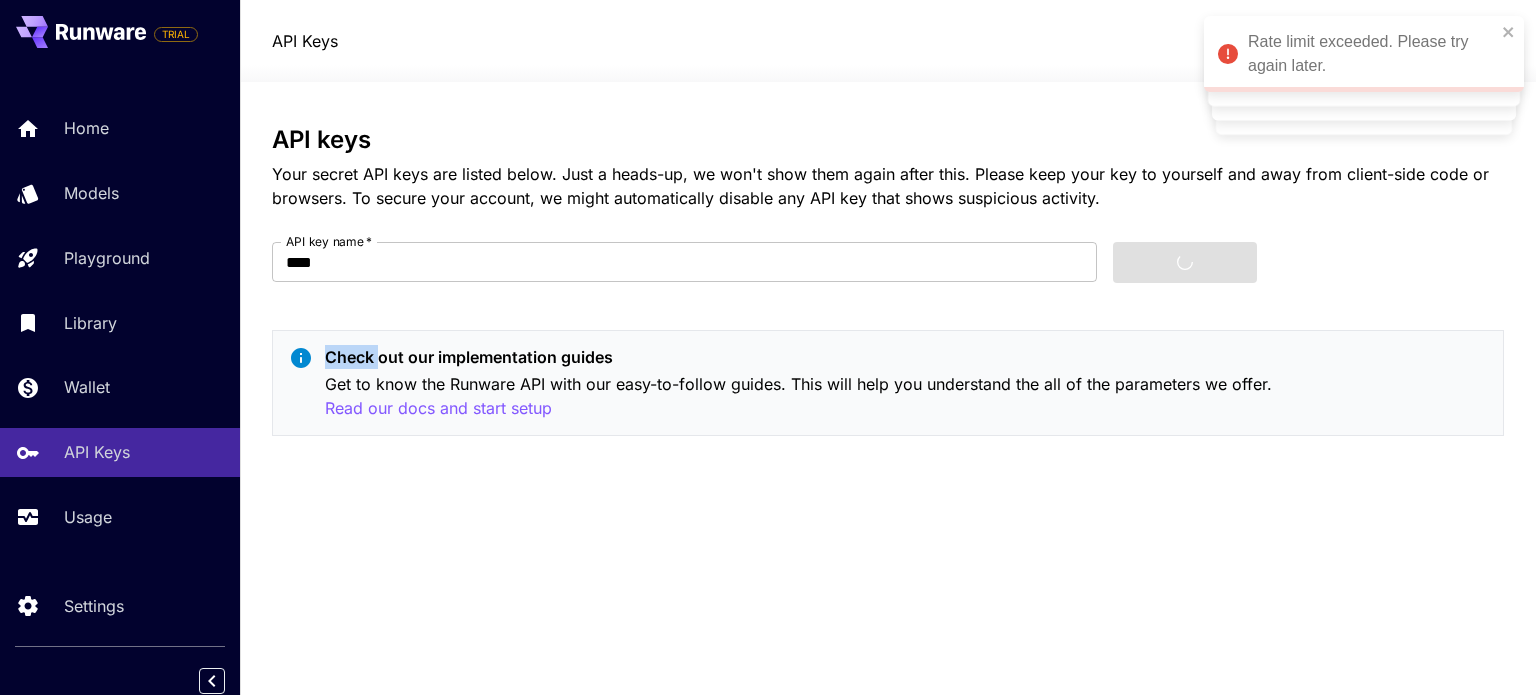 click on "Create API Key" at bounding box center [1185, 262] 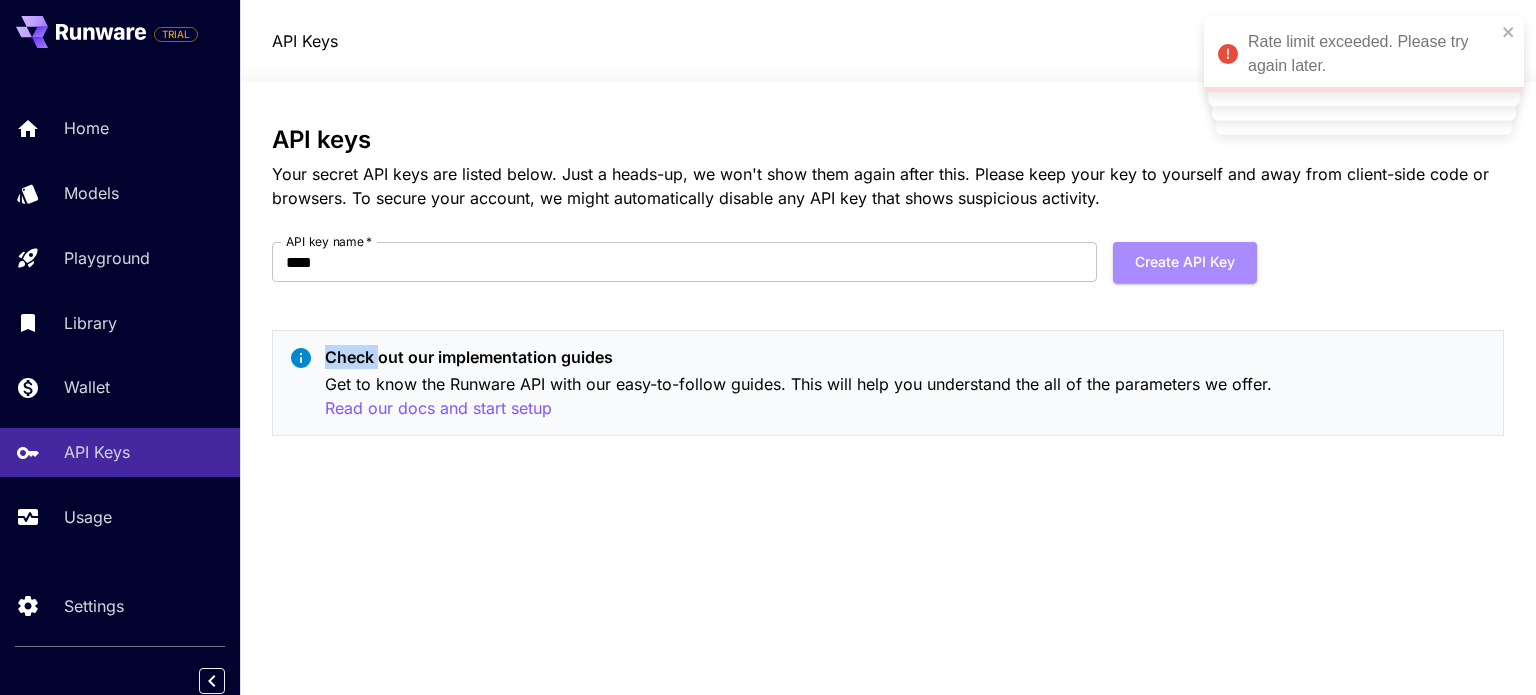 click on "Create API Key" at bounding box center [1185, 262] 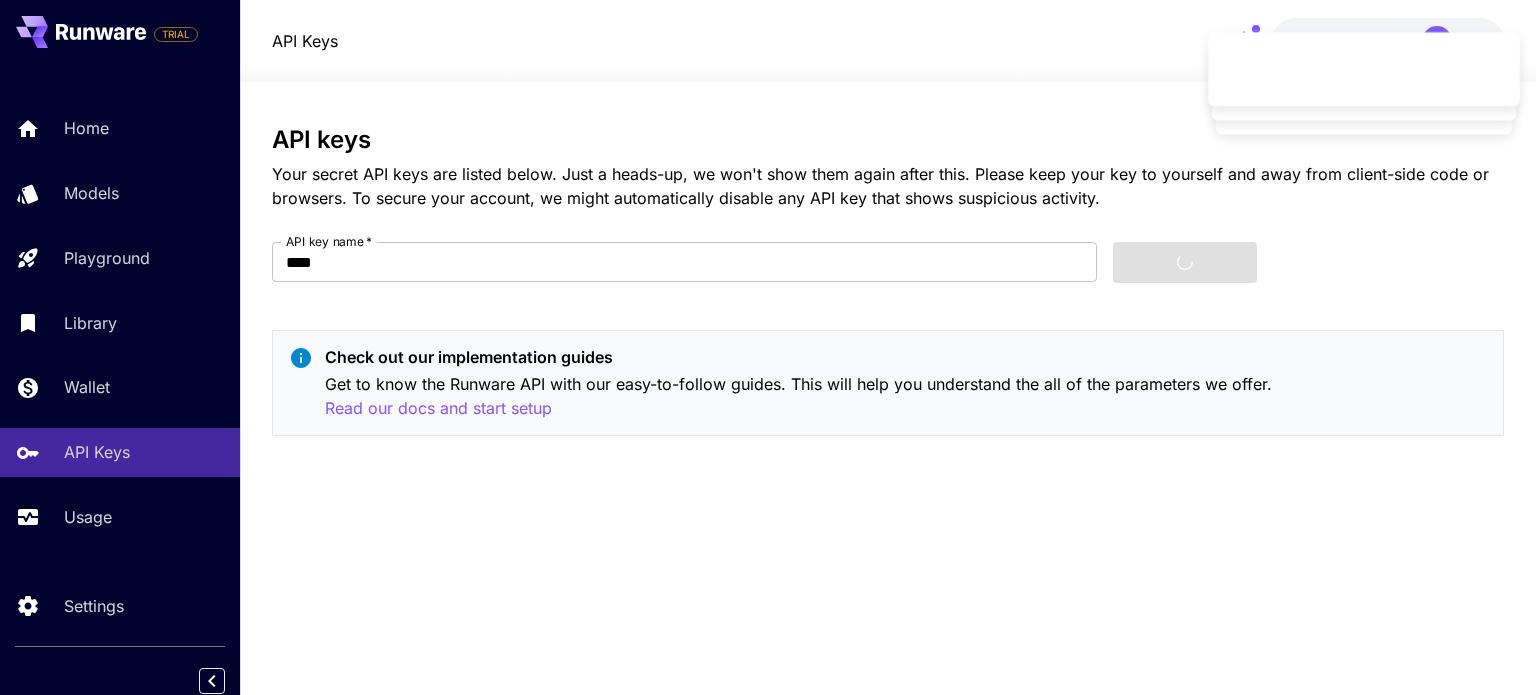 click on "Create API Key" at bounding box center [1185, 262] 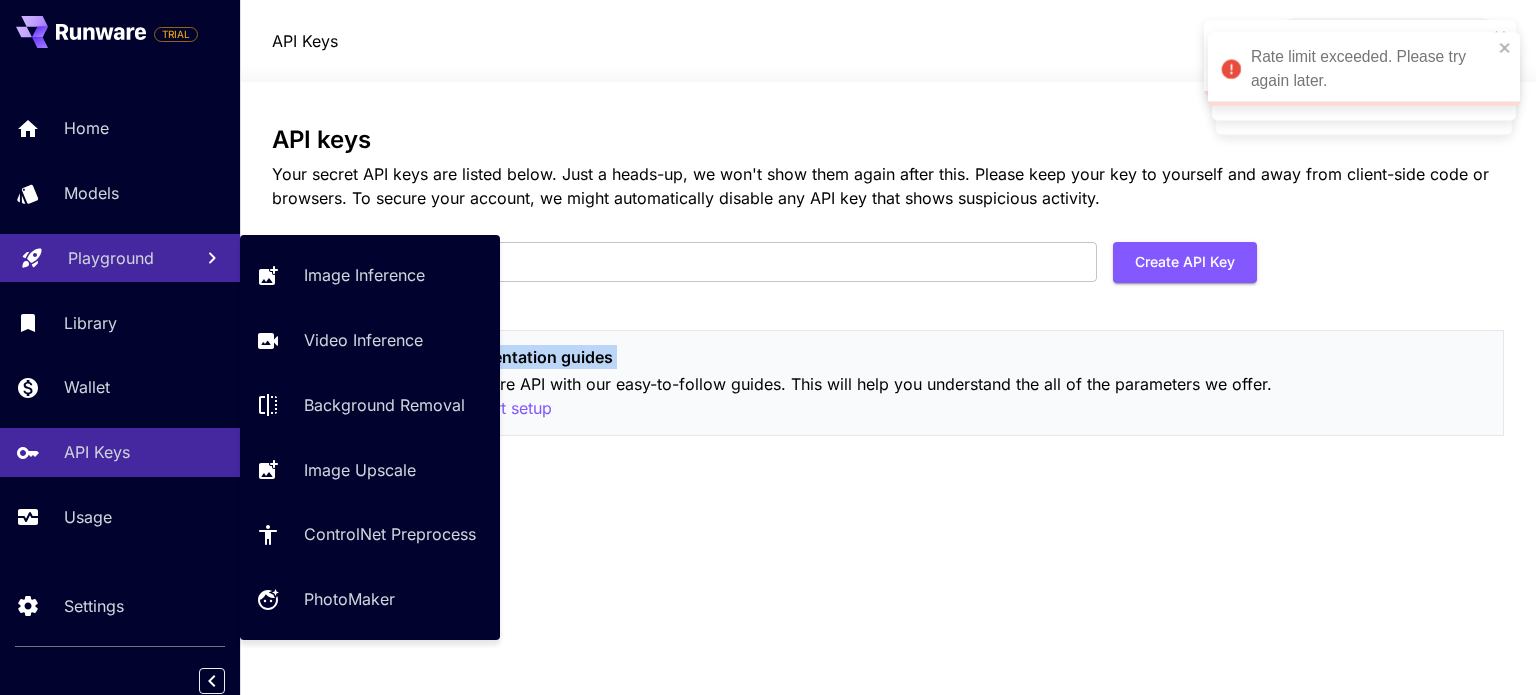 click on "Playground" at bounding box center [120, 258] 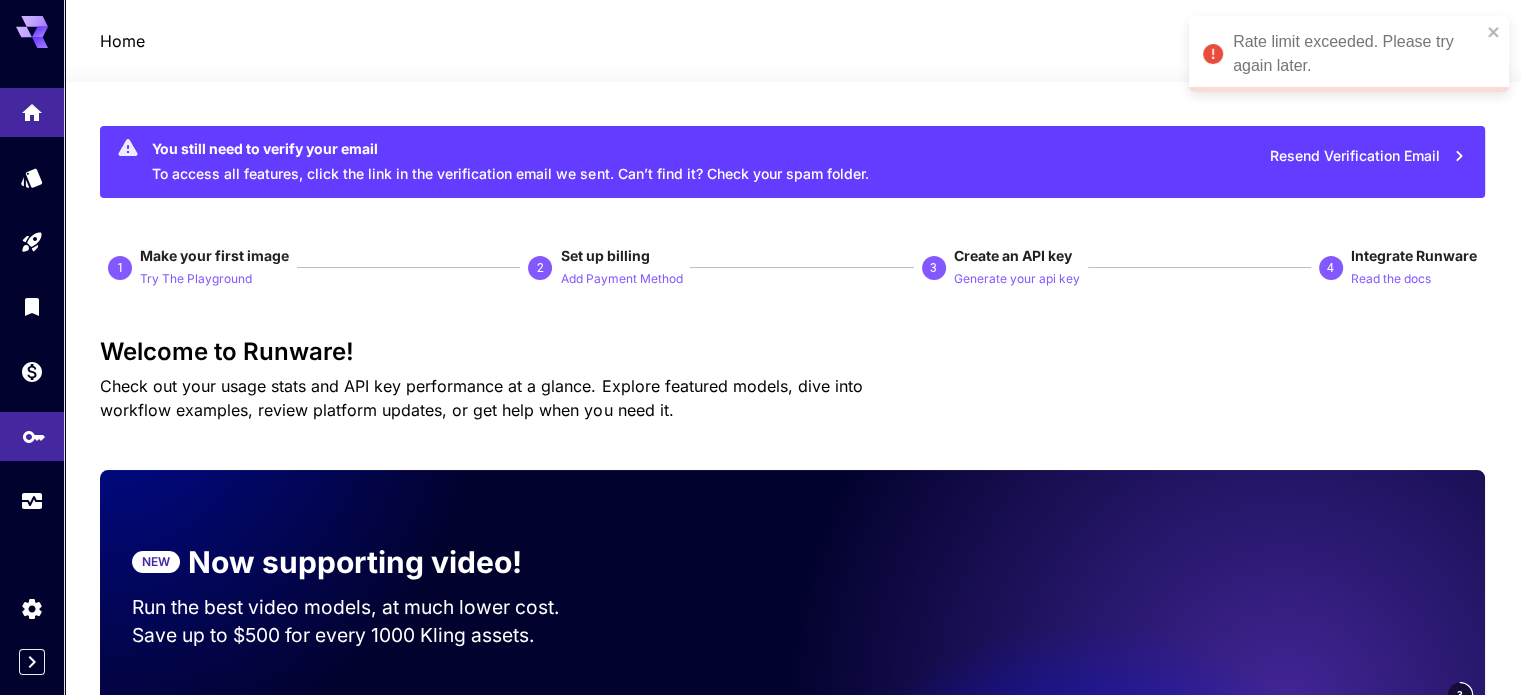 click 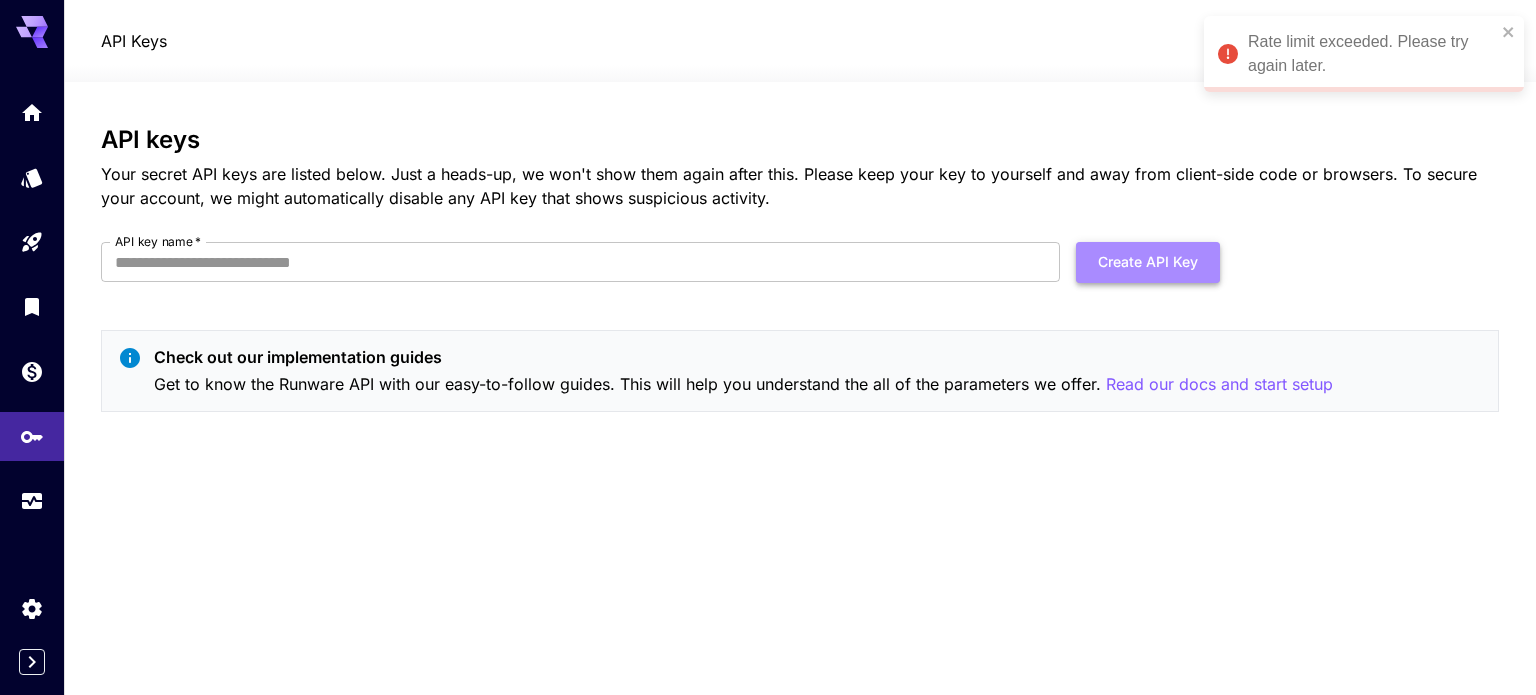 click on "Create API Key" at bounding box center (1148, 262) 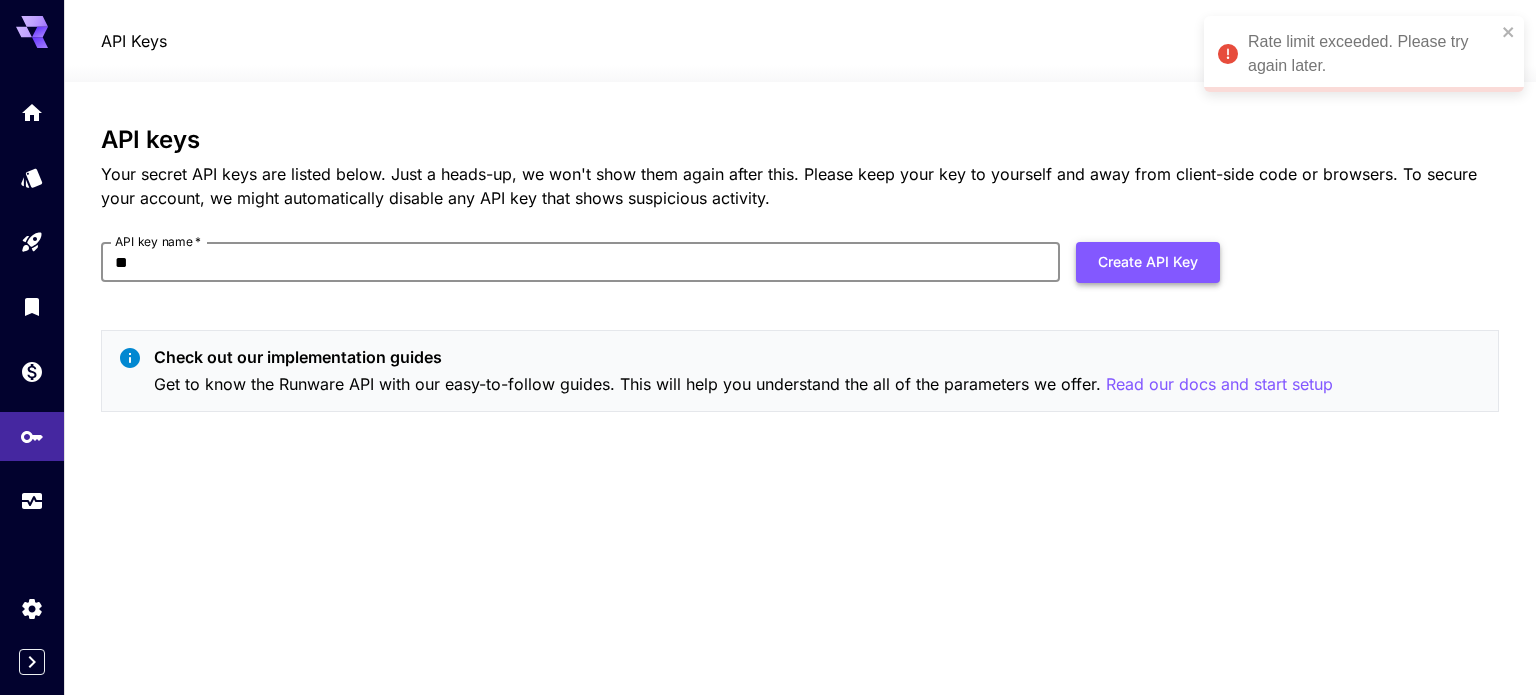 type on "**" 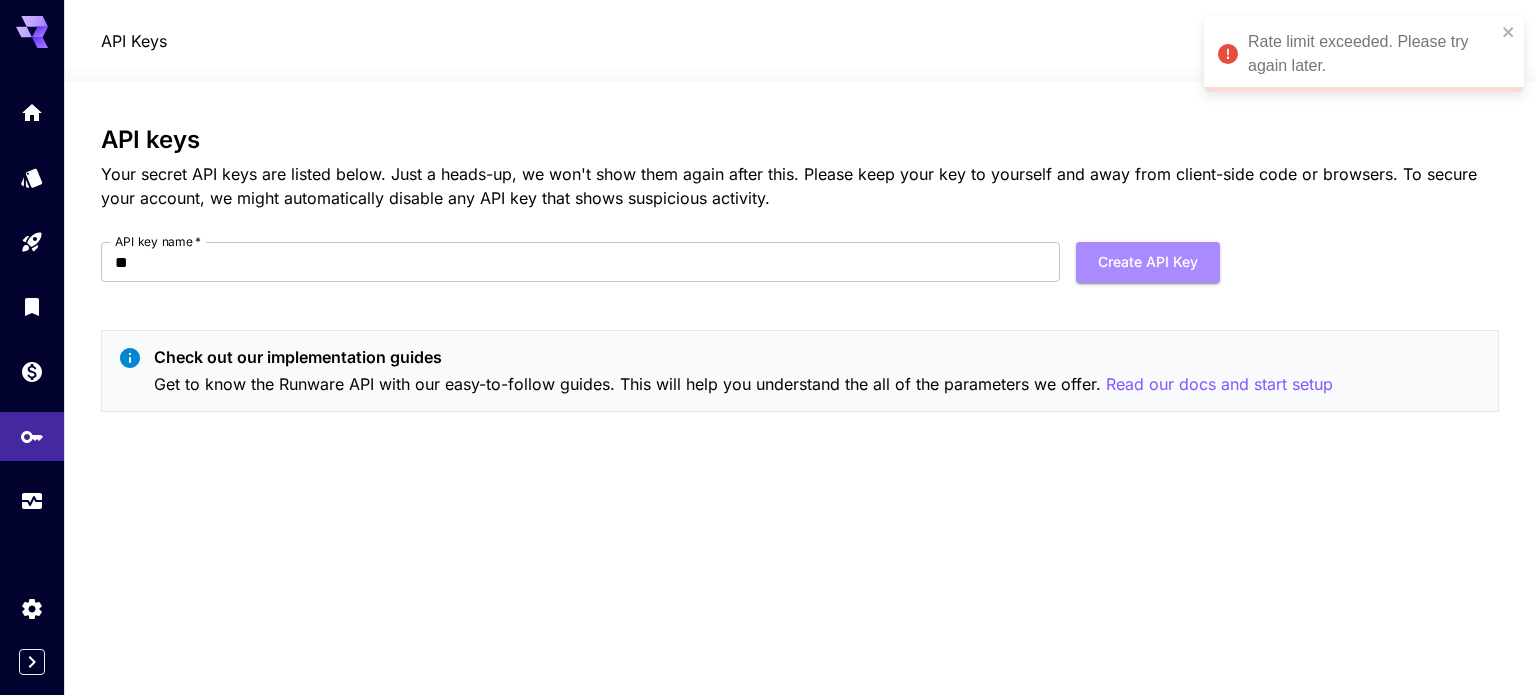 click on "Create API Key" at bounding box center (1148, 262) 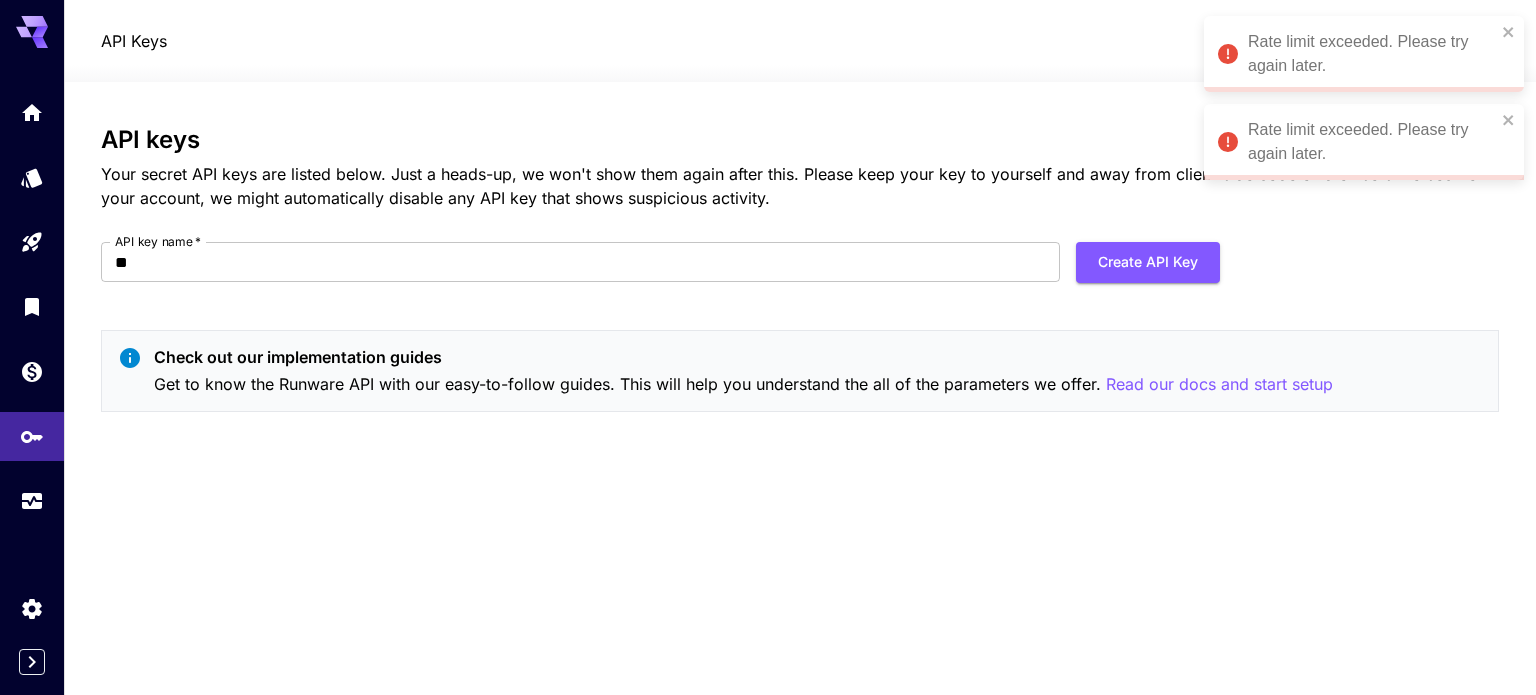 click on "Rate limit exceeded. Please try again later." at bounding box center (1364, 54) 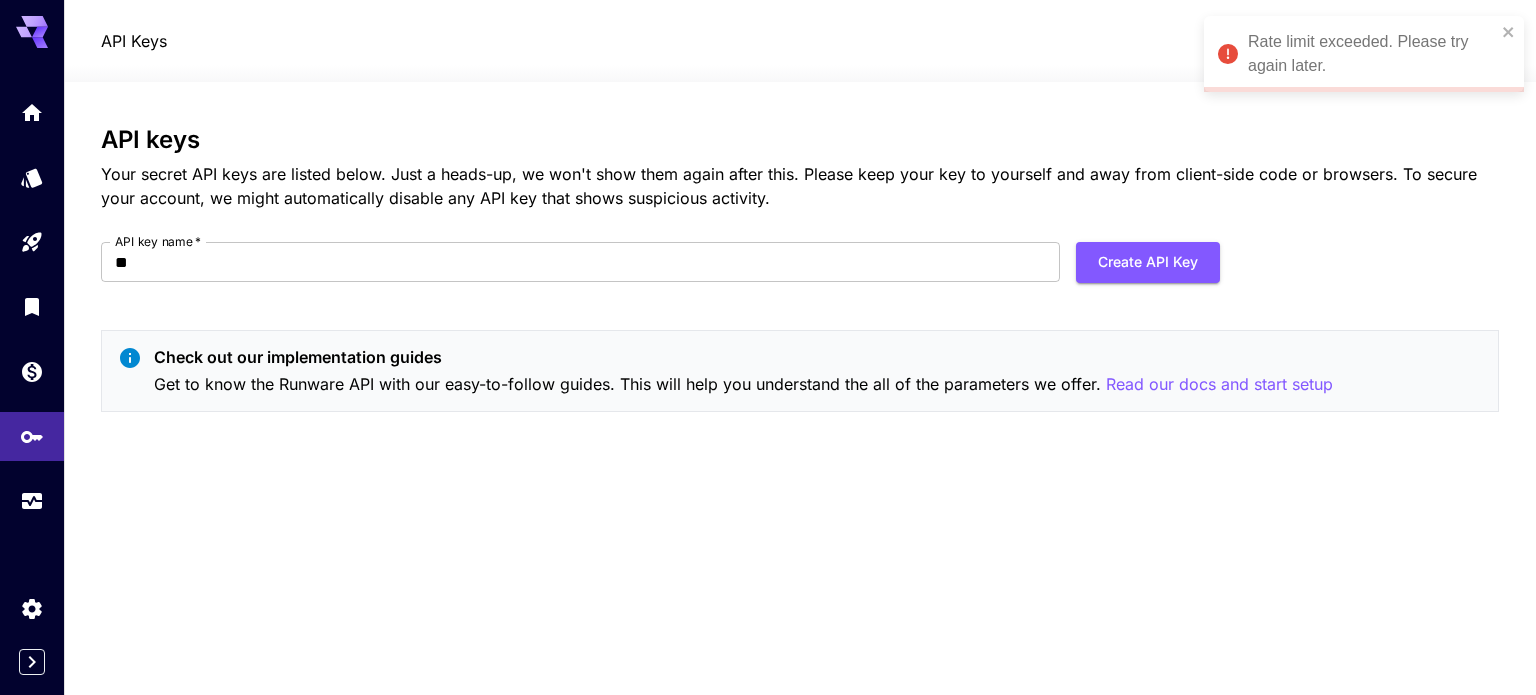 click on "Rate limit exceeded. Please try again later." at bounding box center [1364, 54] 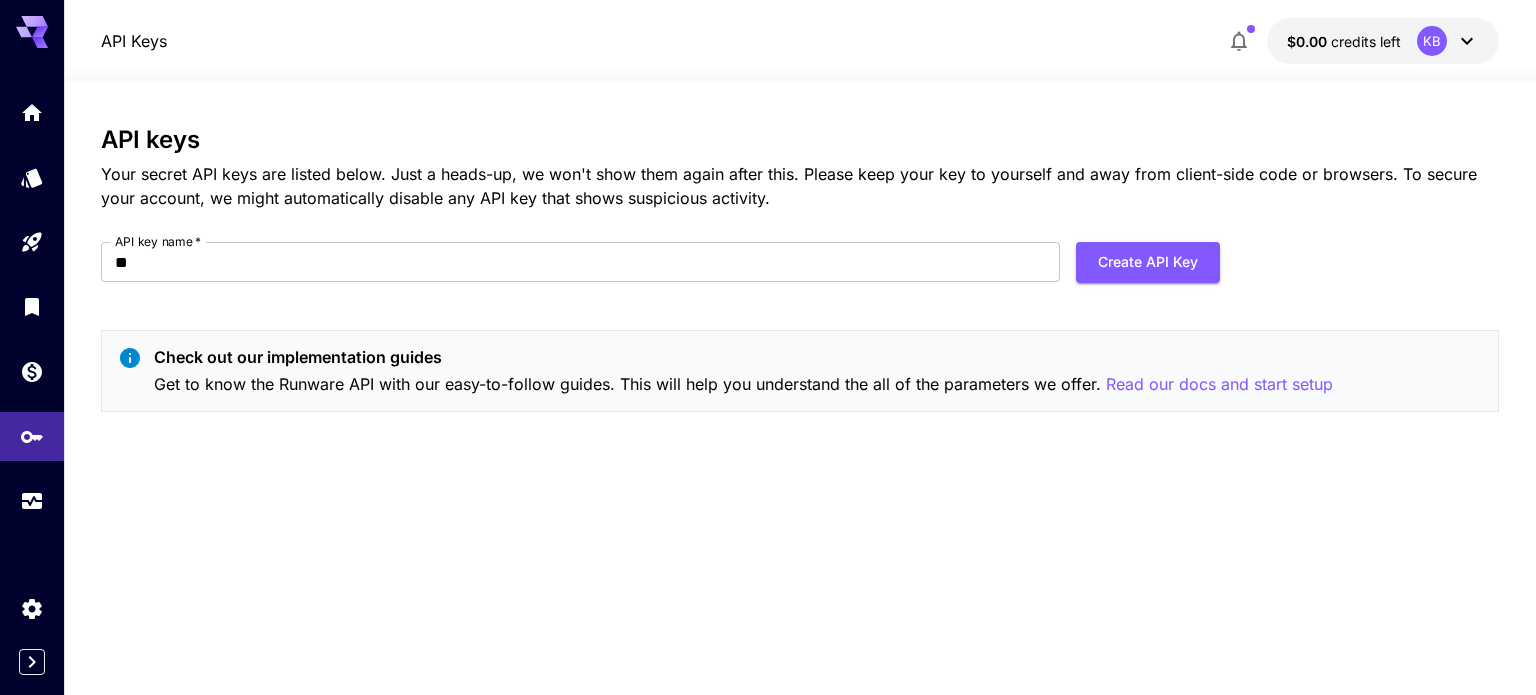 click on "KB" at bounding box center [1432, 41] 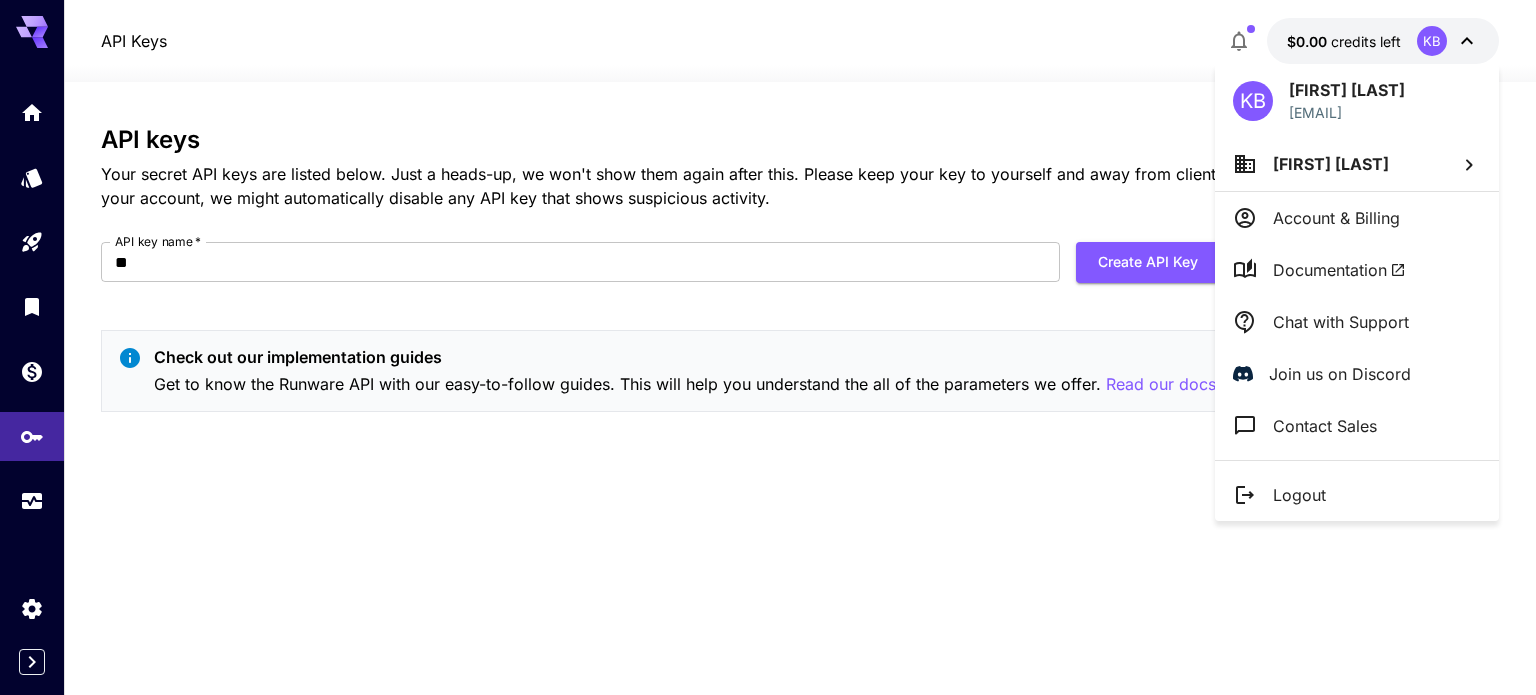 click at bounding box center (768, 347) 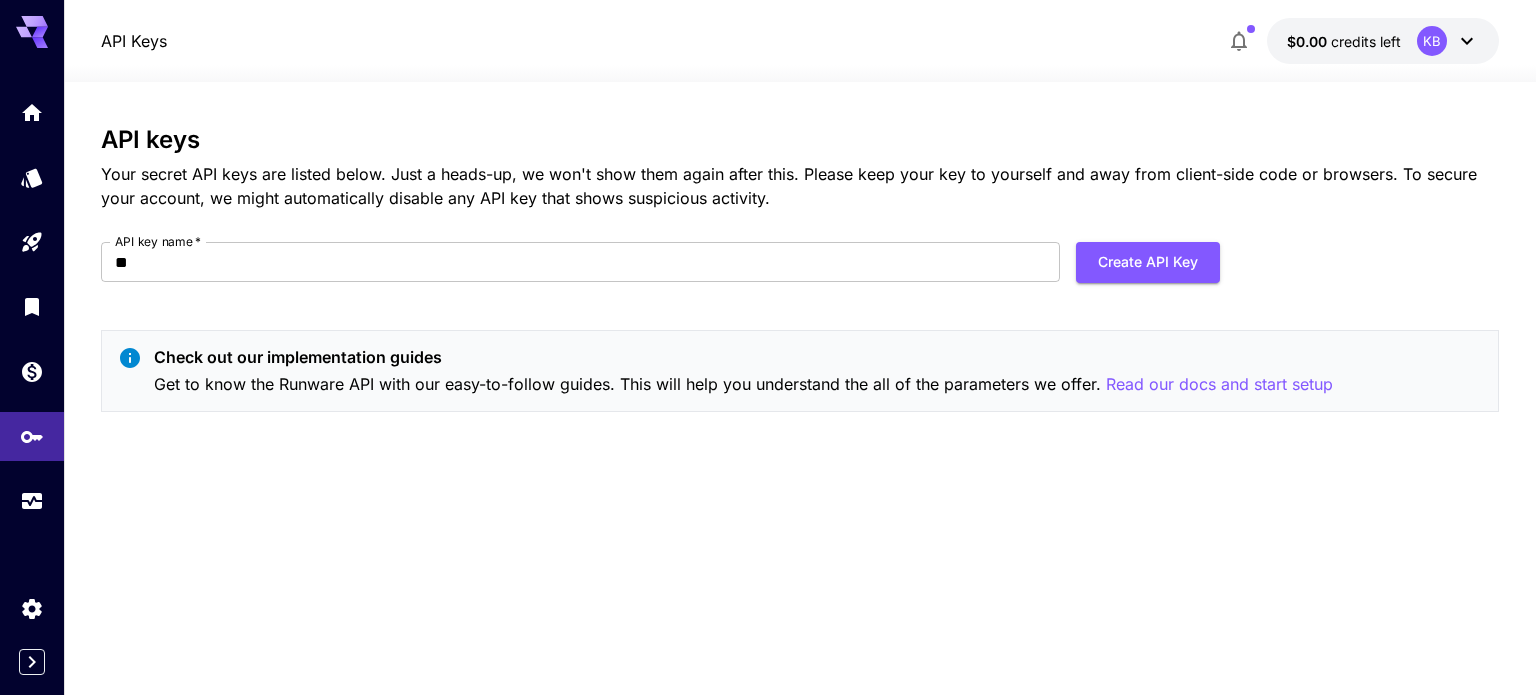 click 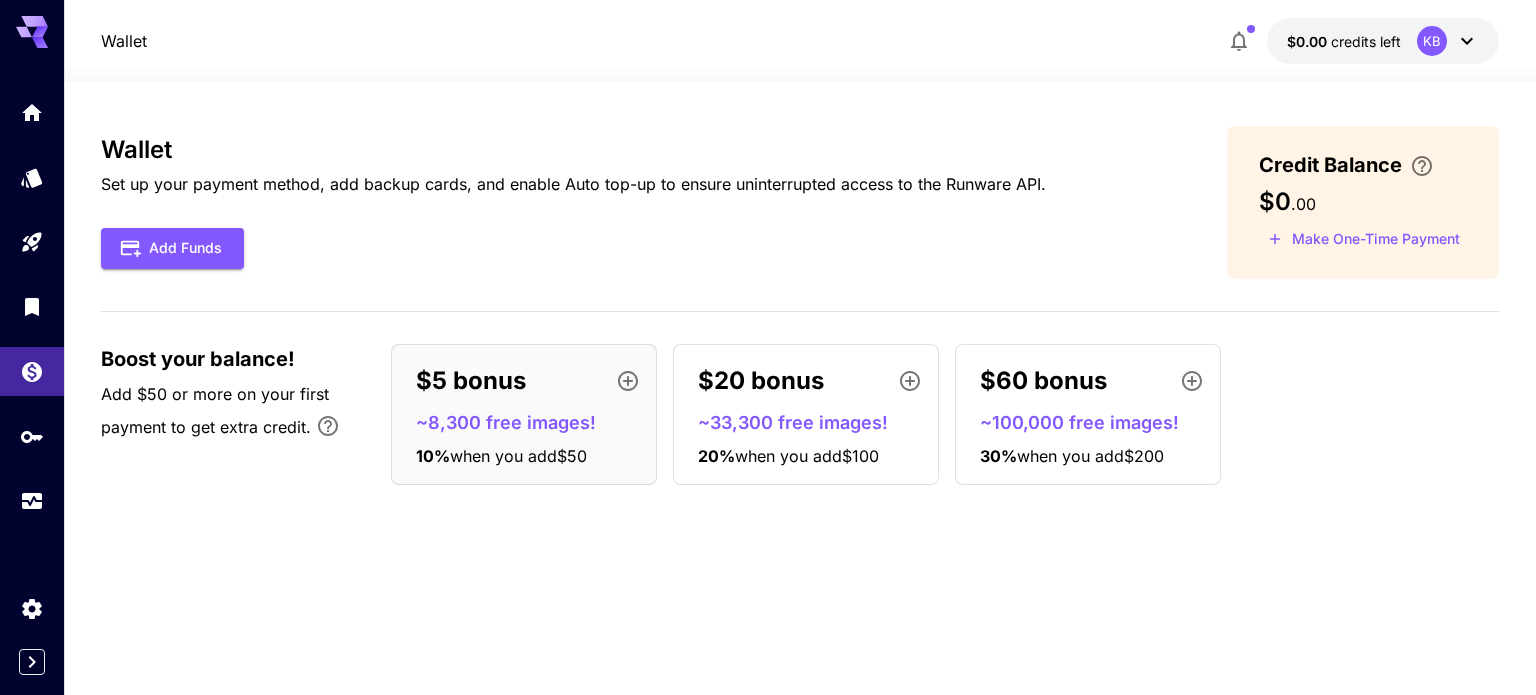 click on "Wallet Set up your payment method, add backup cards, and enable Auto top-up to ensure uninterrupted access to the Runware API. Add Funds Credit Balance $0 . 00 Make One-Time Payment Boost your balance! Add $50 or more on your first payment to get extra credit. $5 bonus ~8,300 free images!   10 %  when you add  $50 $20 bonus ~33,300 free images!   20 %  when you add  $100 $60 bonus ~100,000 free images!   30 %  when you add  $200" at bounding box center (800, 313) 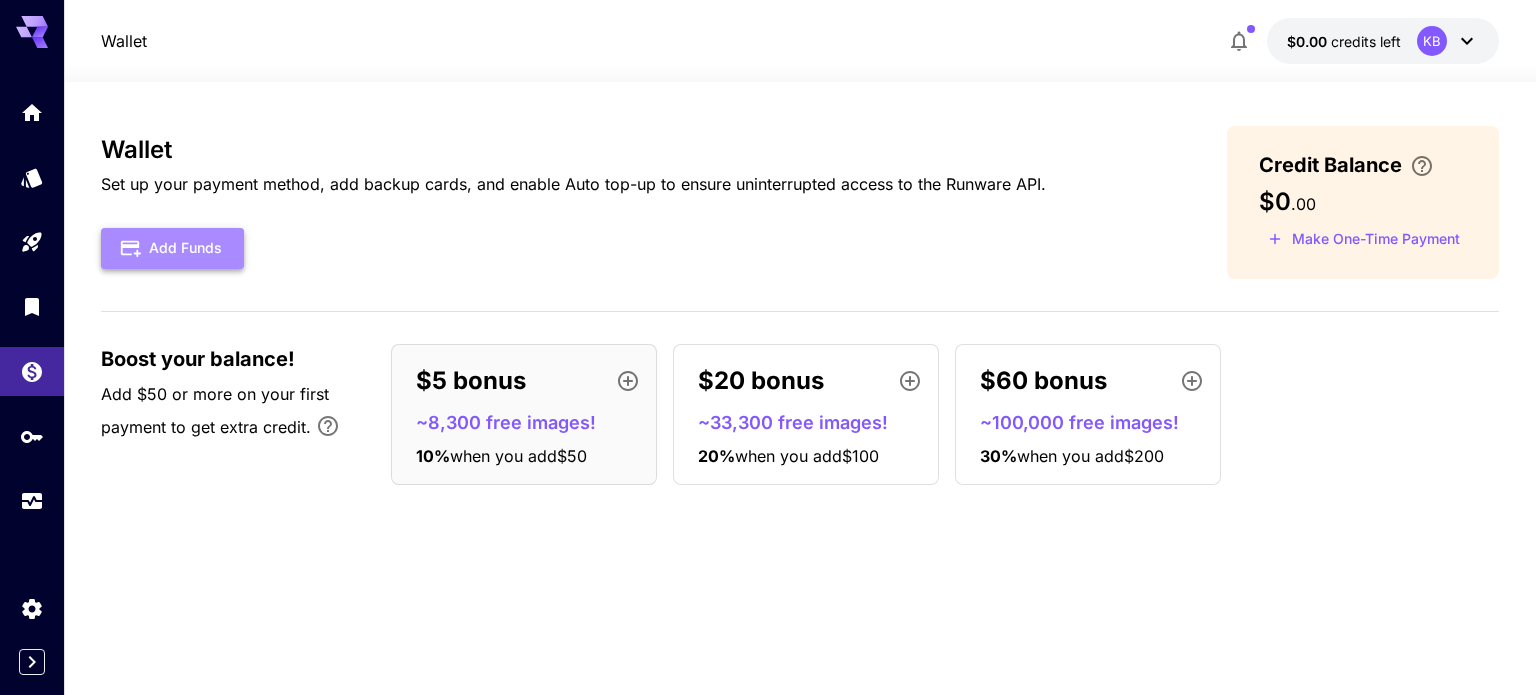 click on "Add Funds" at bounding box center [172, 248] 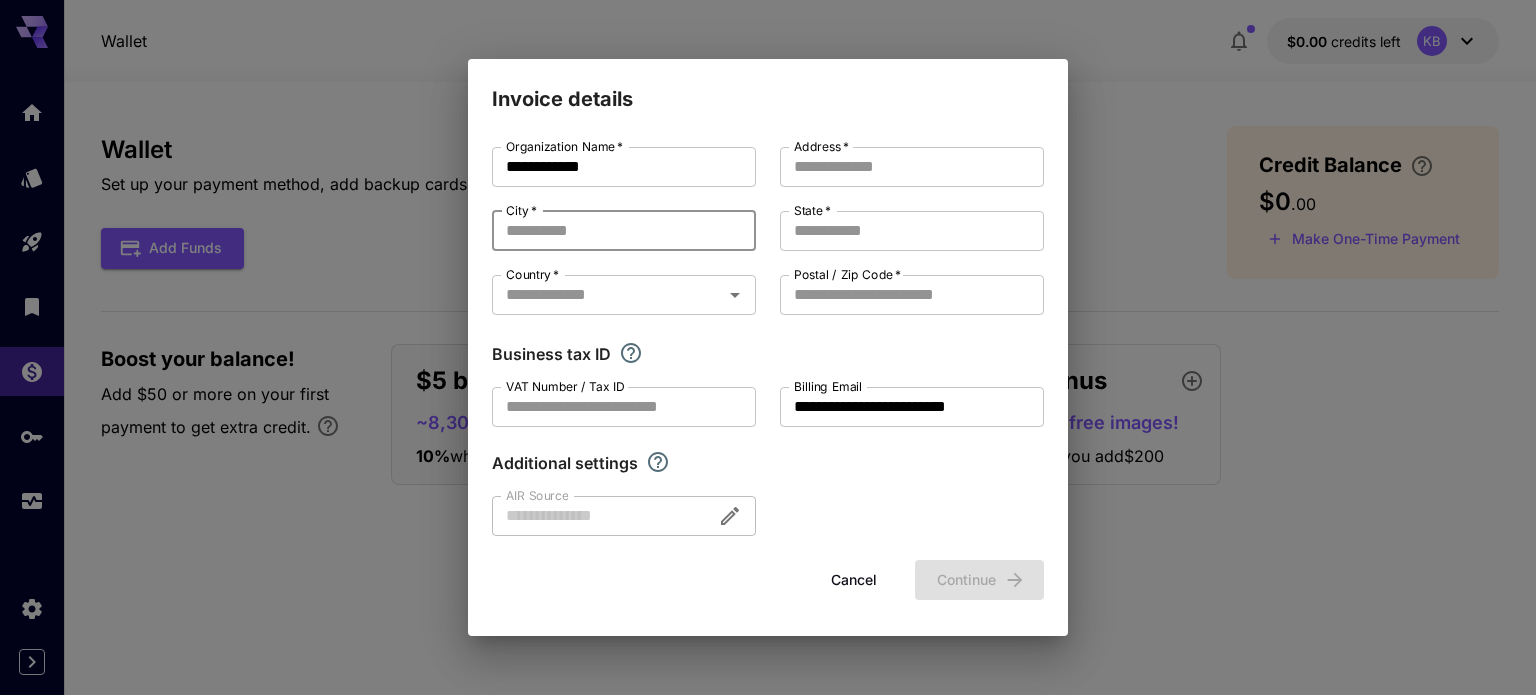 click on "City   *" at bounding box center (624, 231) 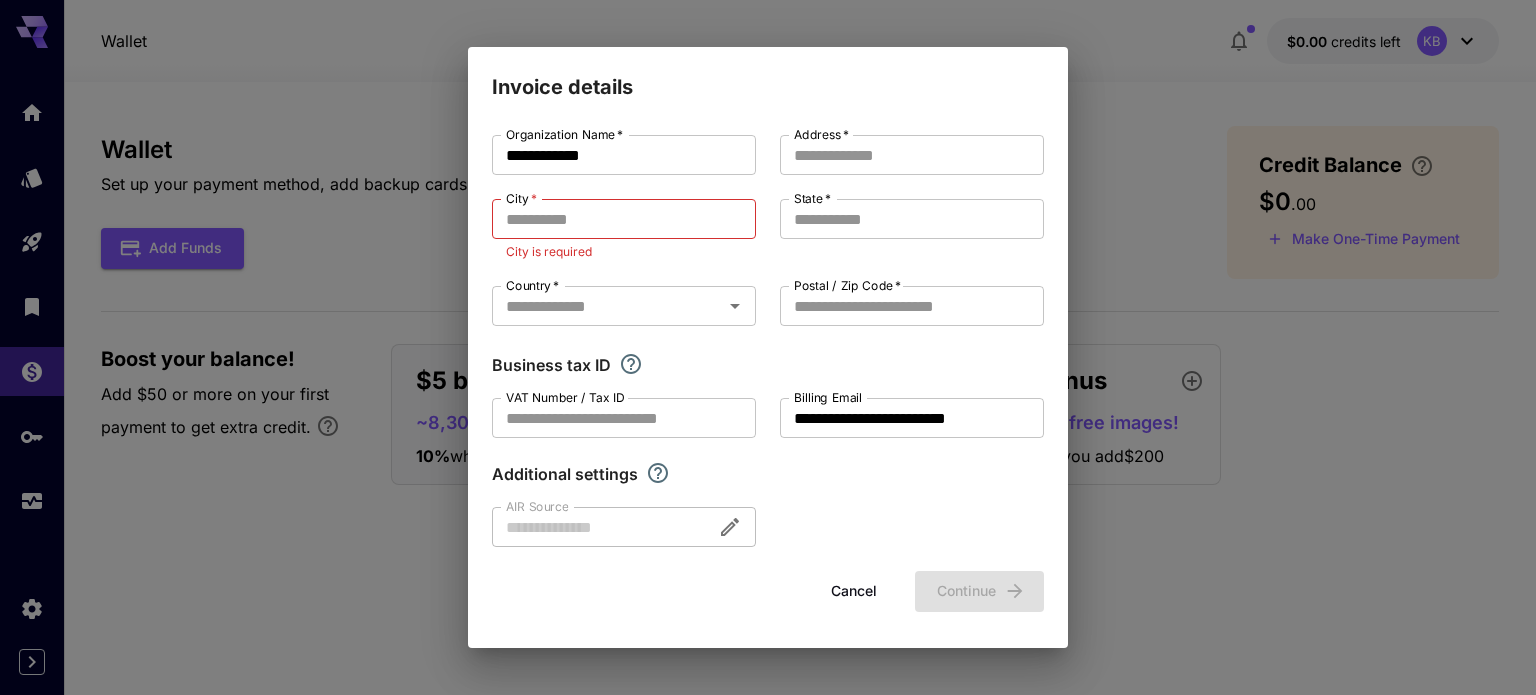 drag, startPoint x: 281, startPoint y: 224, endPoint x: 474, endPoint y: 162, distance: 202.71408 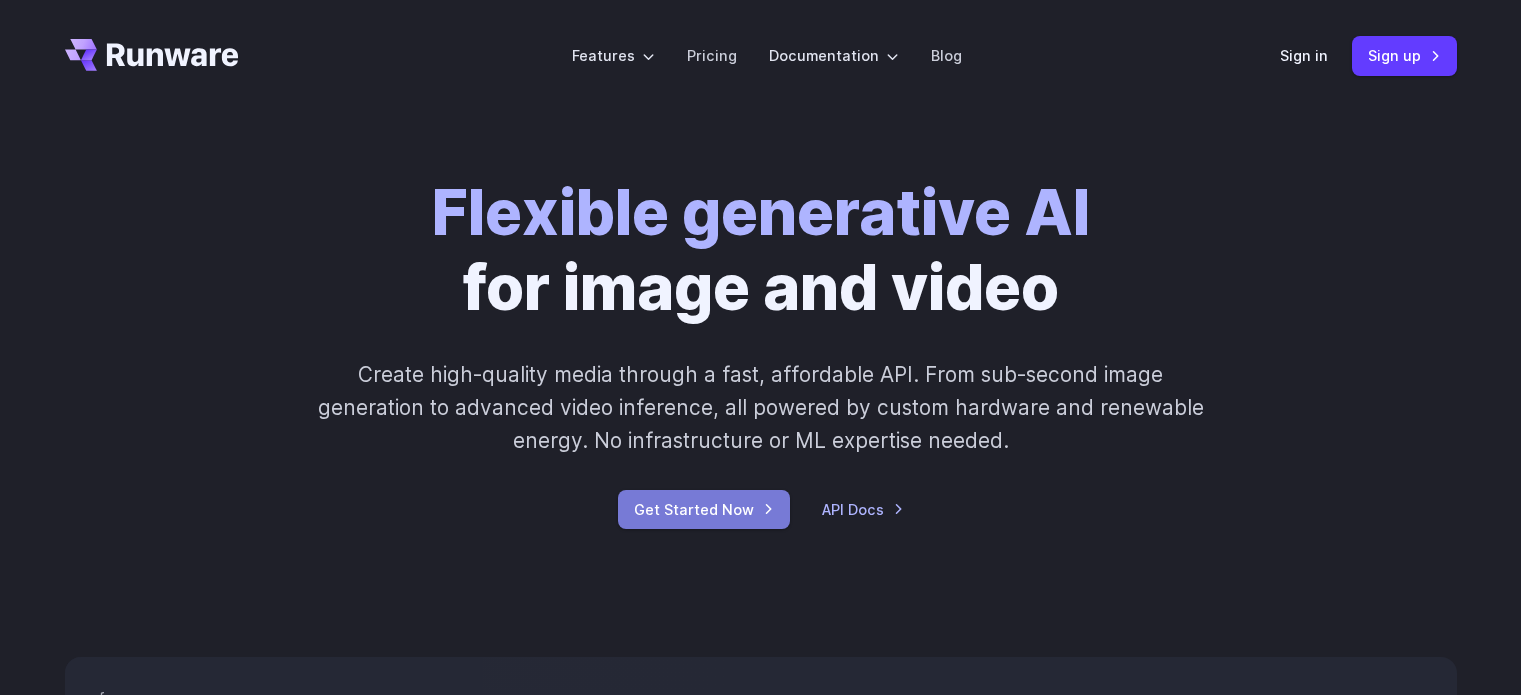 scroll, scrollTop: 0, scrollLeft: 0, axis: both 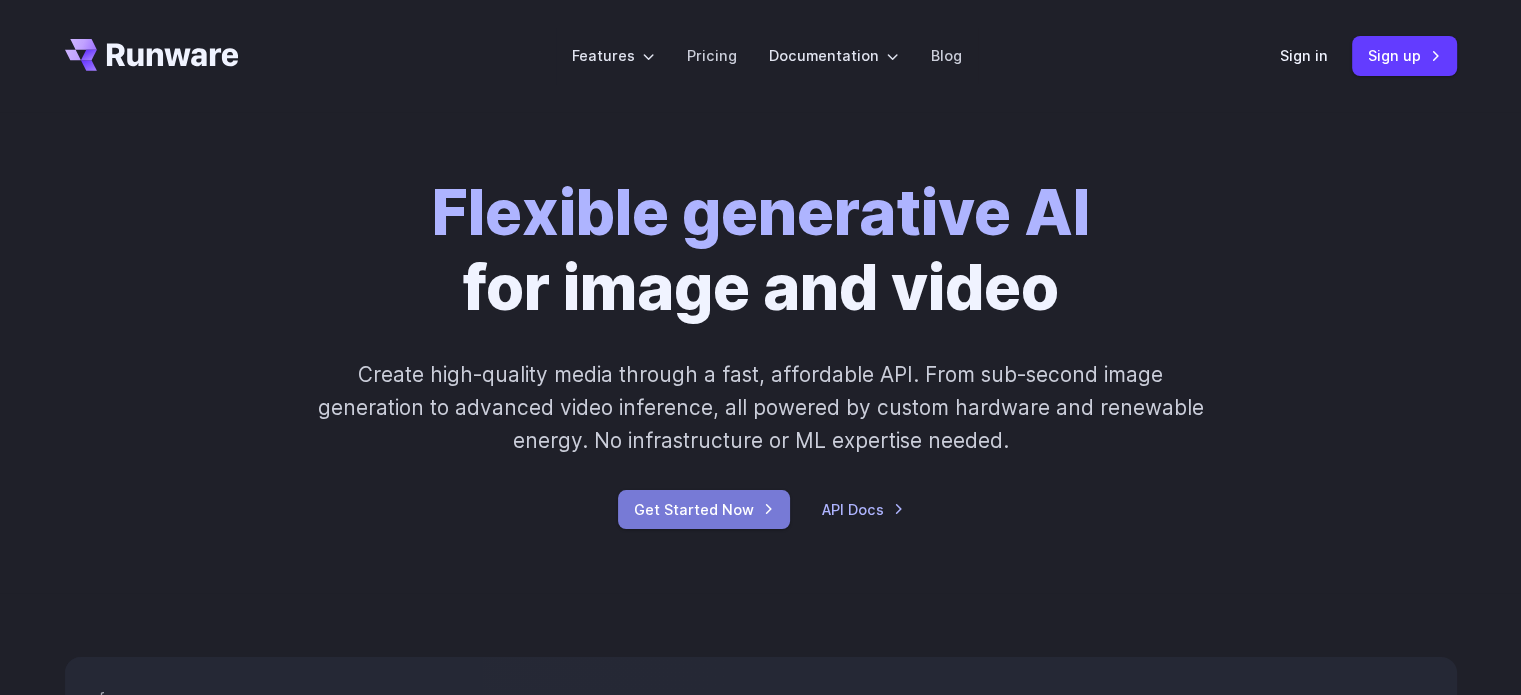 click on "Get Started Now" at bounding box center (704, 509) 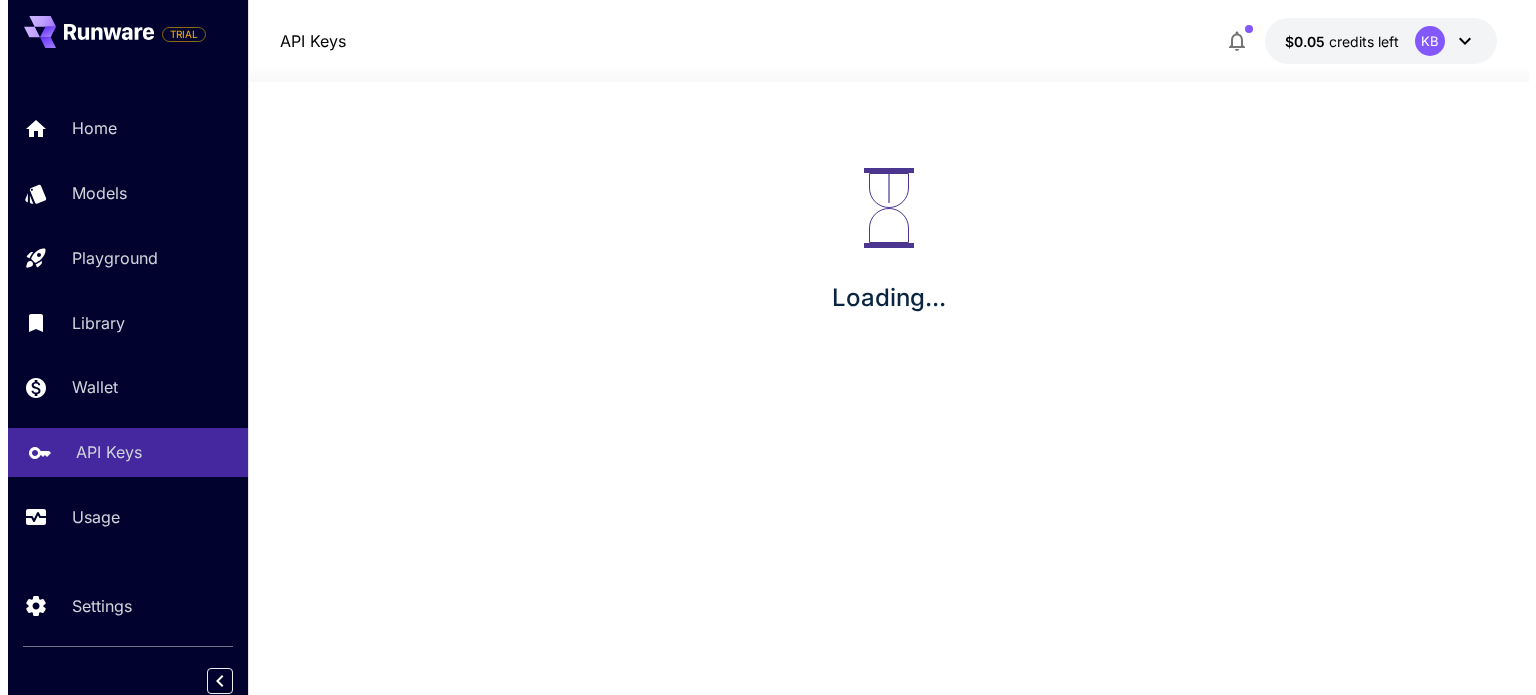 scroll, scrollTop: 0, scrollLeft: 0, axis: both 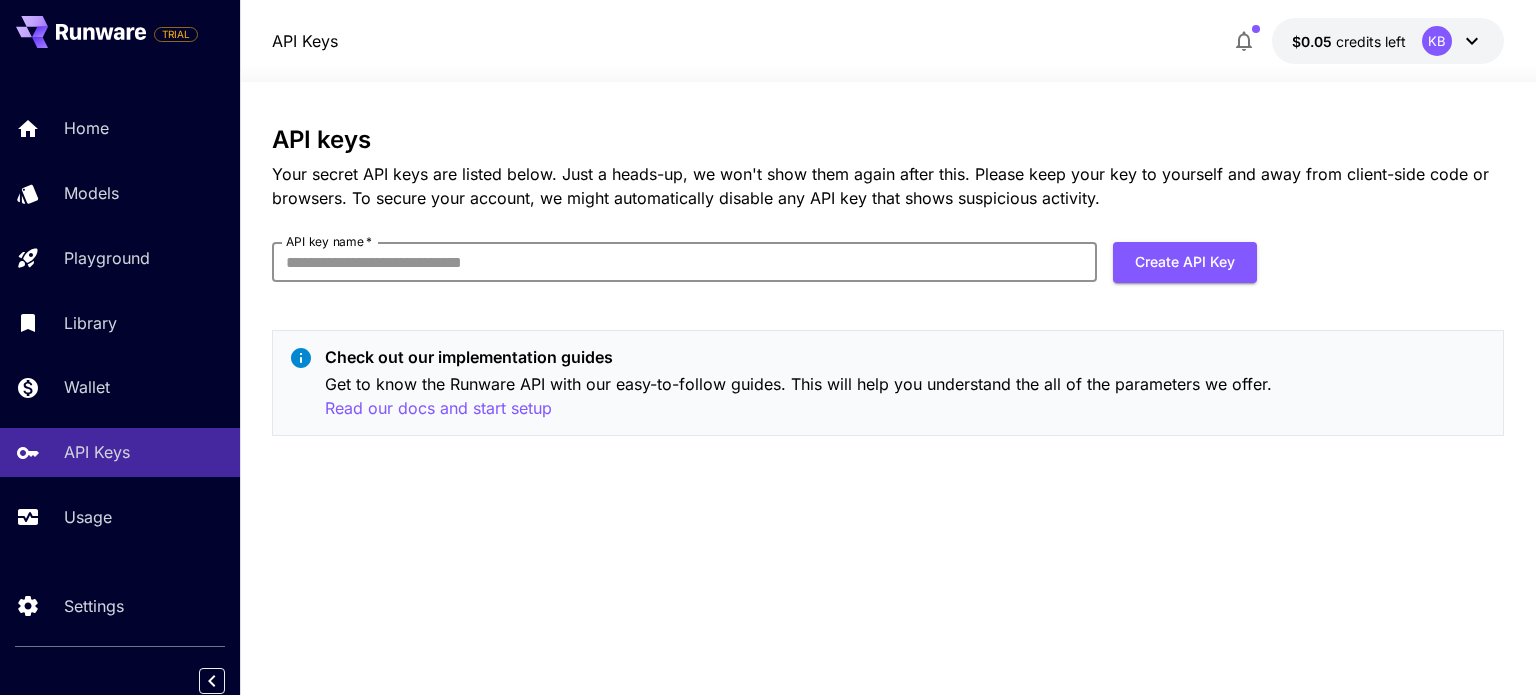 click on "API key name   *" at bounding box center [684, 262] 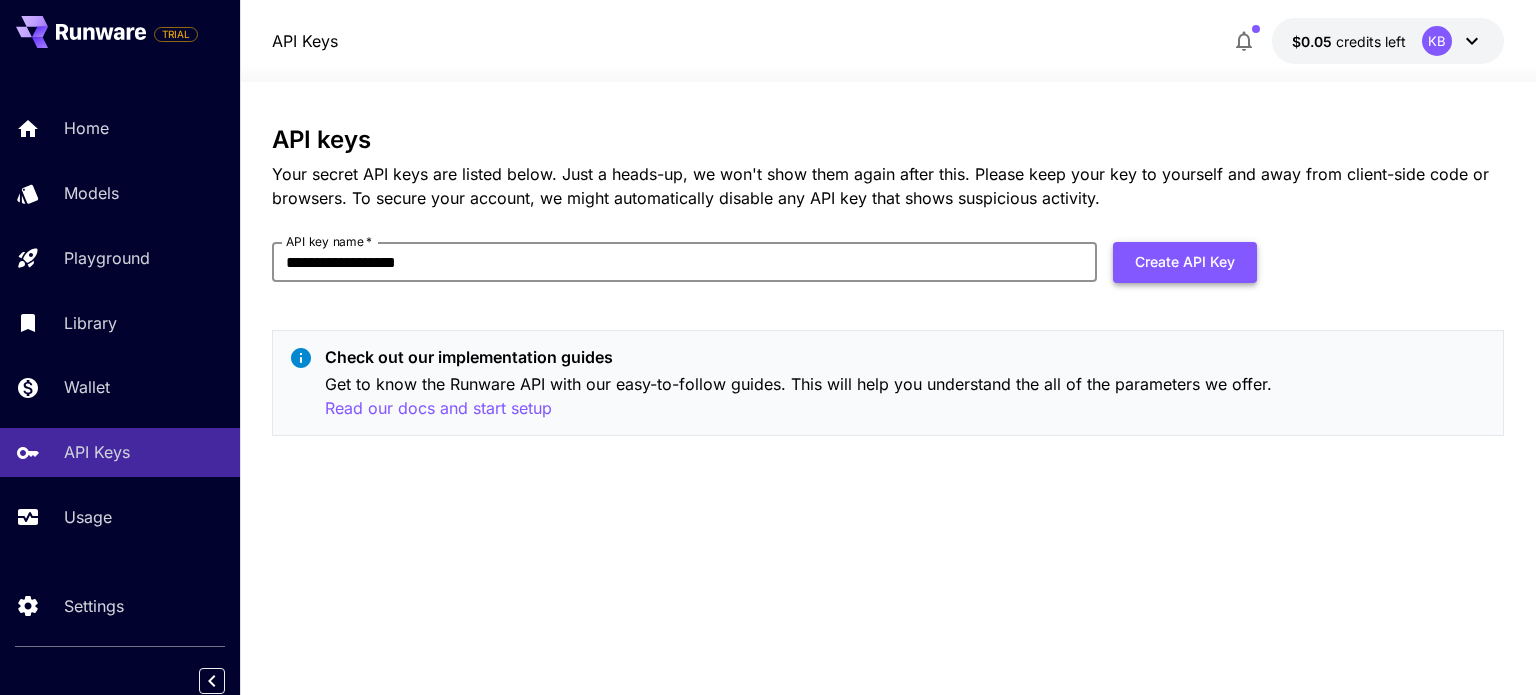 click on "Create API Key" at bounding box center (1185, 262) 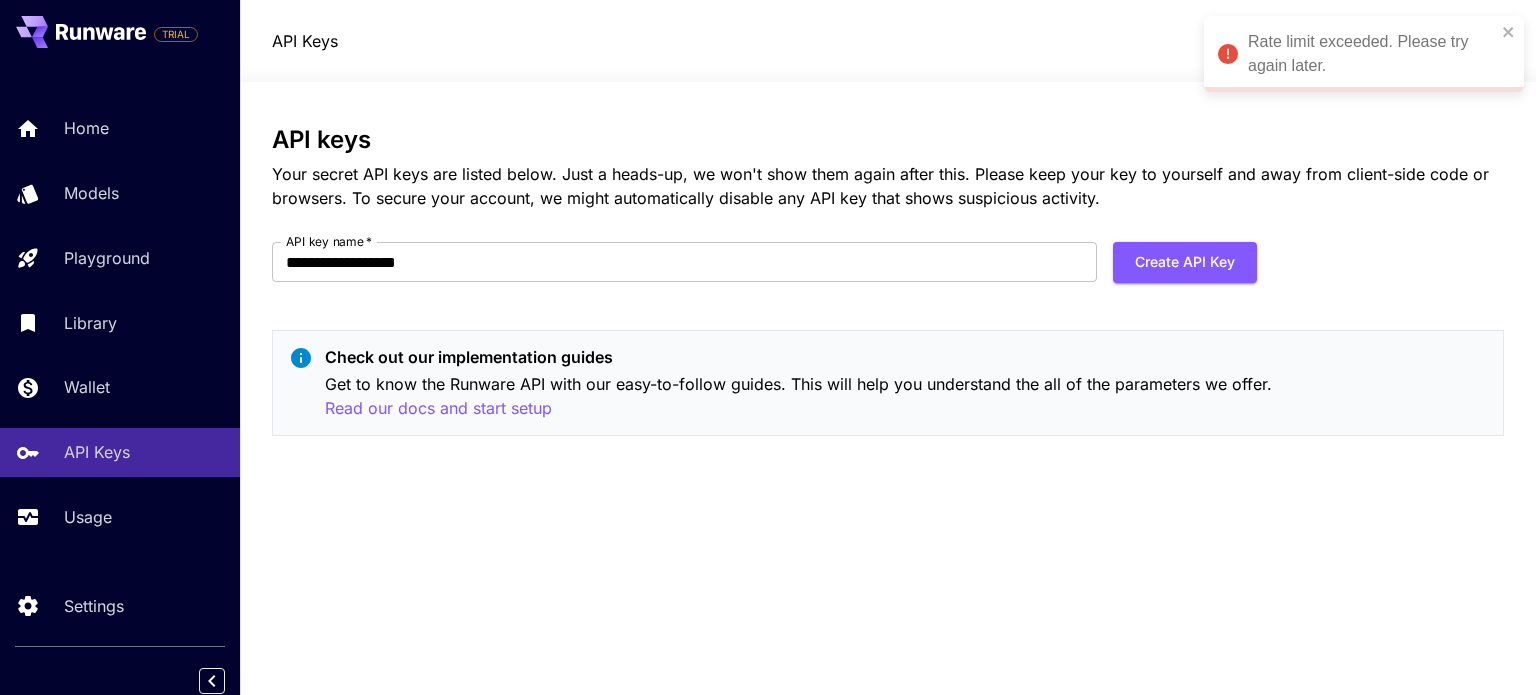 click on "Rate limit exceeded. Please try again later." at bounding box center (1372, 54) 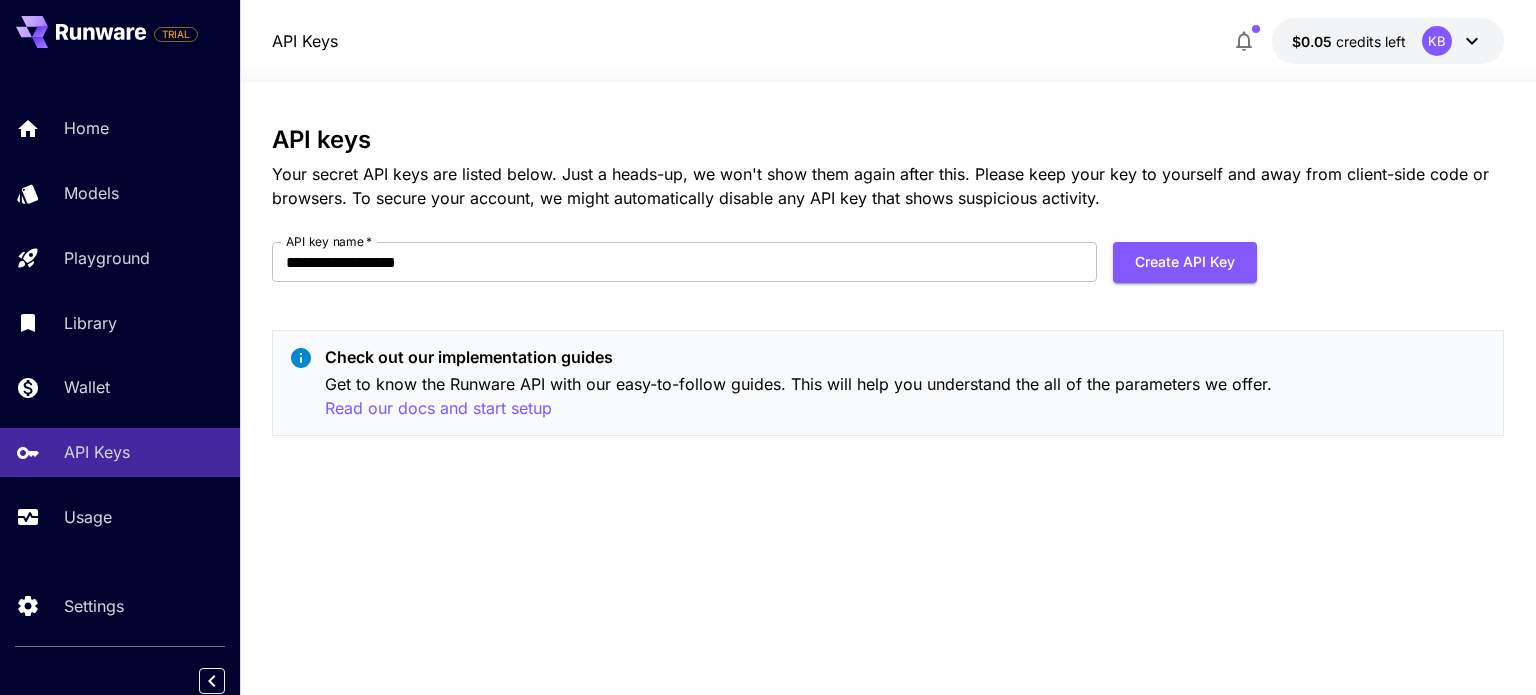 click at bounding box center [888, 70] 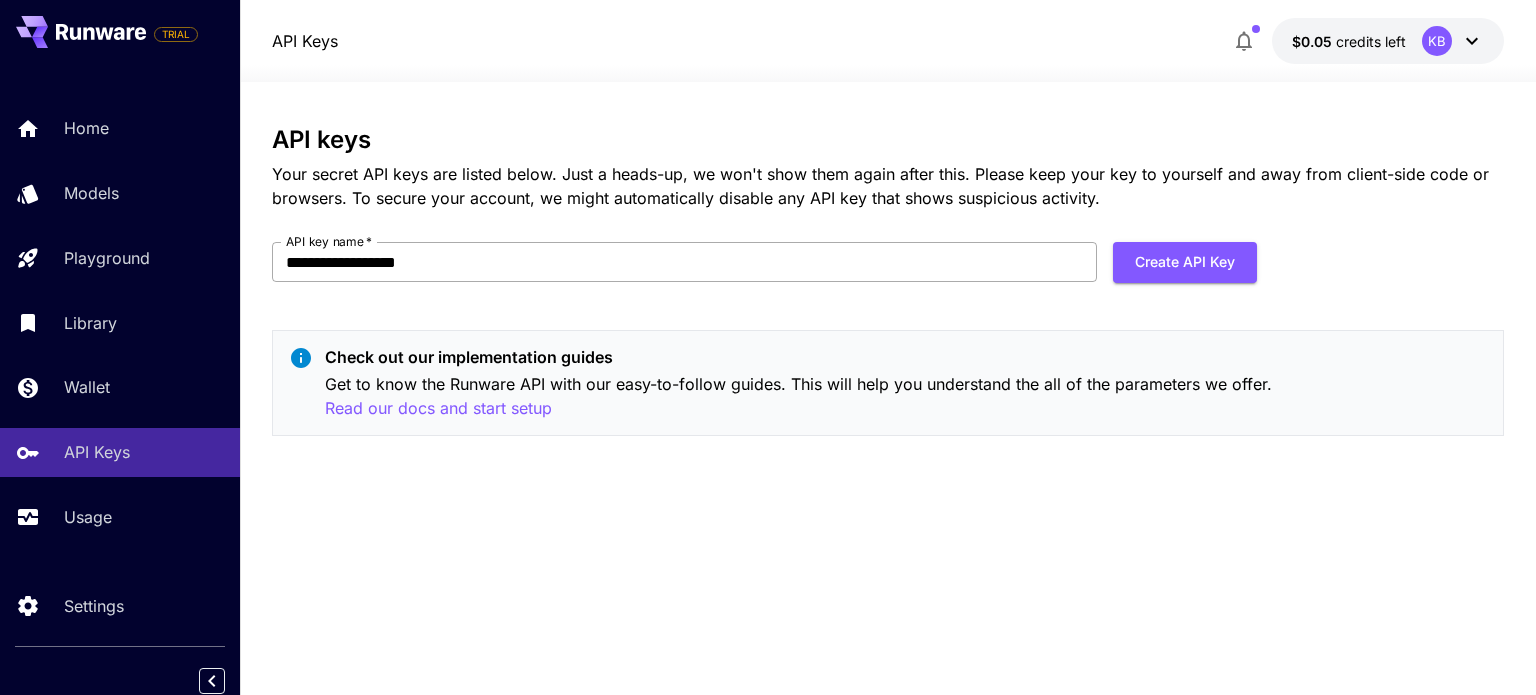 click on "**********" at bounding box center (684, 262) 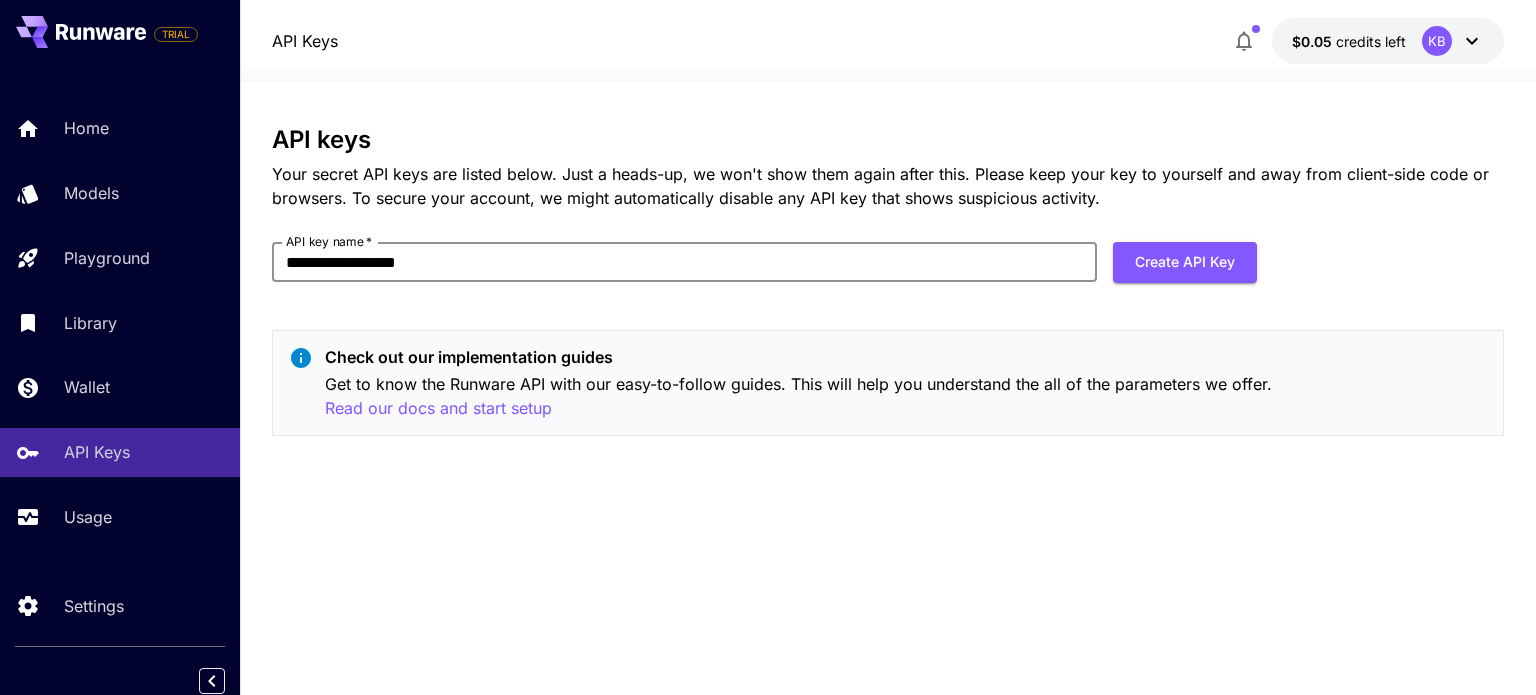 click on "**********" at bounding box center (684, 262) 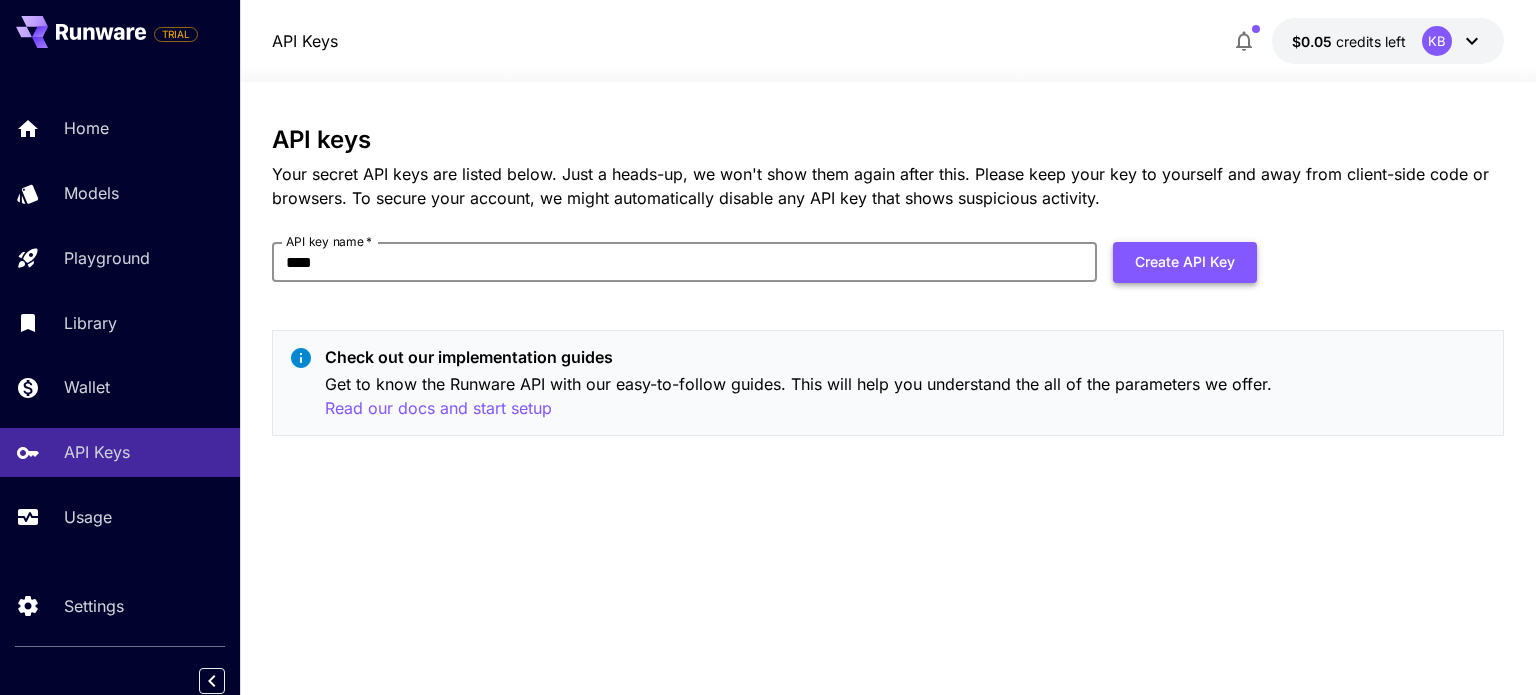 type on "****" 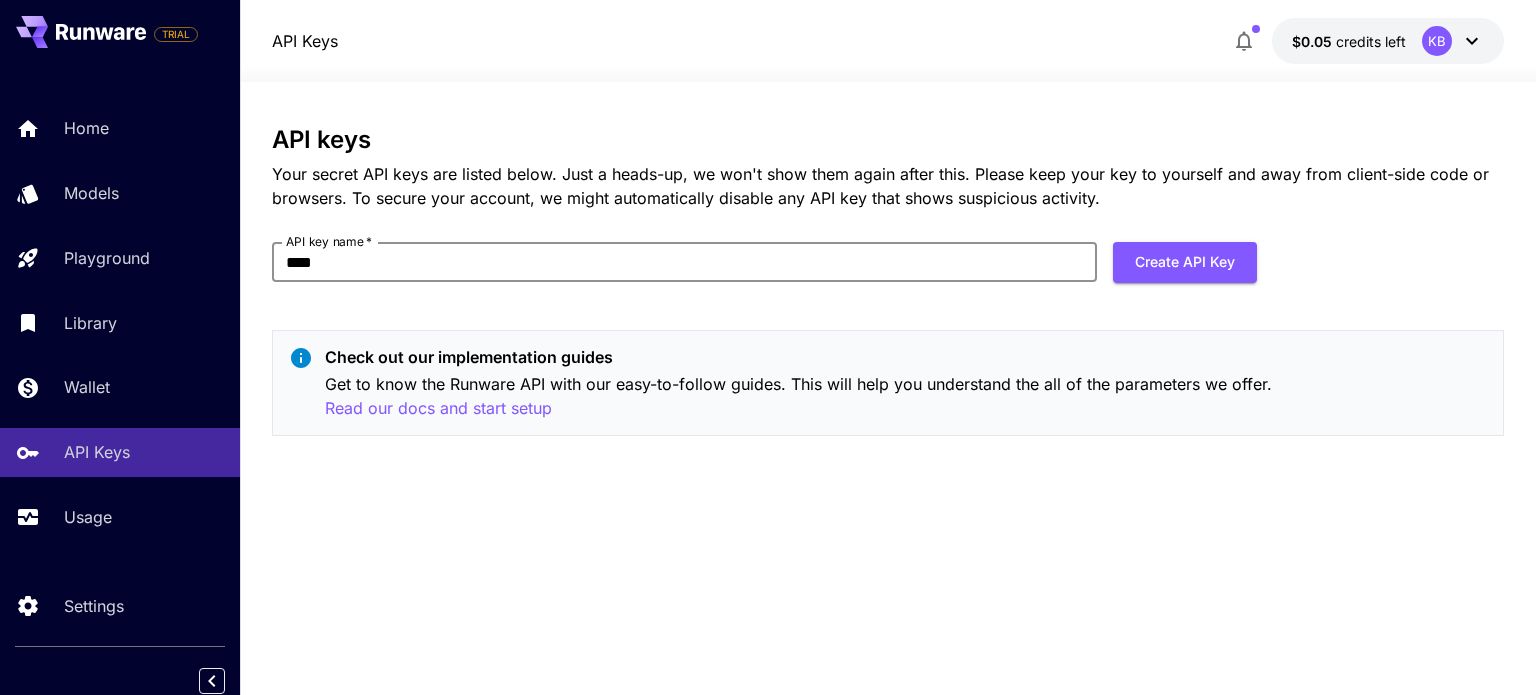 click on "Create API Key" at bounding box center [1185, 262] 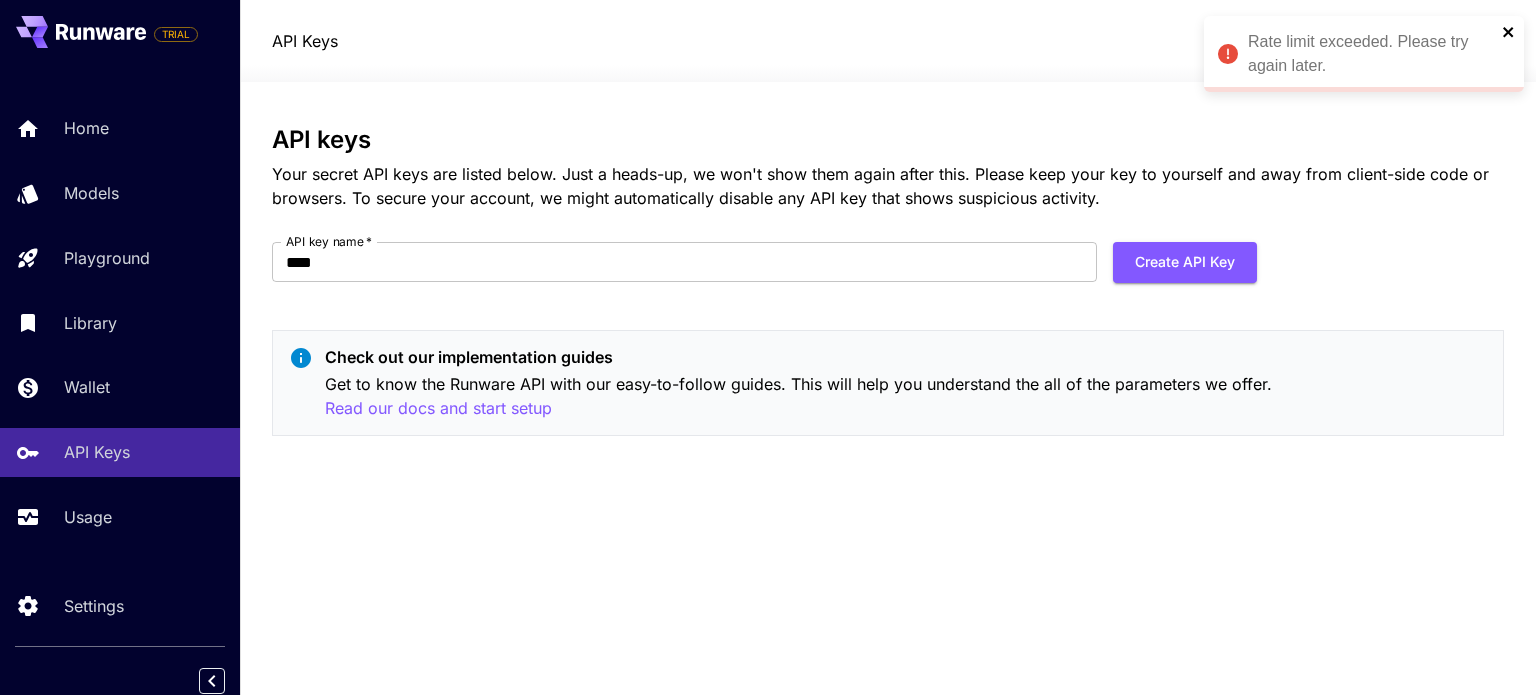 click 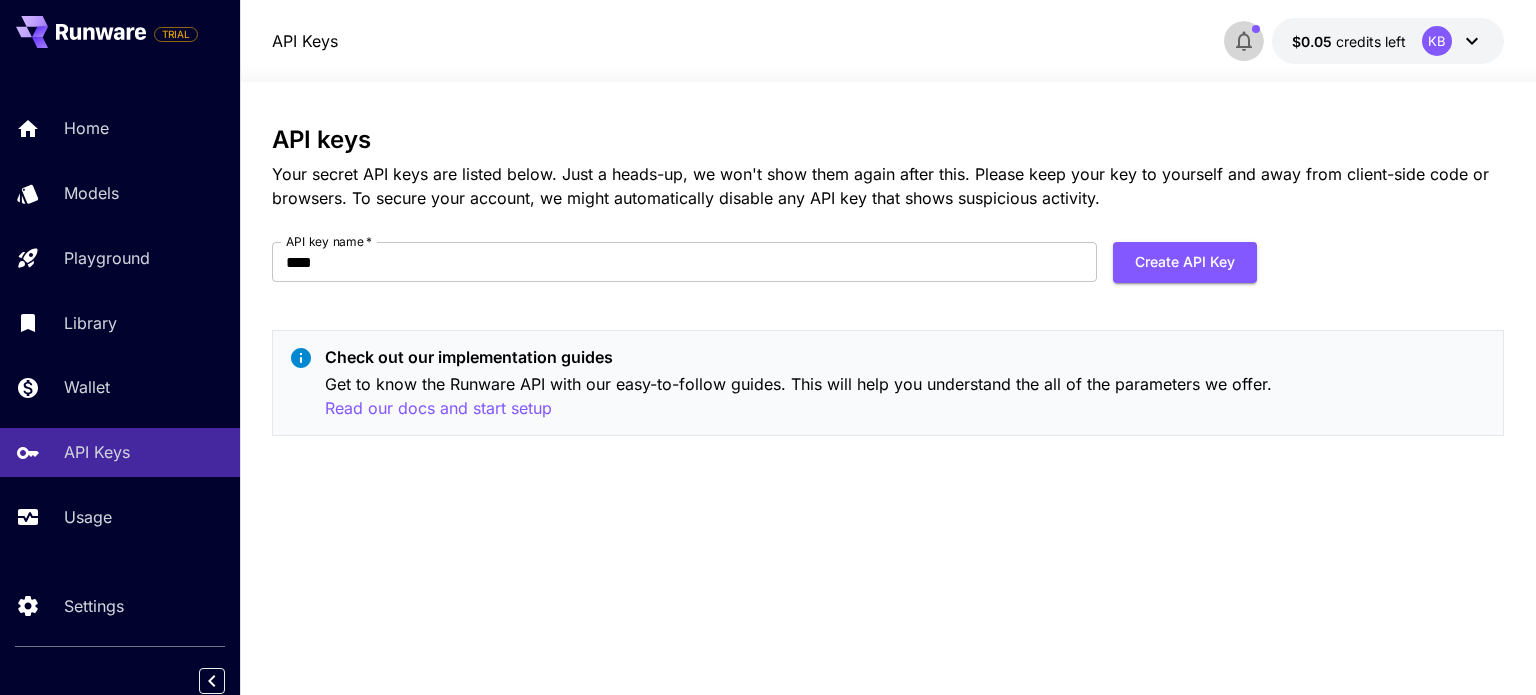 click 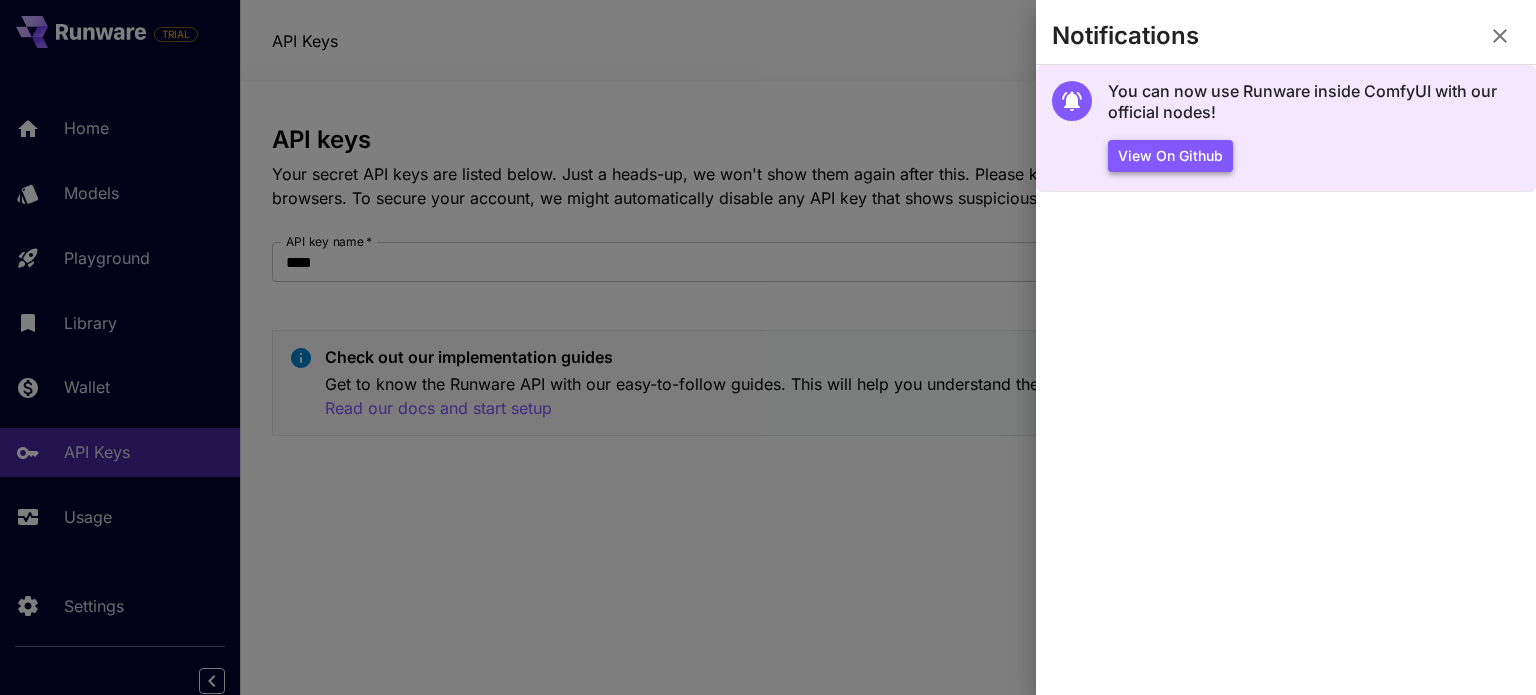 click on "View on Github" at bounding box center [1170, 156] 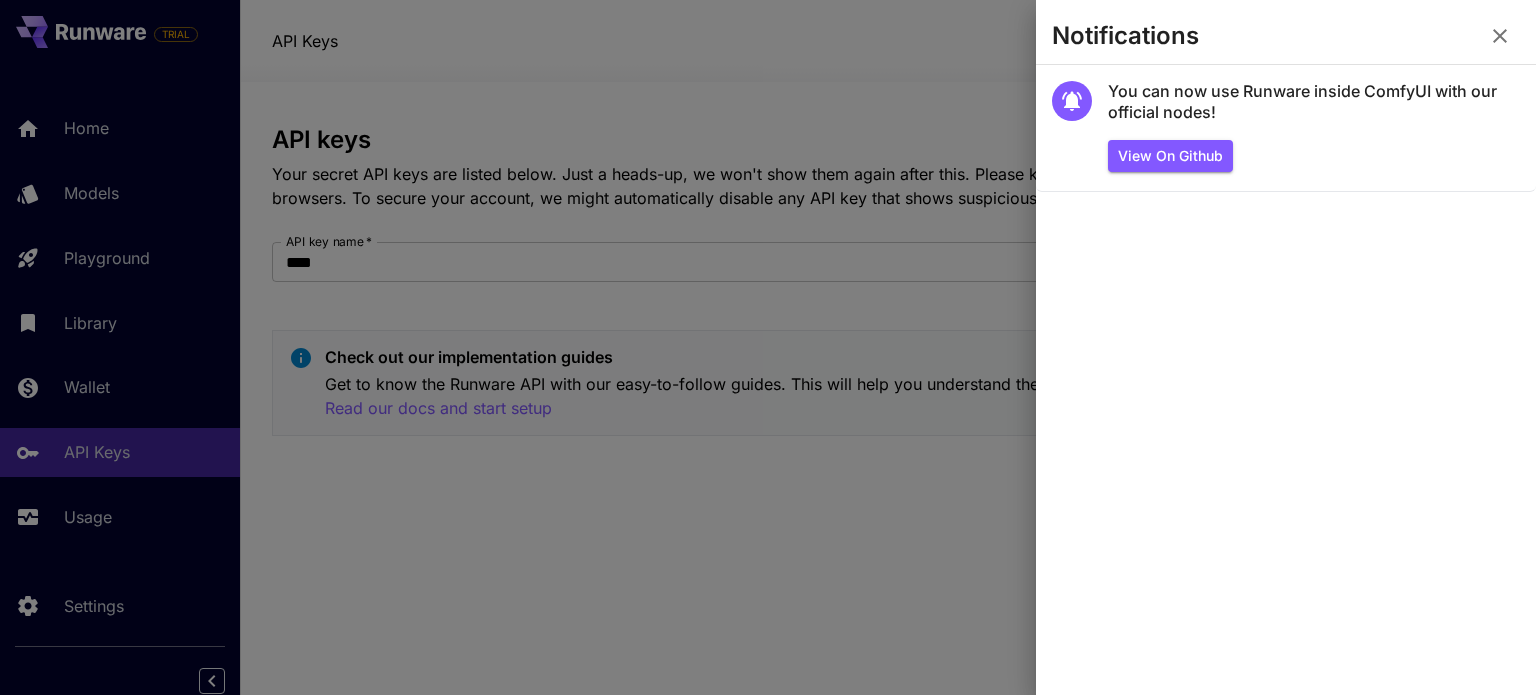 drag, startPoint x: 796, startPoint y: 191, endPoint x: 778, endPoint y: 193, distance: 18.110771 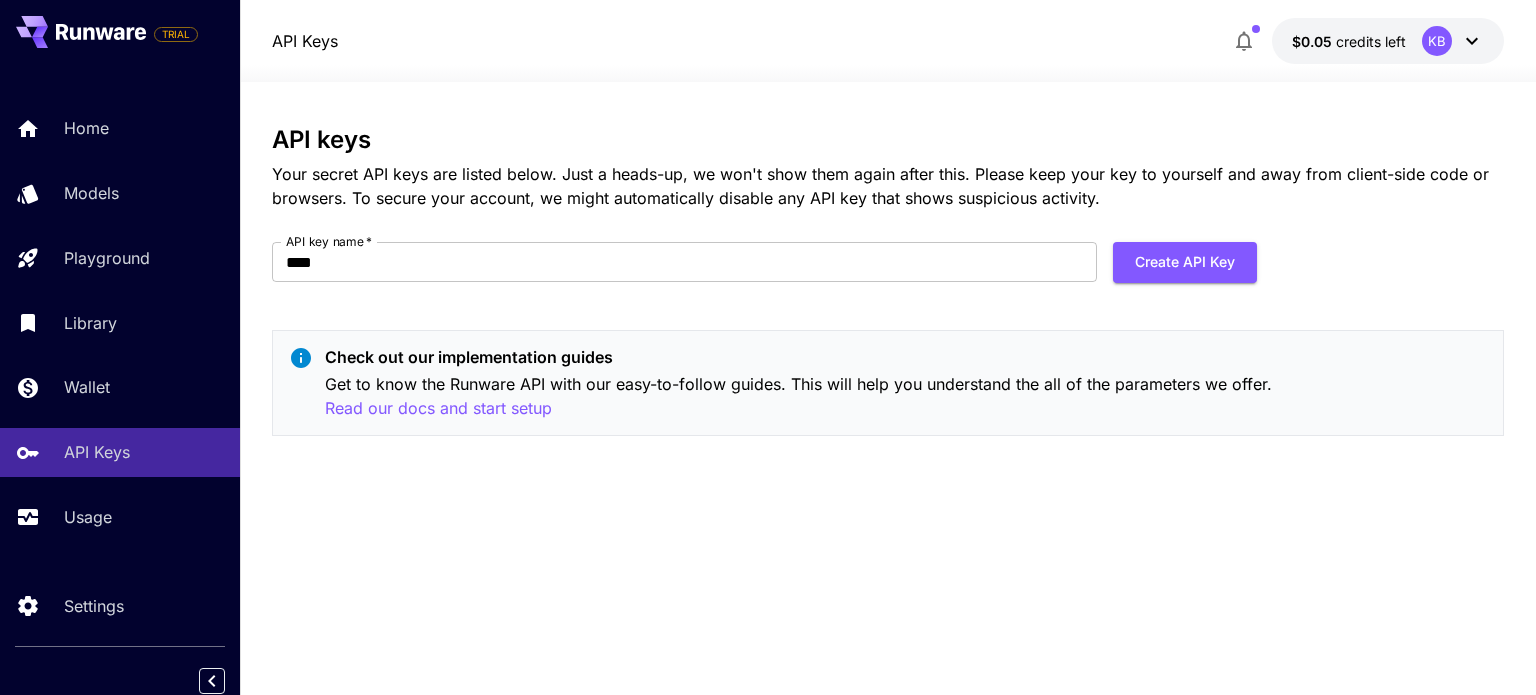 click on "Create API Key" at bounding box center (1185, 262) 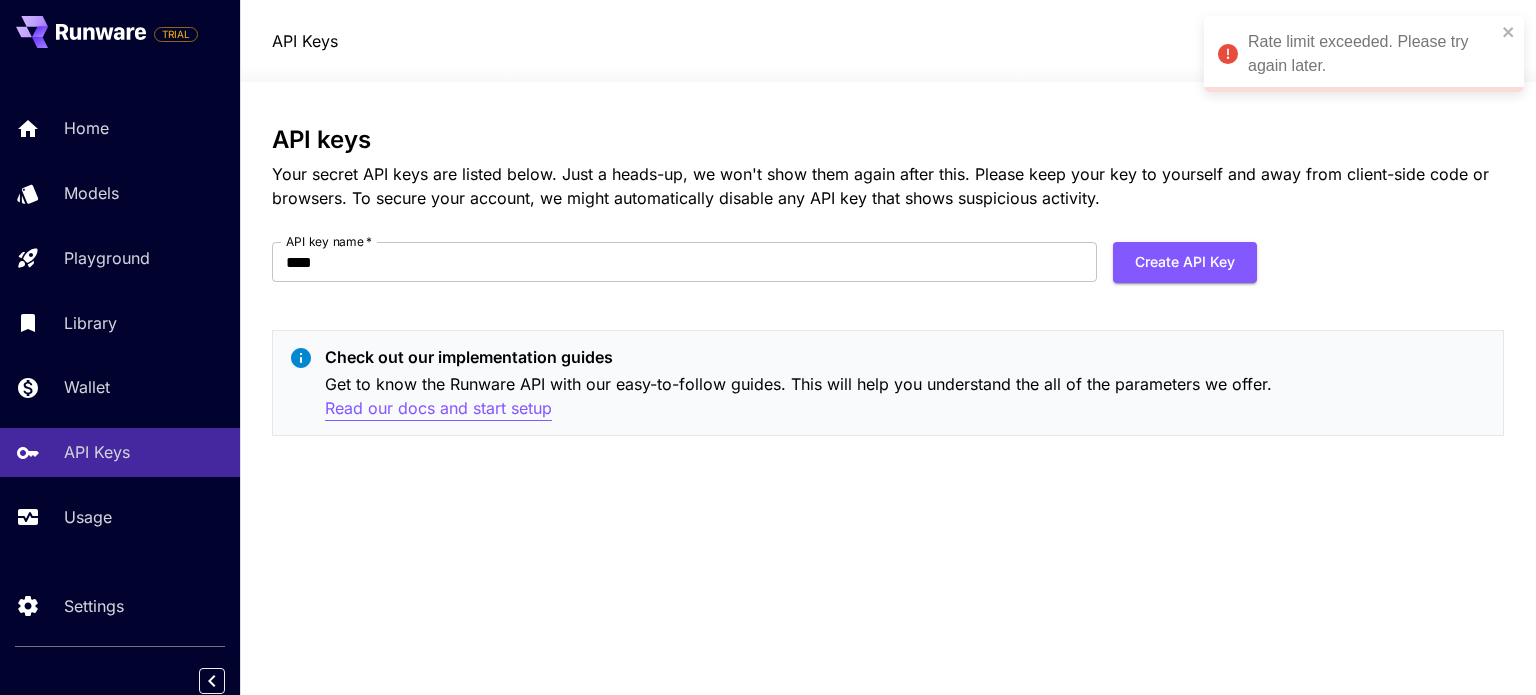 click on "Read our docs and start setup" at bounding box center (438, 408) 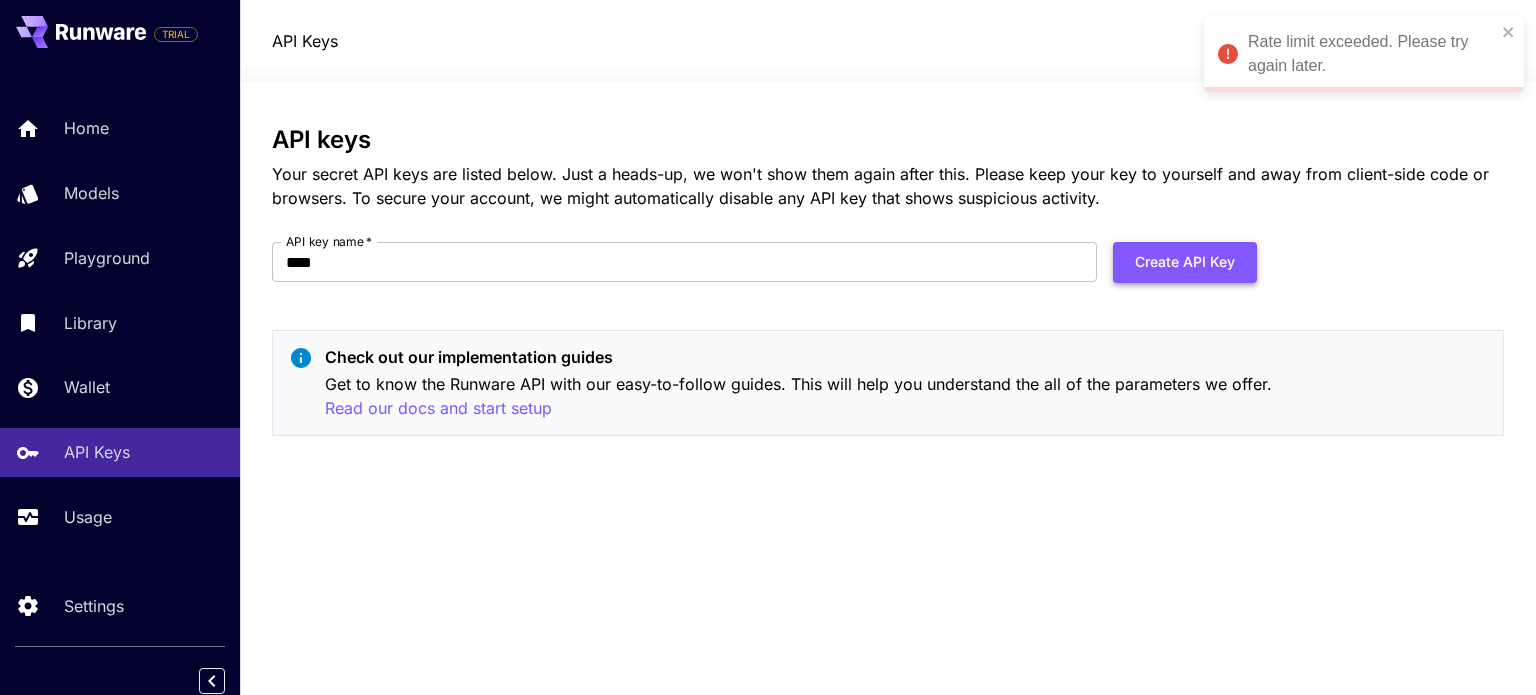 click on "Create API Key" at bounding box center [1185, 262] 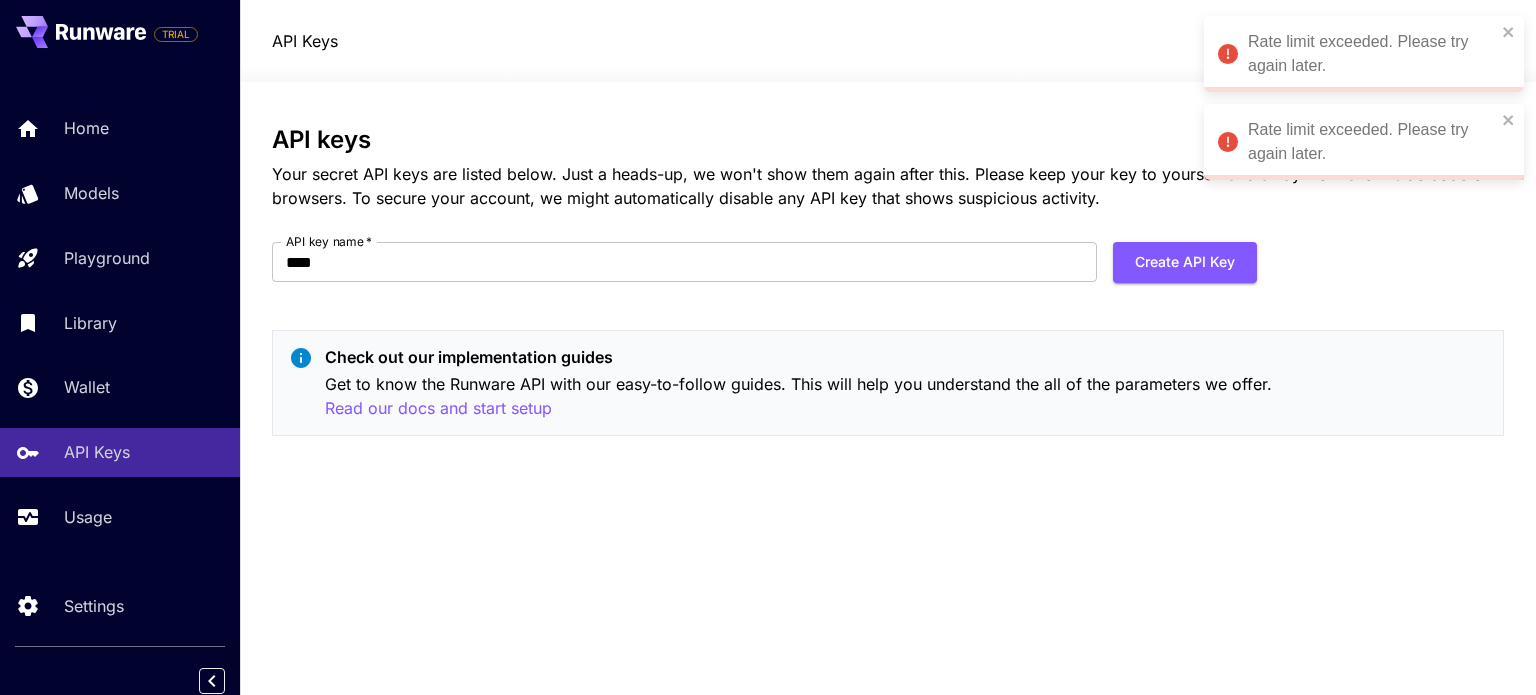 click on "Rate limit exceeded. Please try again later." at bounding box center [1372, 54] 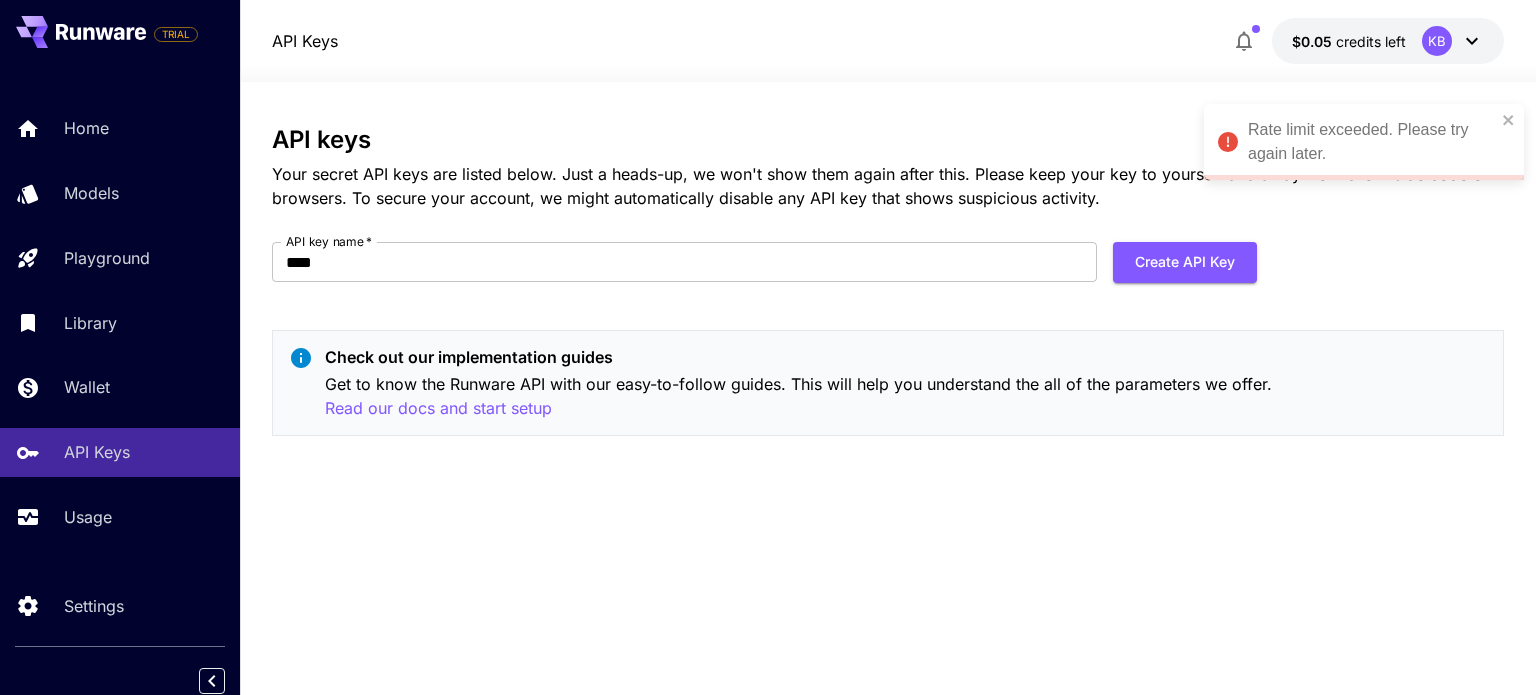 click on "Rate limit exceeded. Please try again later." at bounding box center (1364, 142) 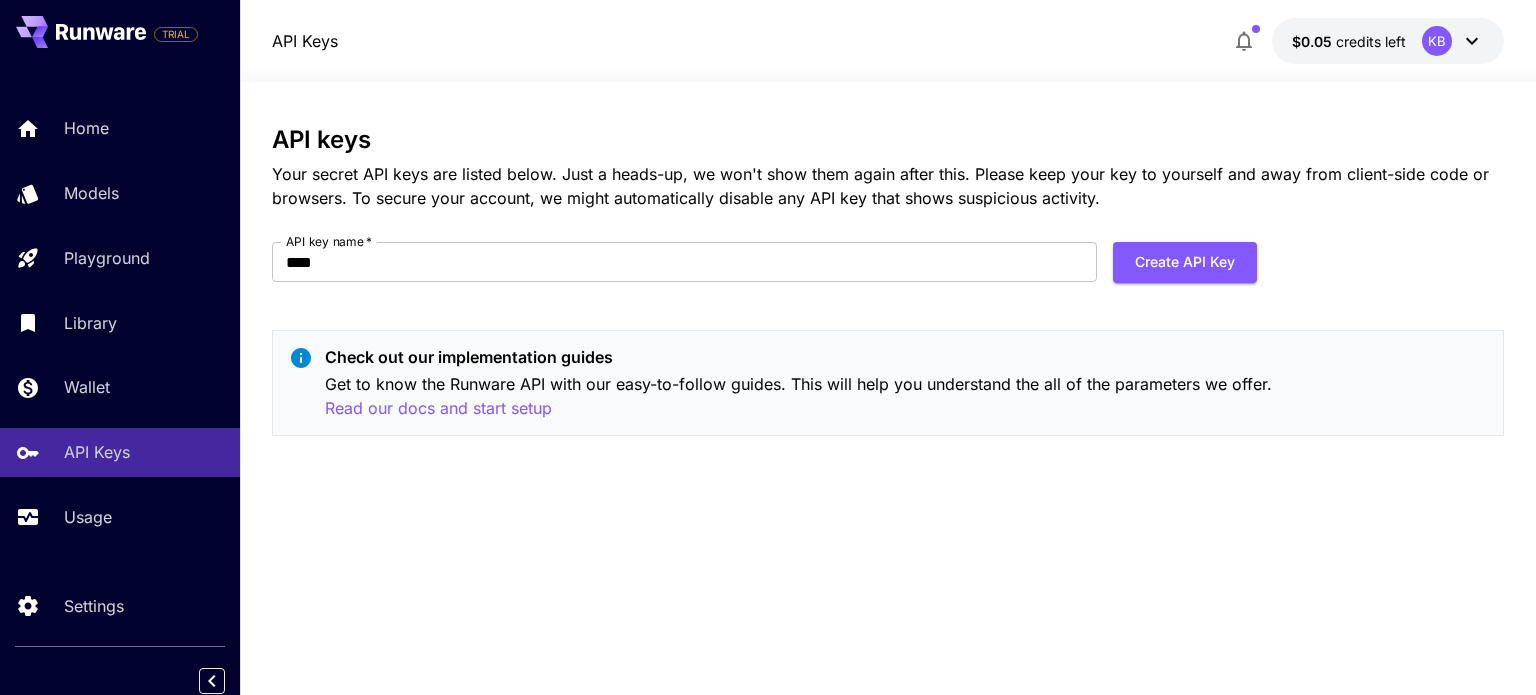 click on "$0.05    credits left" at bounding box center [1349, 41] 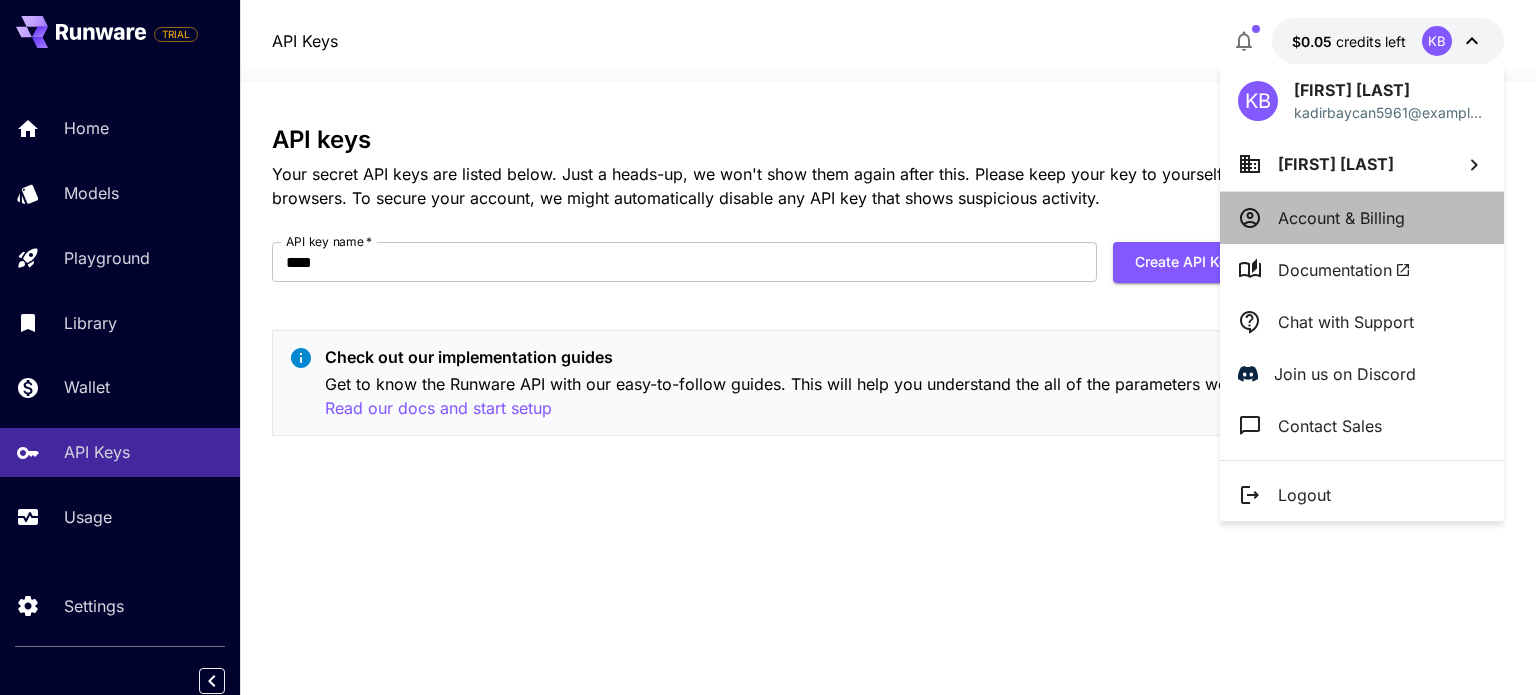 click on "Account & Billing" at bounding box center [1362, 218] 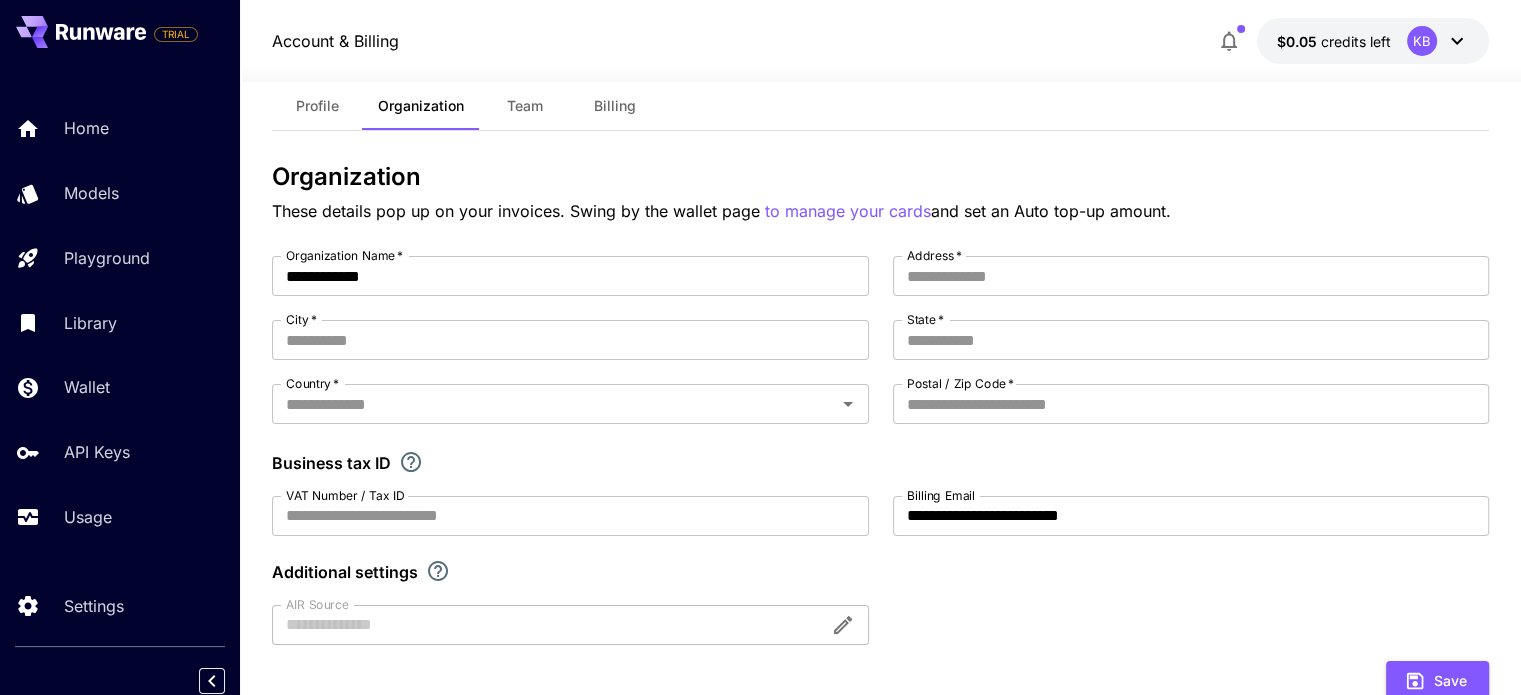 scroll, scrollTop: 100, scrollLeft: 0, axis: vertical 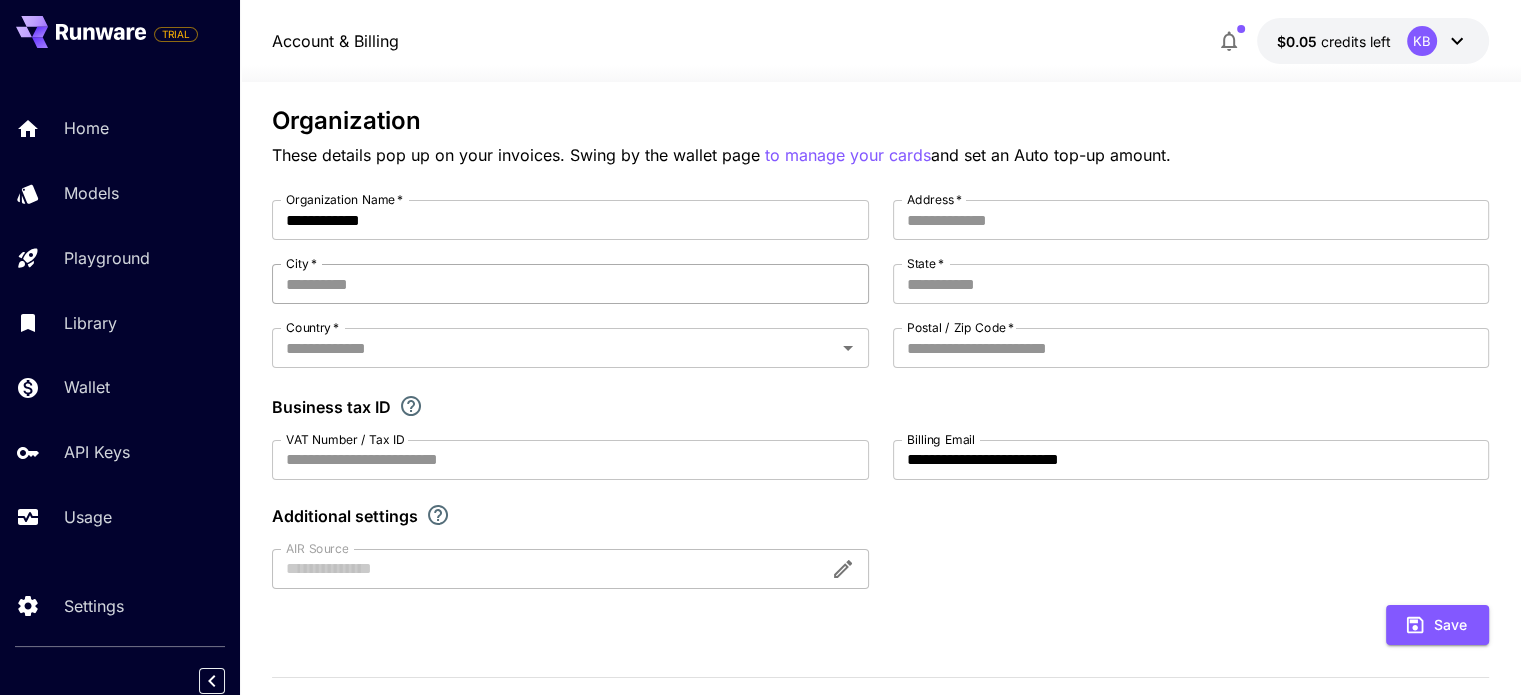 click on "City   *" at bounding box center (570, 284) 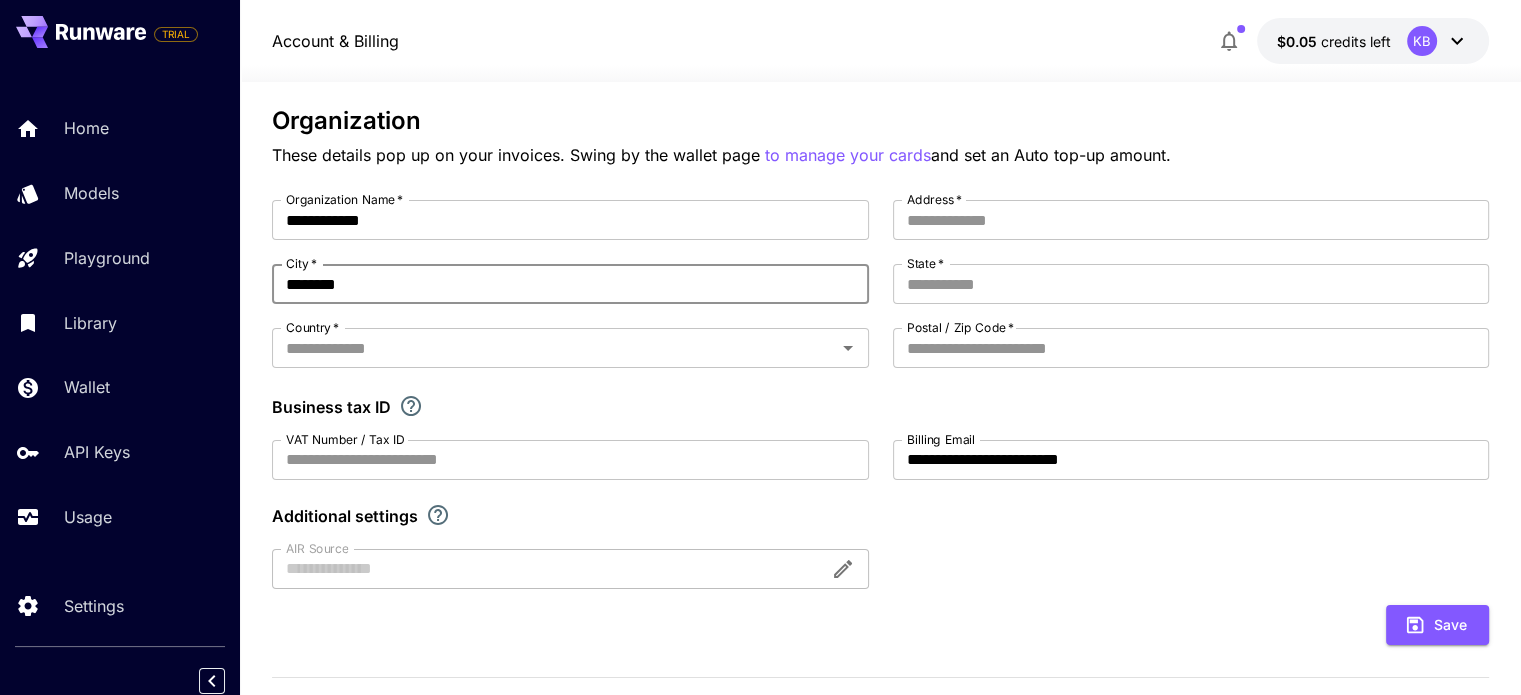 type on "********" 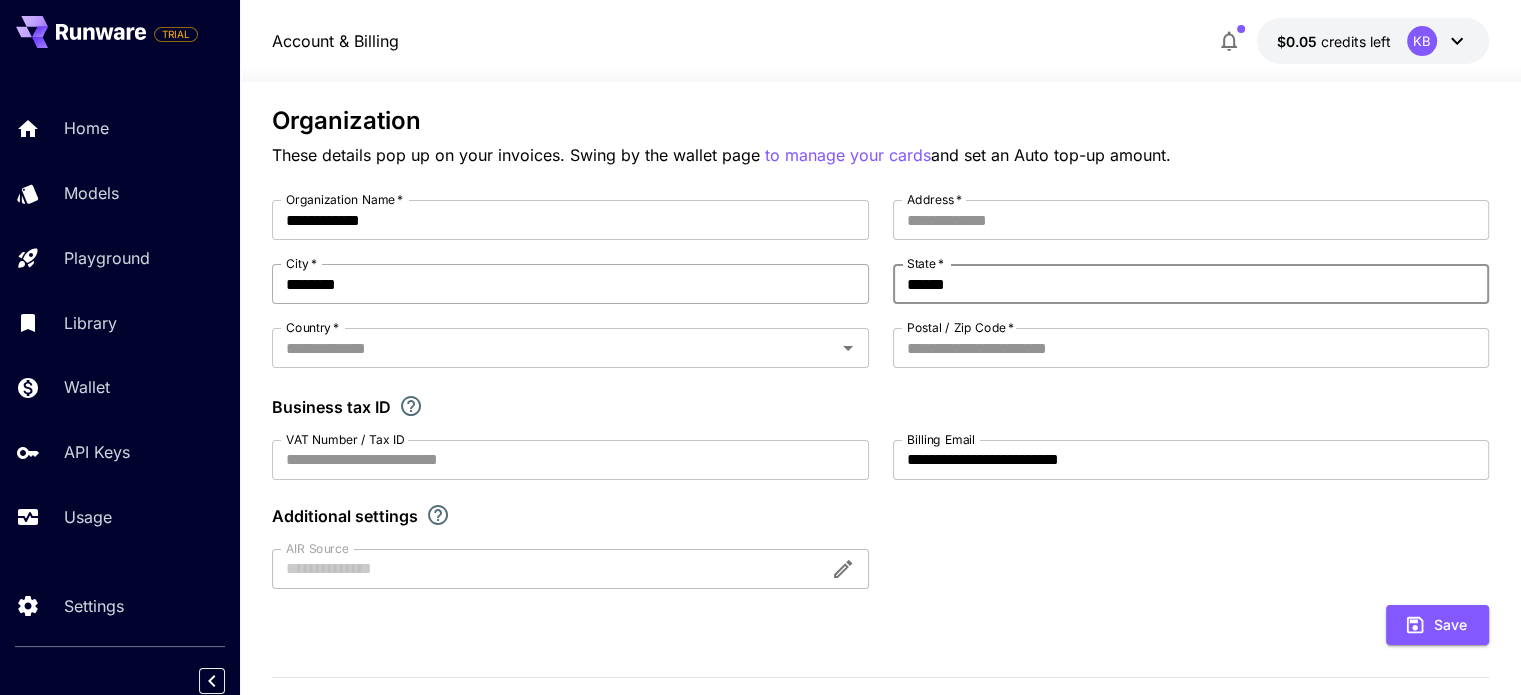 type on "******" 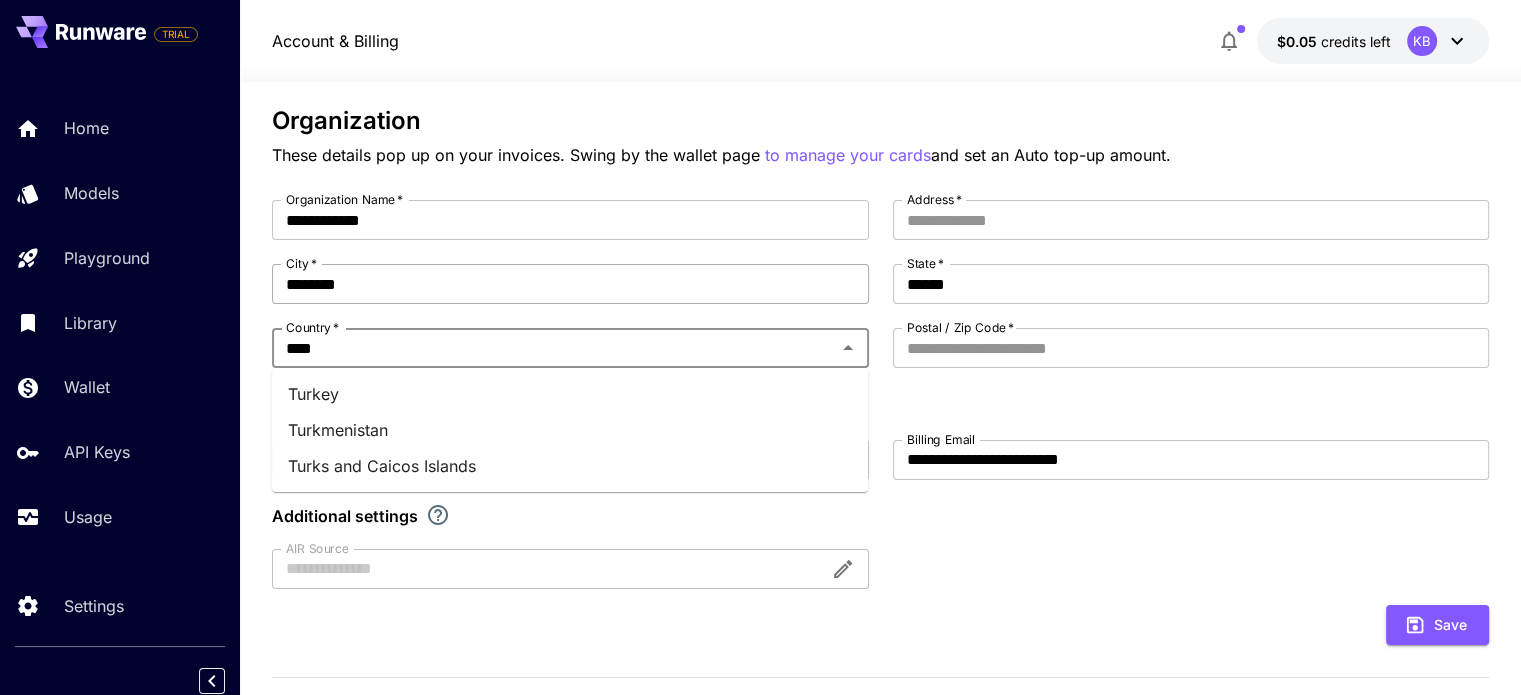 type on "*****" 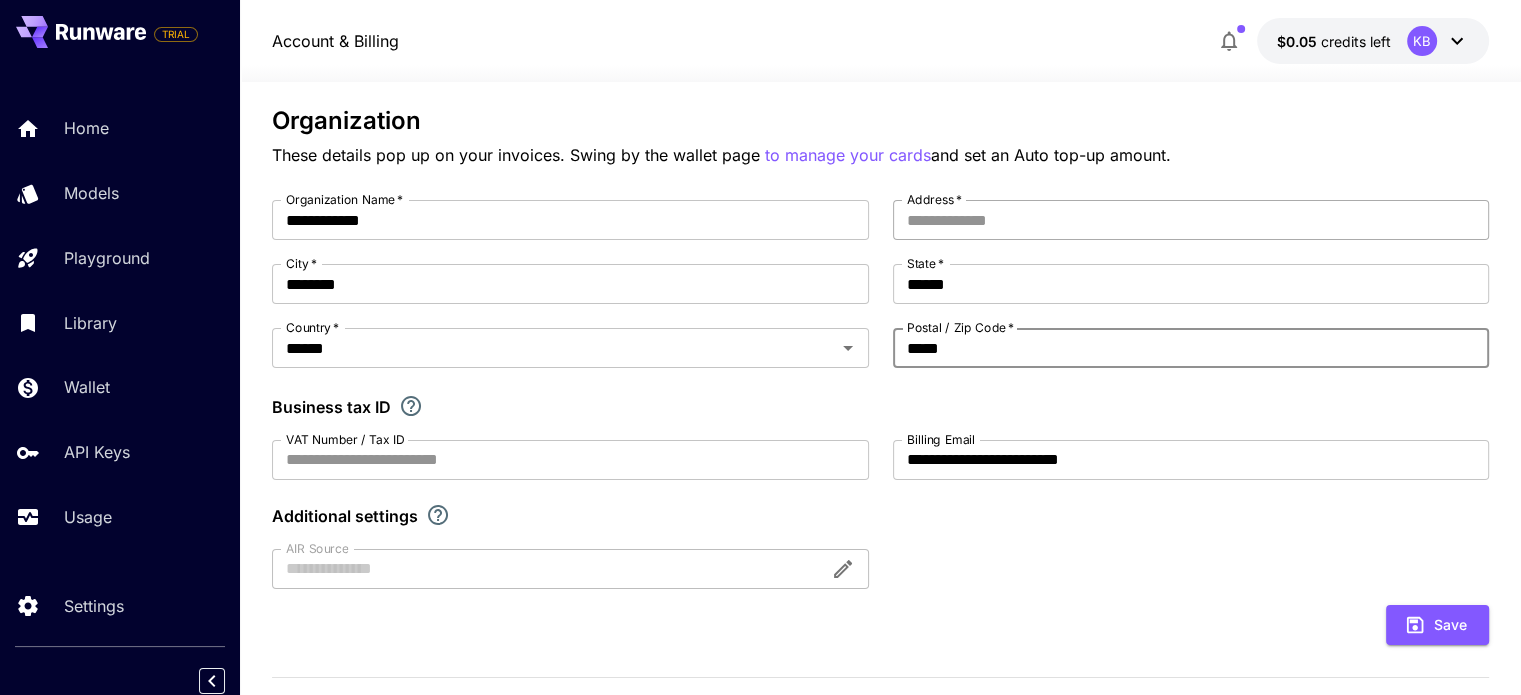 type on "*****" 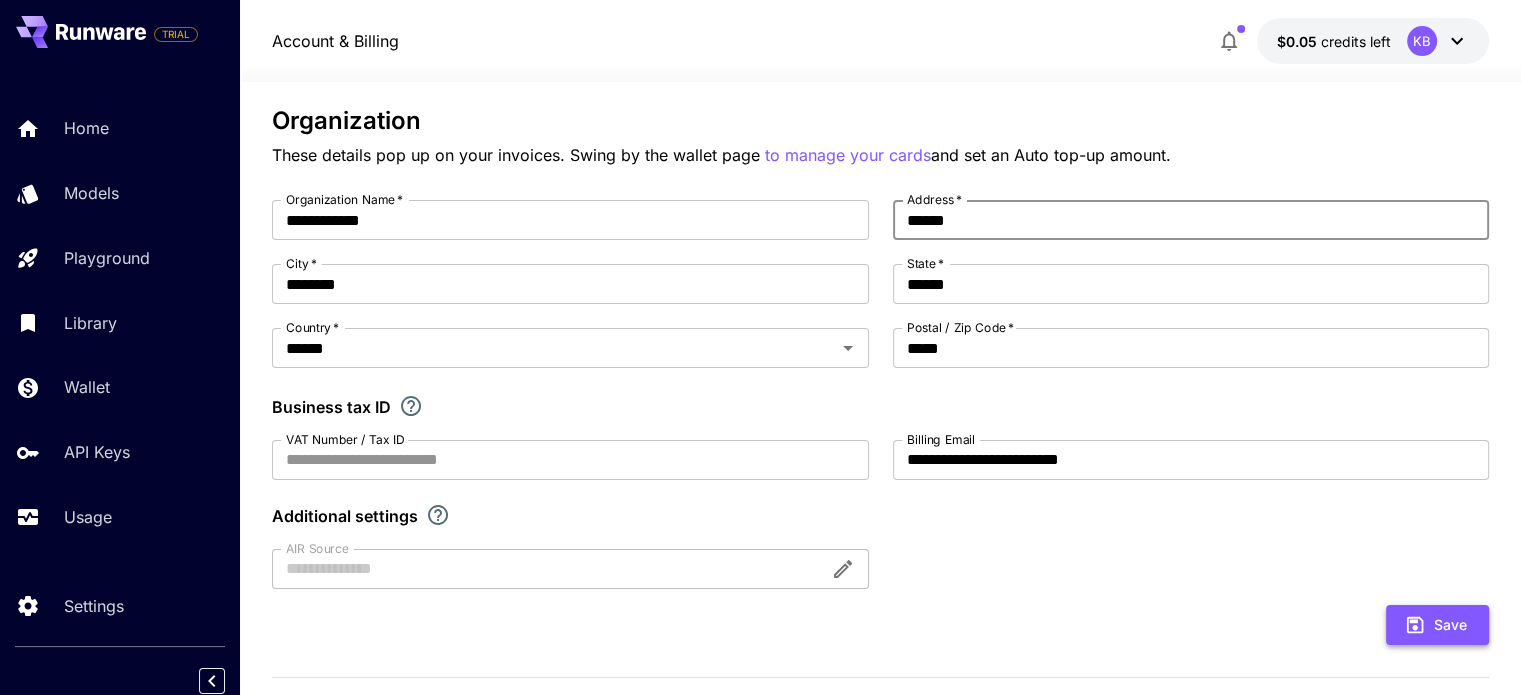 type on "******" 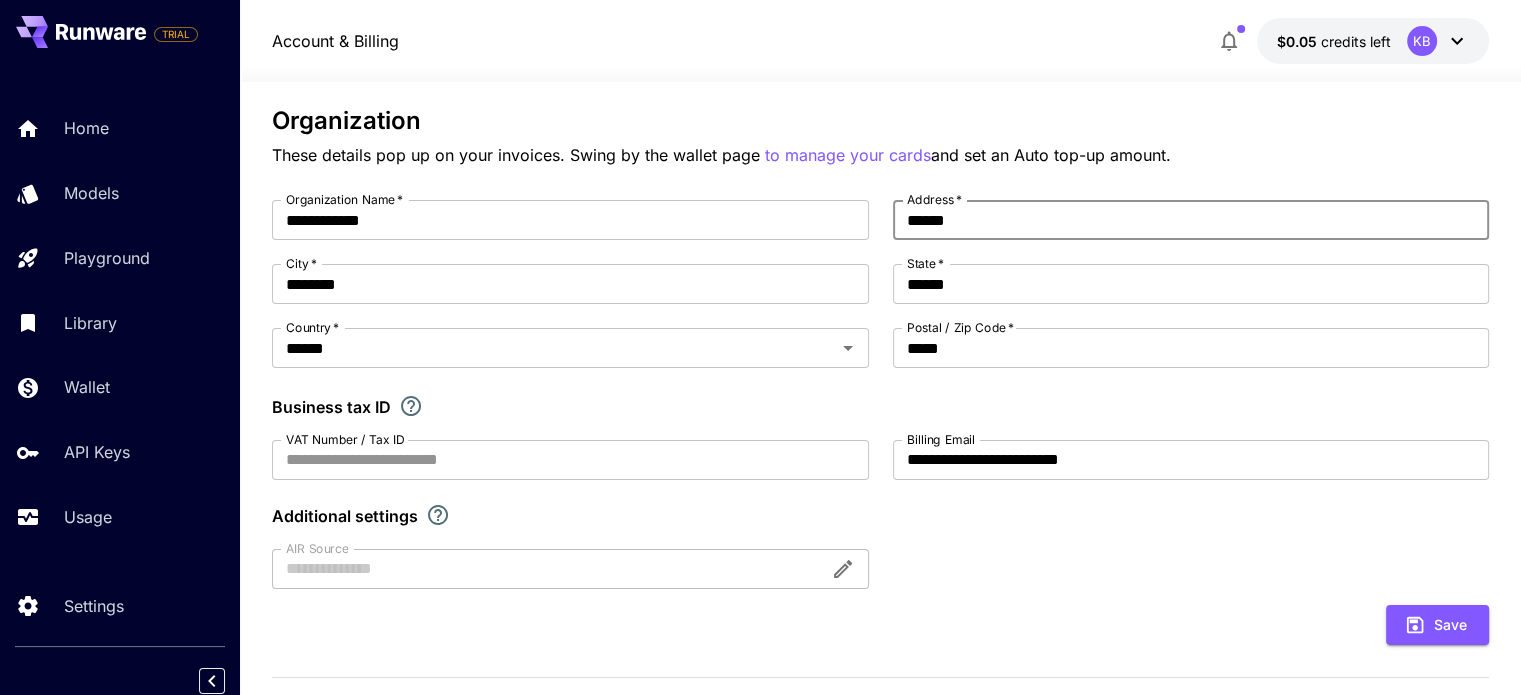 click 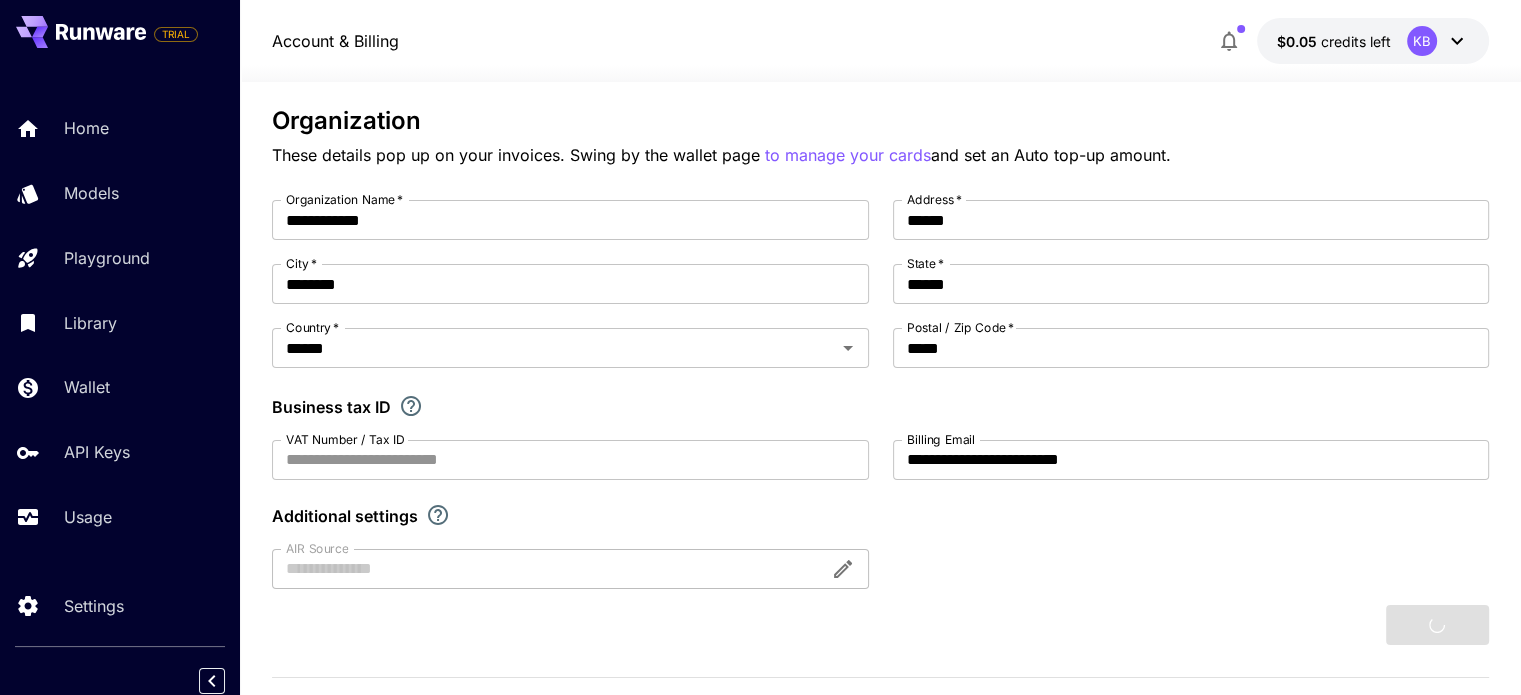 type 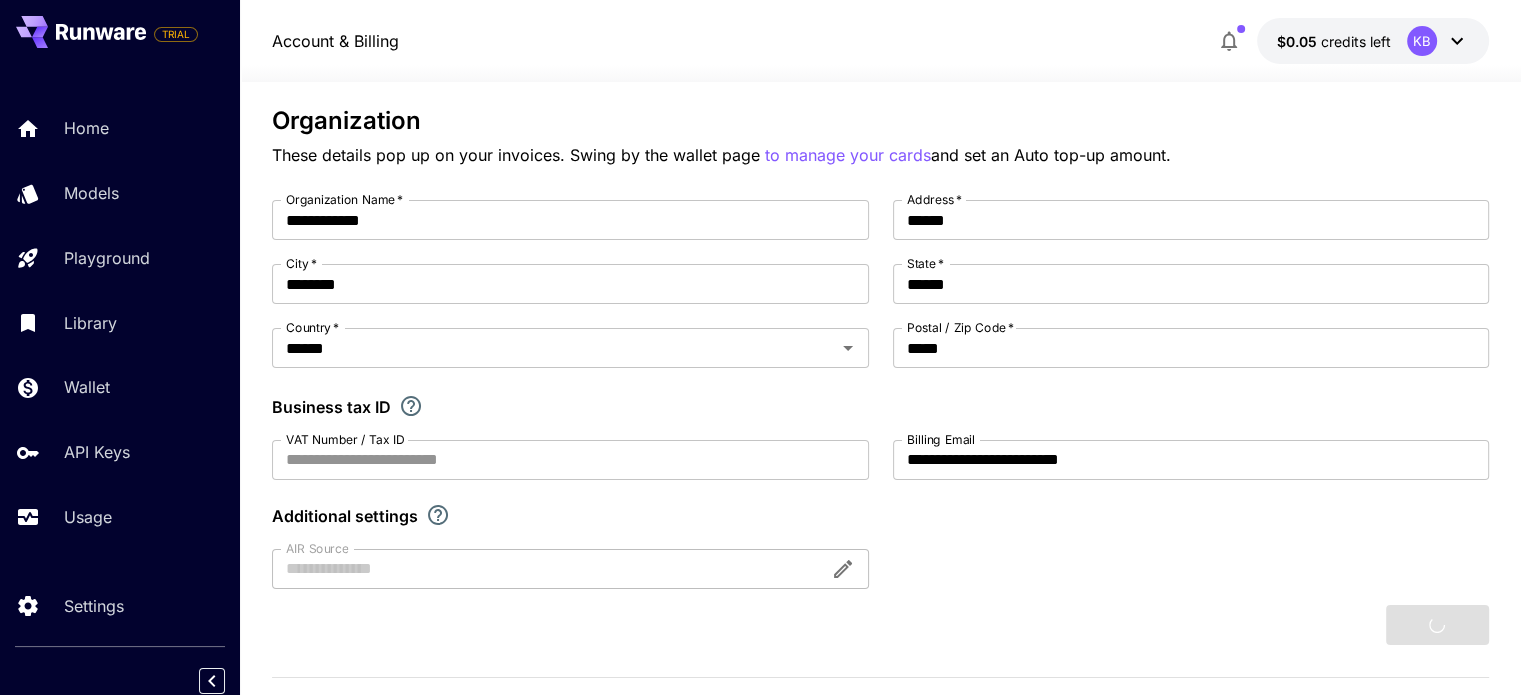 type 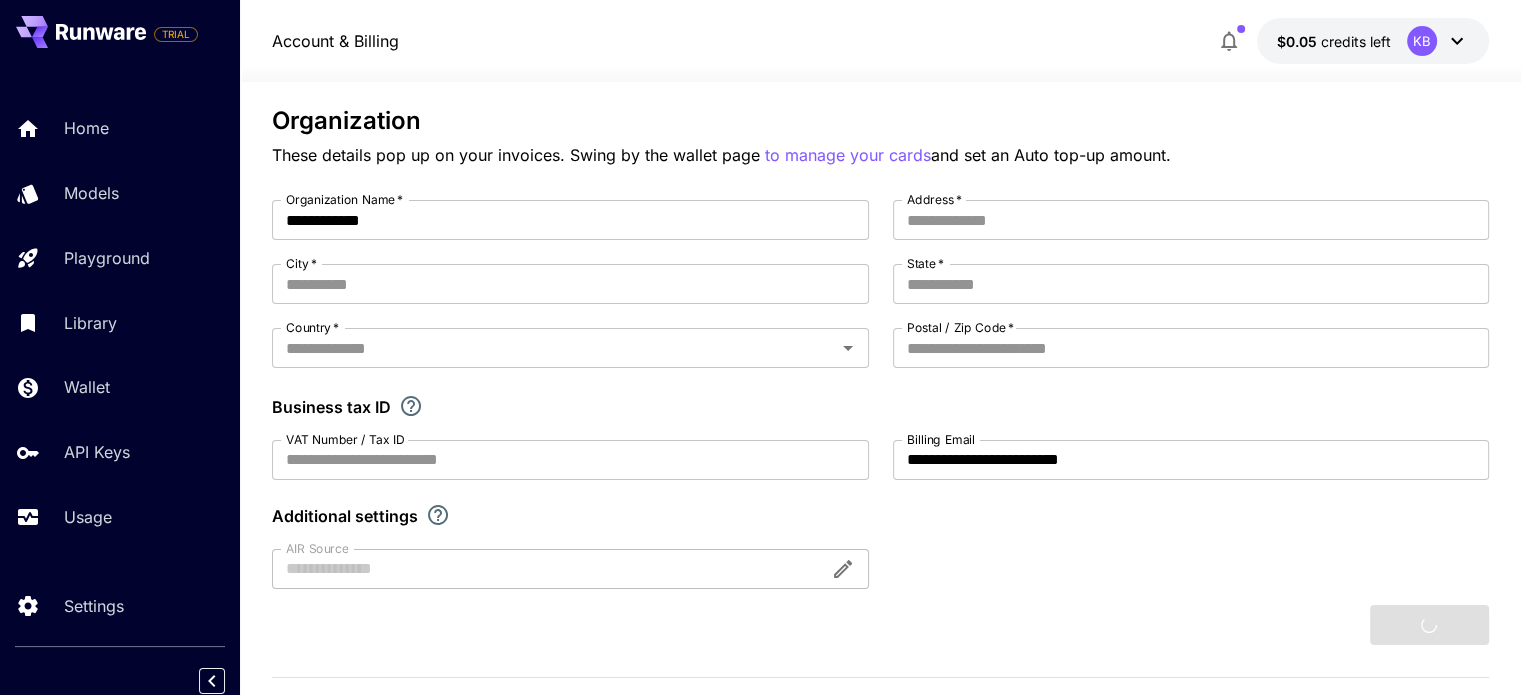 type on "******" 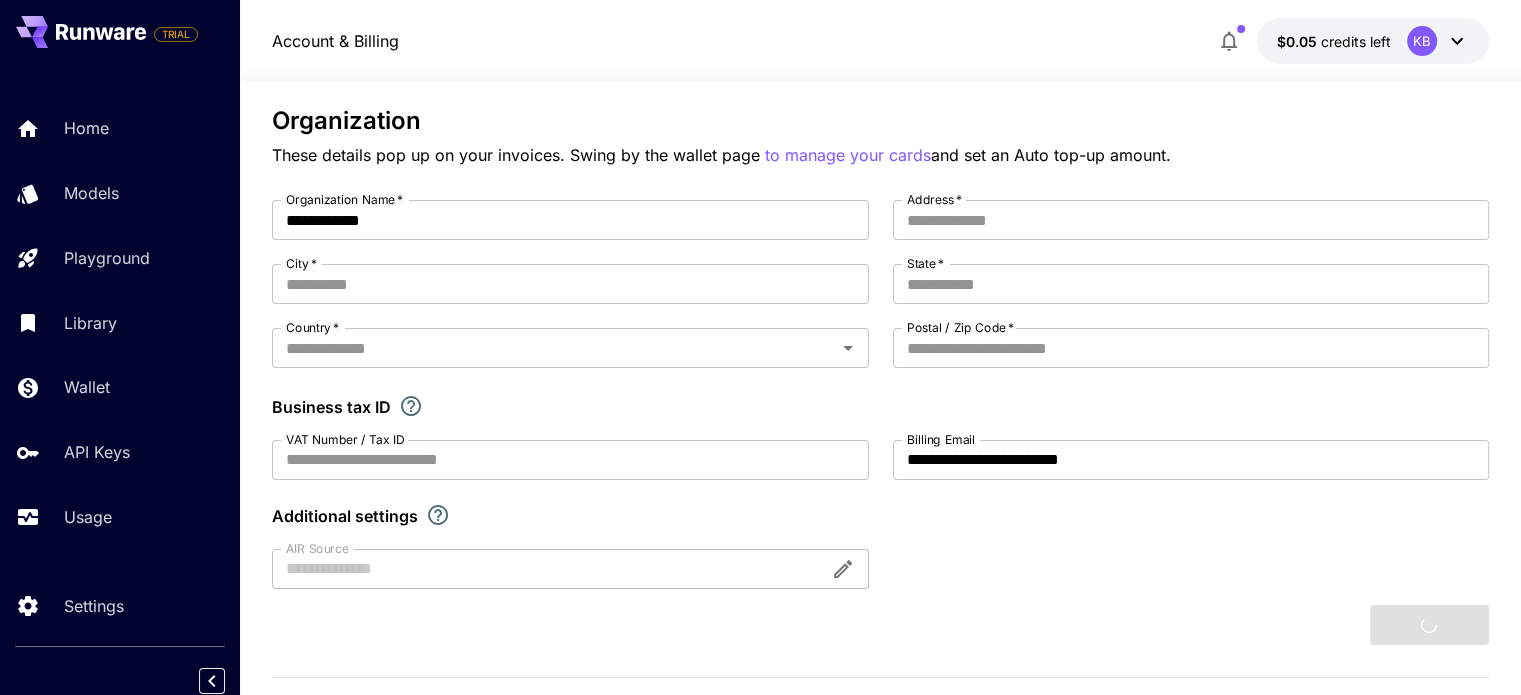 type on "********" 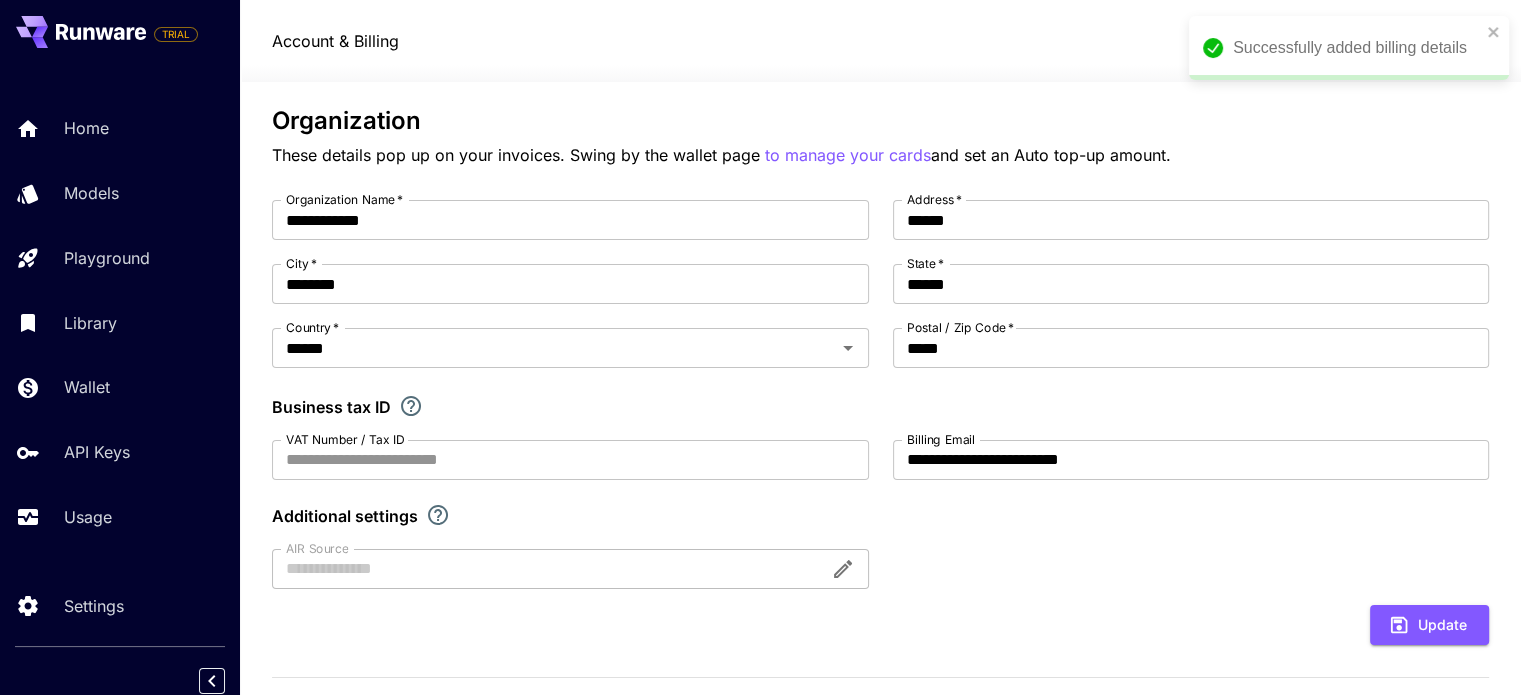 click at bounding box center (570, 569) 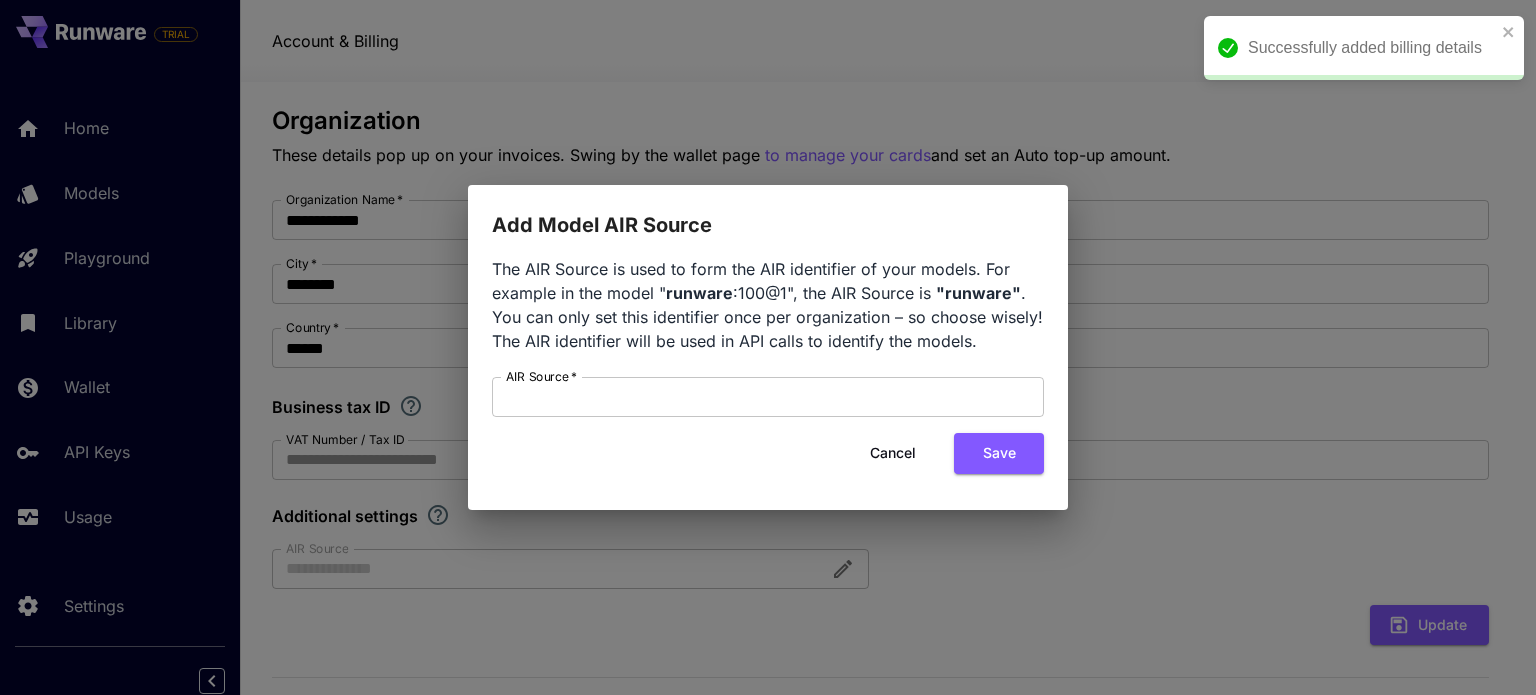 click on "The AIR Source is used to form the AIR identifier of your models. For example in the model " runware :100@1", the AIR Source is   "runware" . You can only set this identifier once per organization – so choose wisely! The AIR identifier will be used in API calls to identify the models. AIR Source   * AIR Source   * Cancel Save" at bounding box center (768, 375) 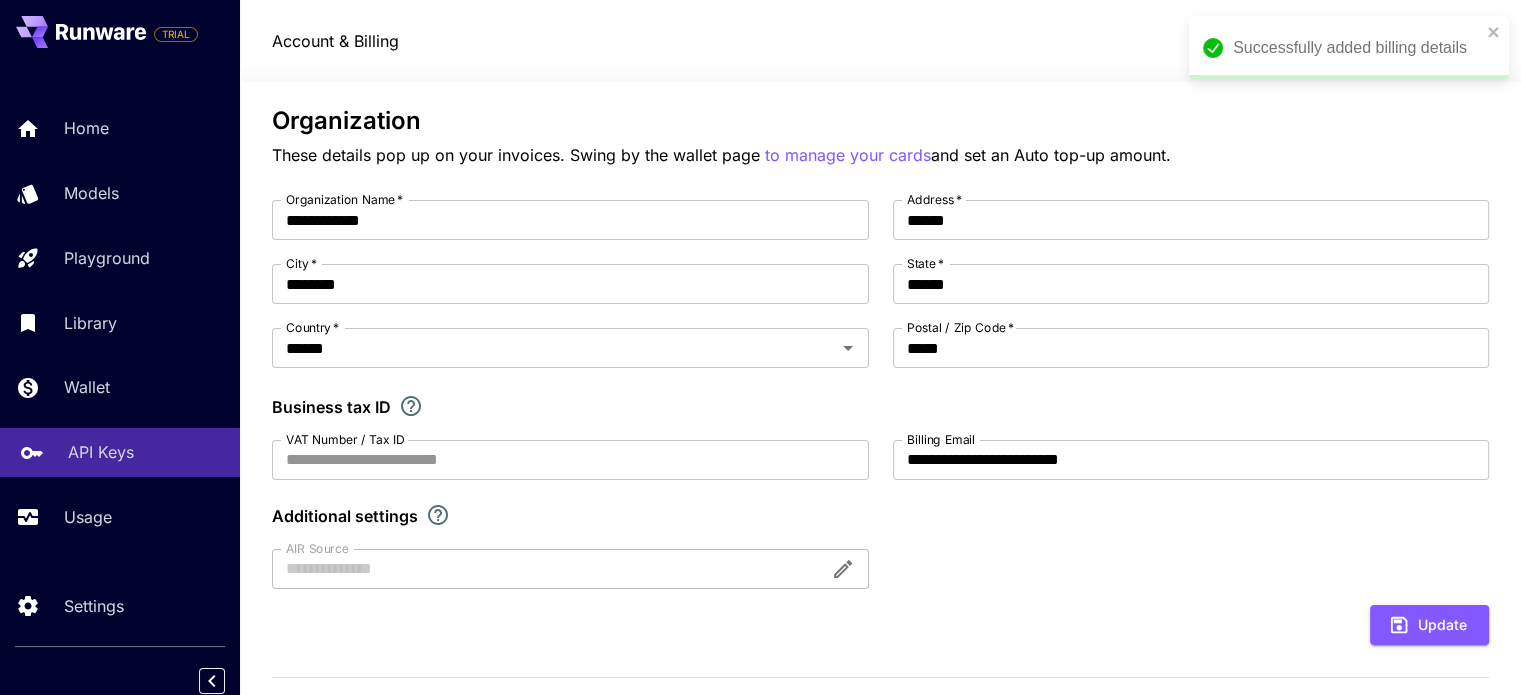 click on "API Keys" at bounding box center [101, 452] 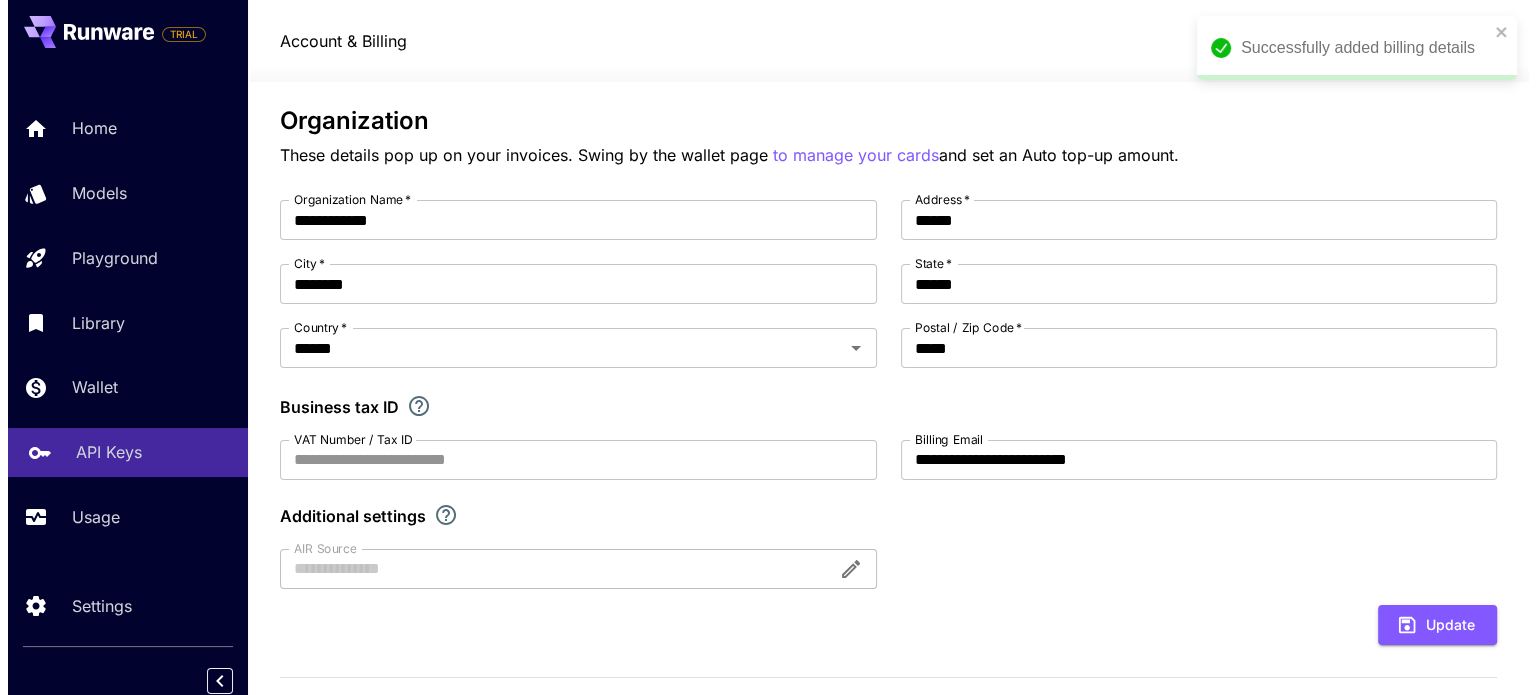 scroll, scrollTop: 0, scrollLeft: 0, axis: both 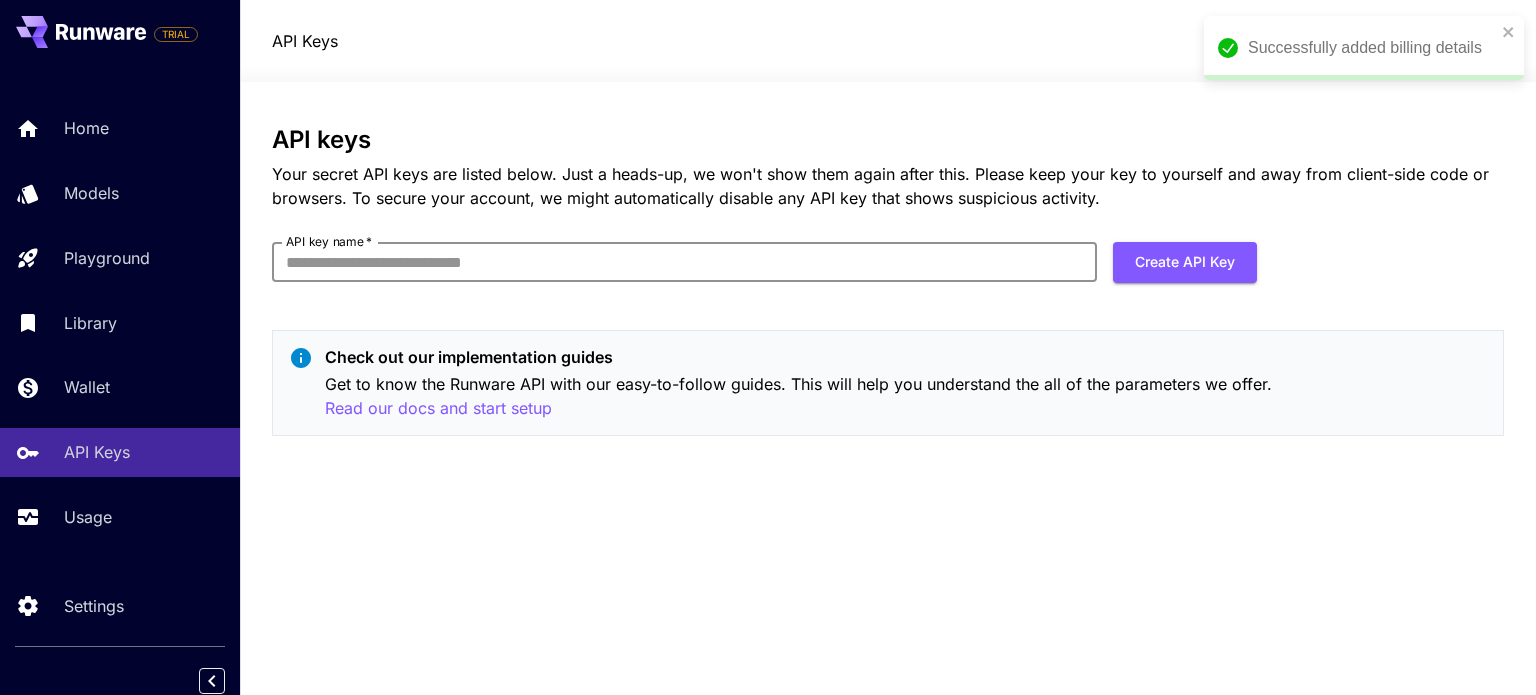 click on "API key name   *" at bounding box center (684, 262) 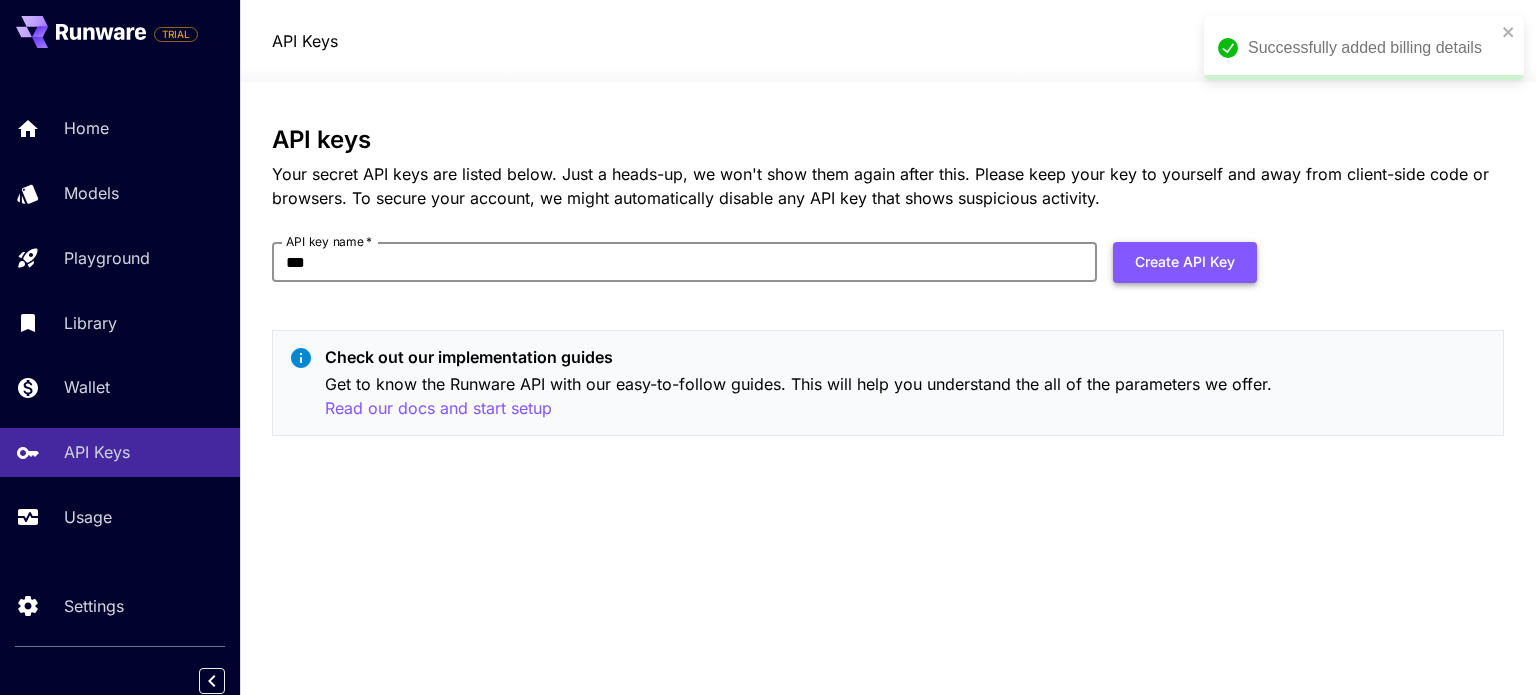type on "***" 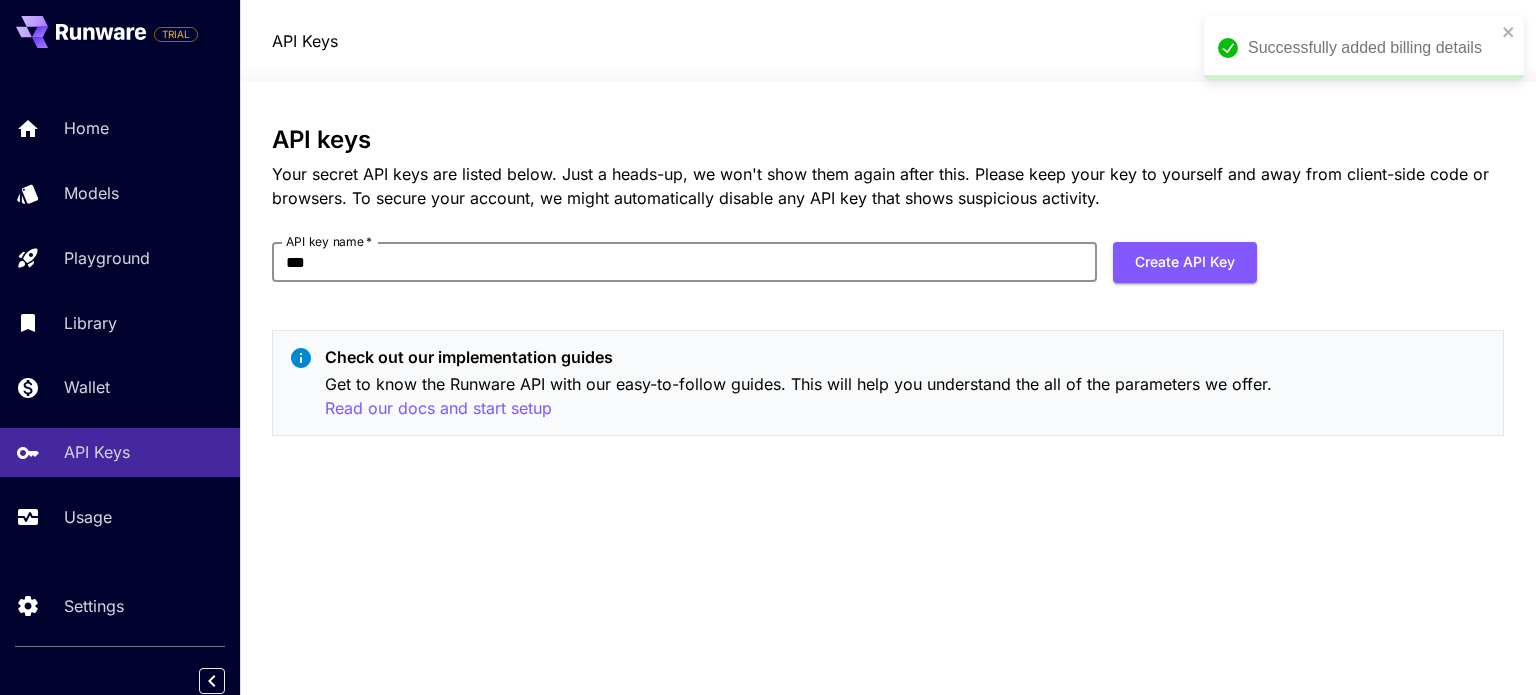 drag, startPoint x: 1196, startPoint y: 259, endPoint x: 1181, endPoint y: 261, distance: 15.132746 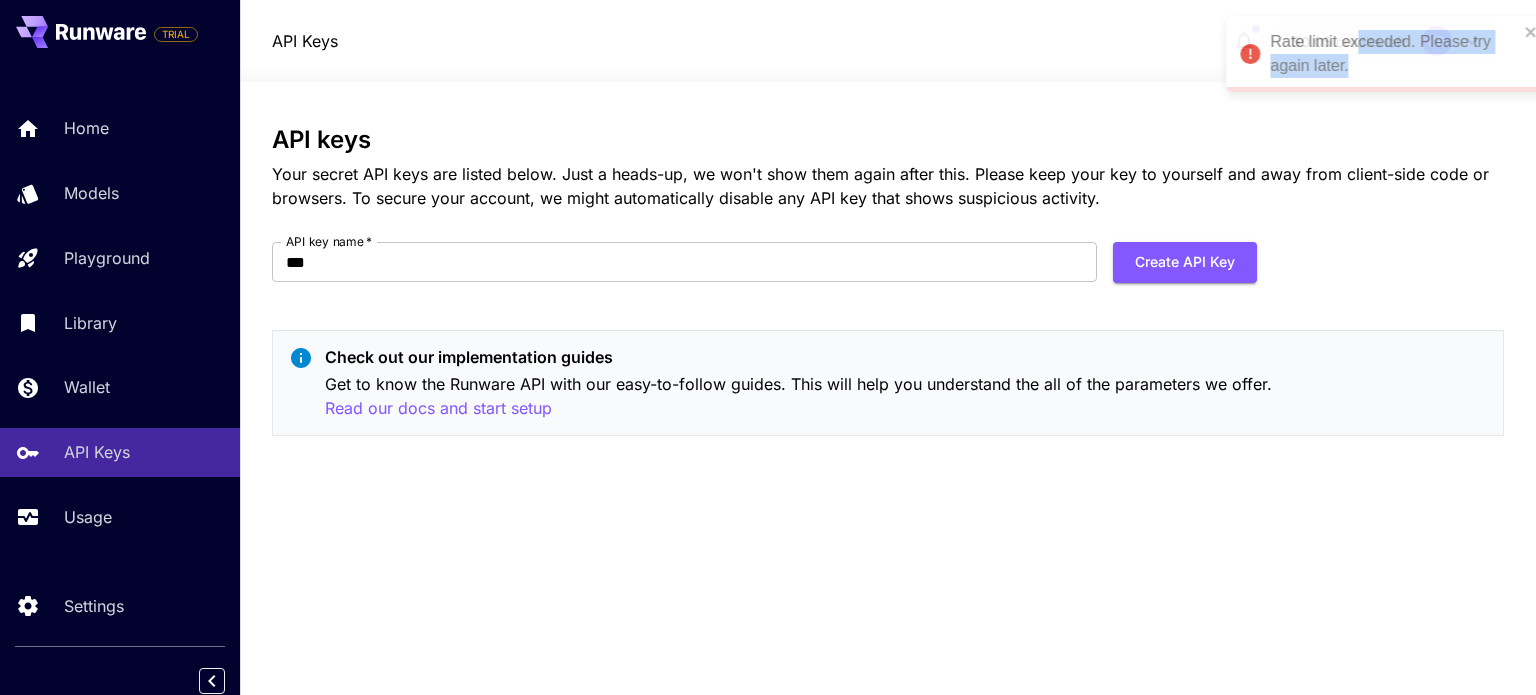 drag, startPoint x: 1333, startPoint y: 72, endPoint x: 1356, endPoint y: 41, distance: 38.600517 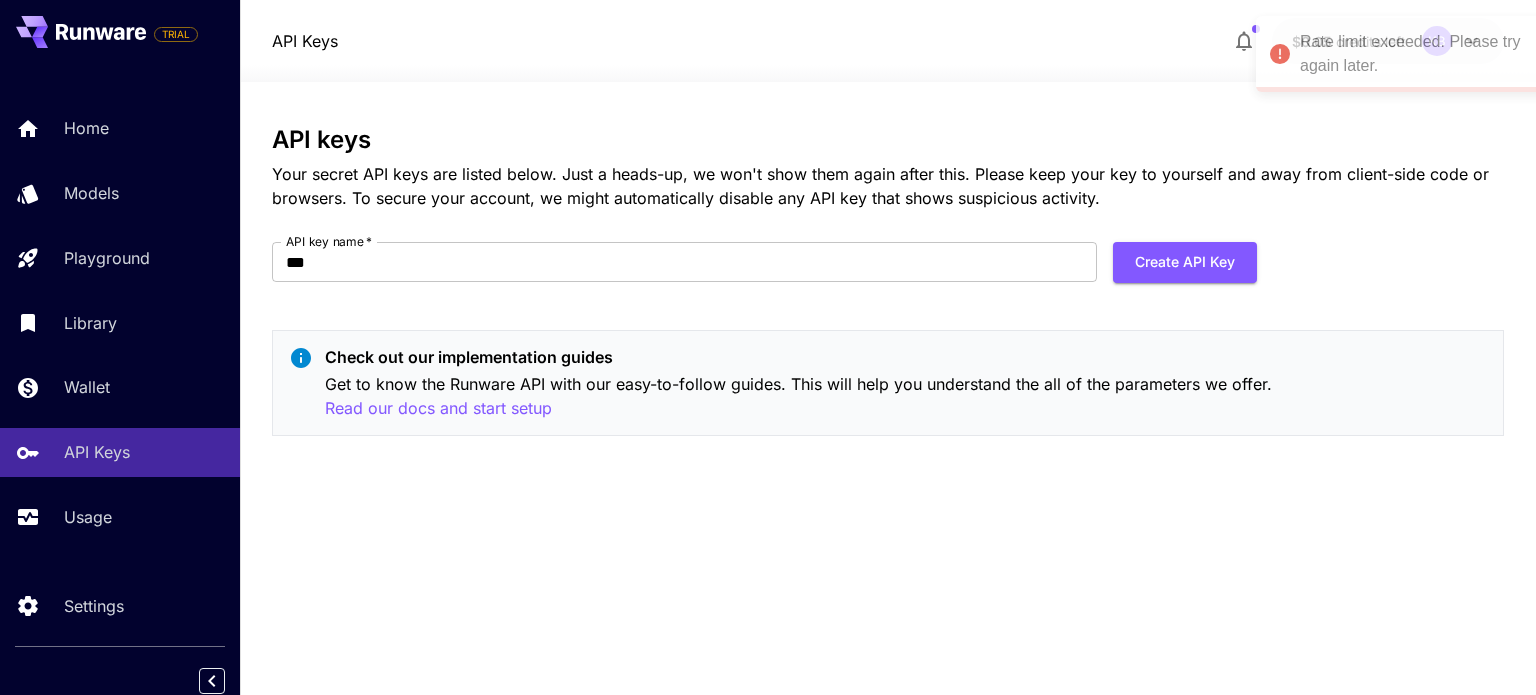 drag, startPoint x: 1249, startPoint y: 40, endPoint x: 1288, endPoint y: 64, distance: 45.79301 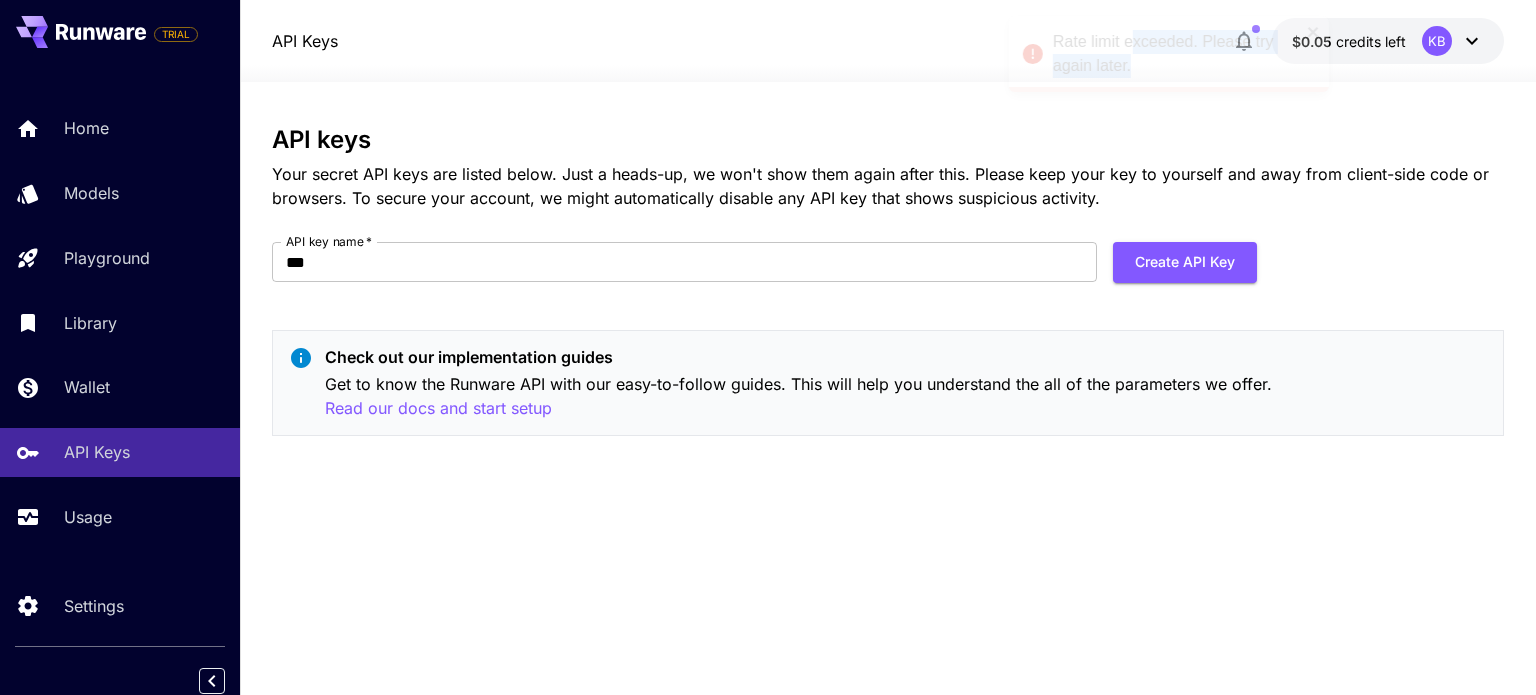 copy on "xceeded. Please try again later." 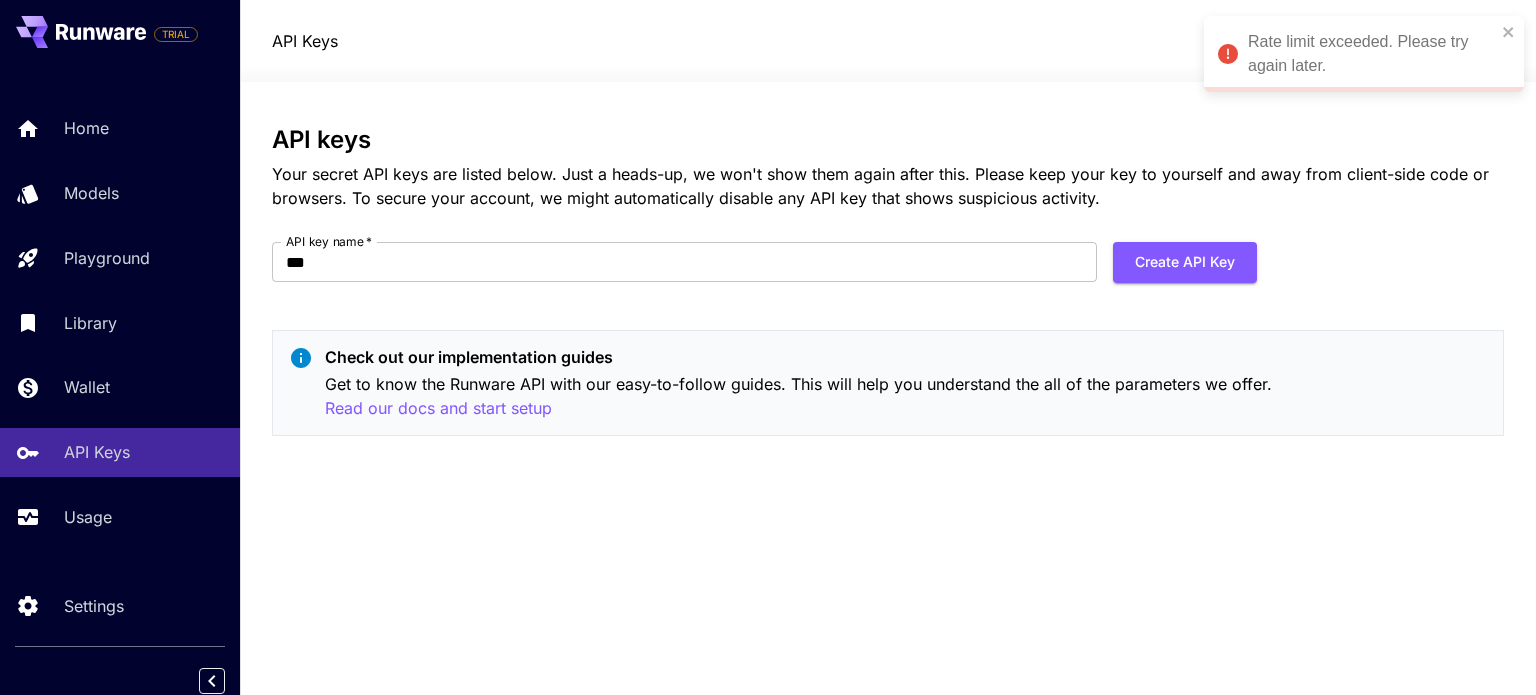 click on "Your secret API keys are listed below. Just a heads-up, we won't show them again after this. Please keep your key to yourself and away from client-side code or browsers. To secure your account, we might automatically disable any API key that shows suspicious activity." at bounding box center [887, 186] 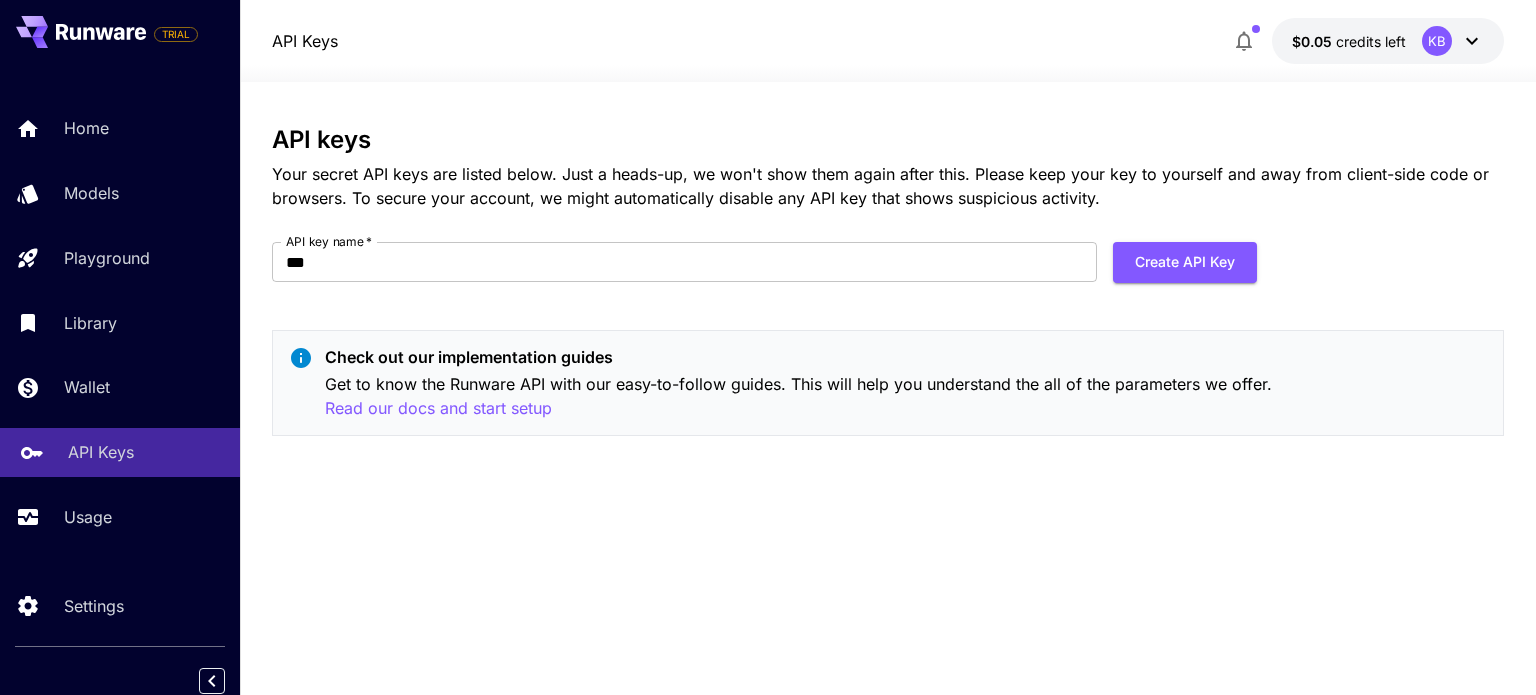 click on "API Keys" at bounding box center [101, 452] 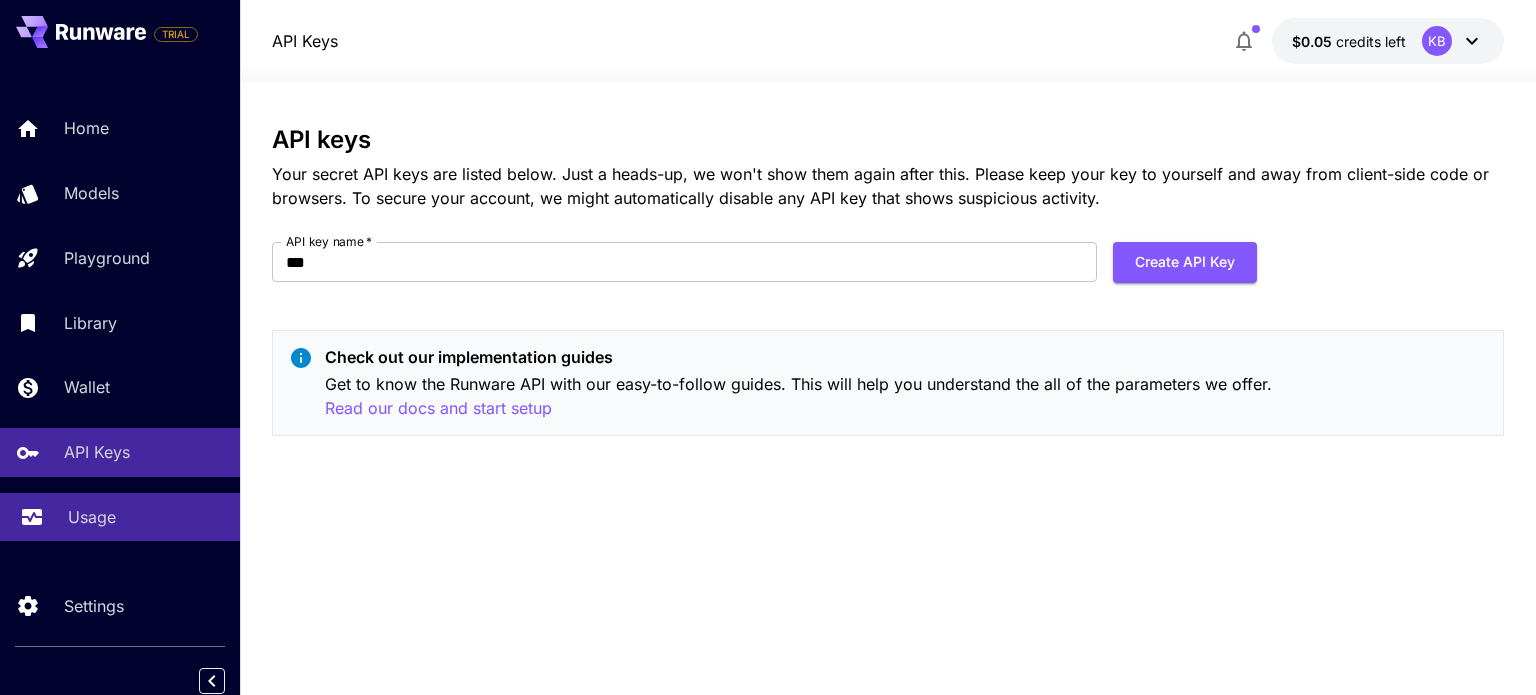 click on "Usage" at bounding box center [92, 517] 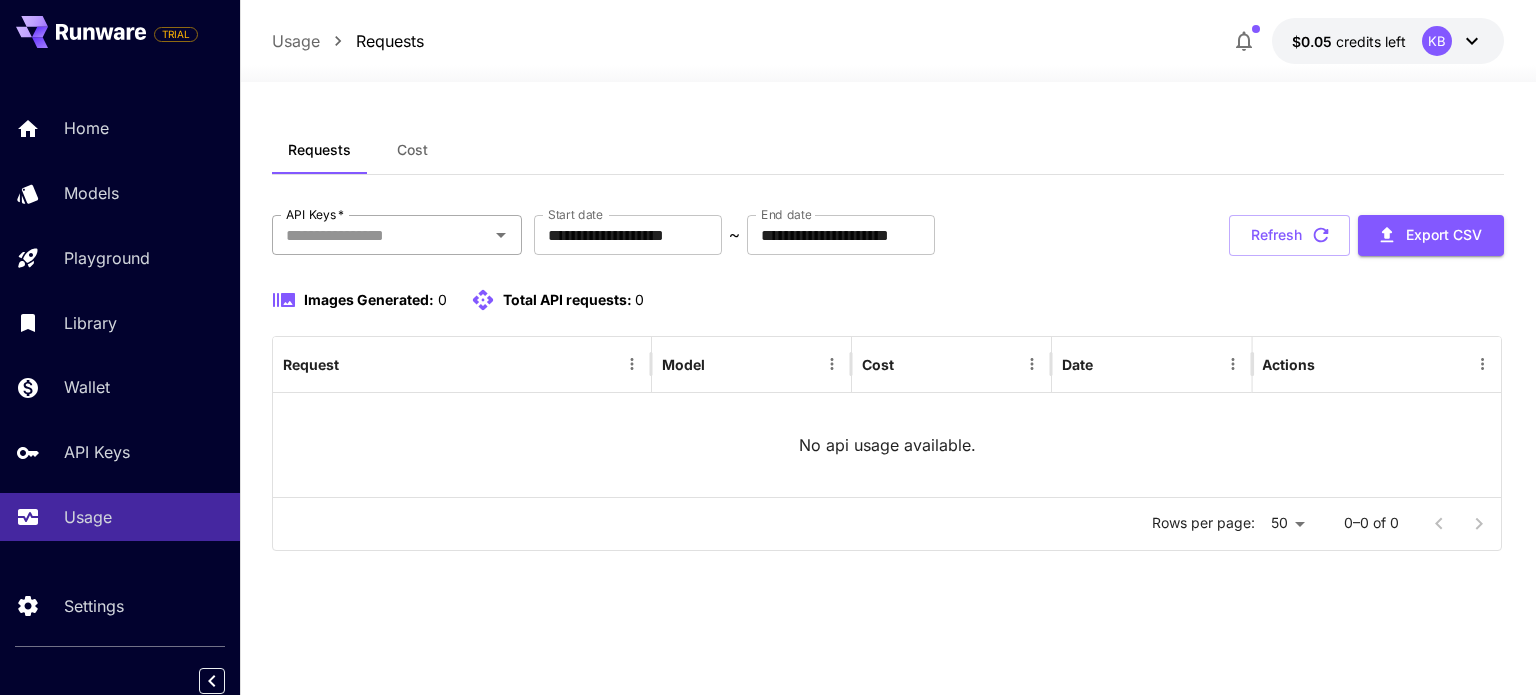 click on "API Keys   *" at bounding box center [380, 235] 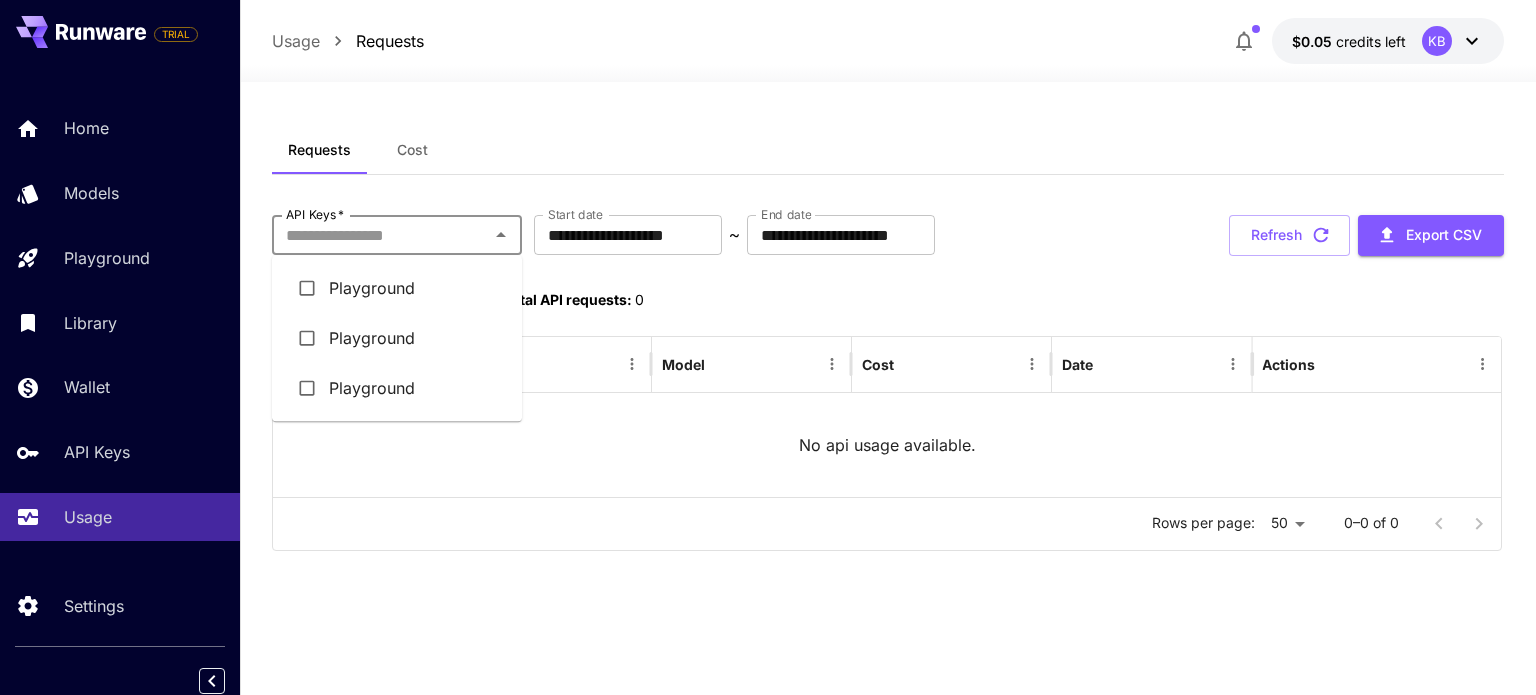 click on "API Keys   *" at bounding box center [380, 235] 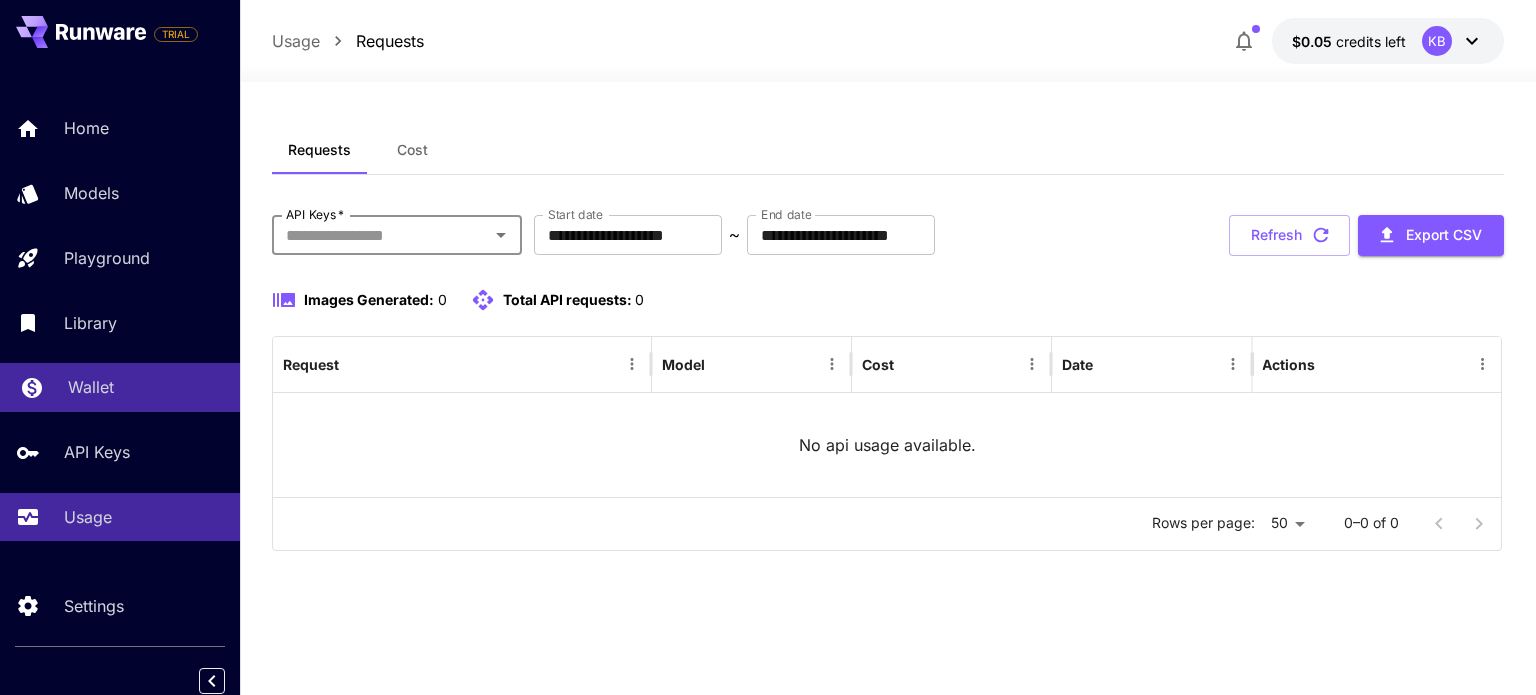 click on "Wallet" at bounding box center (91, 387) 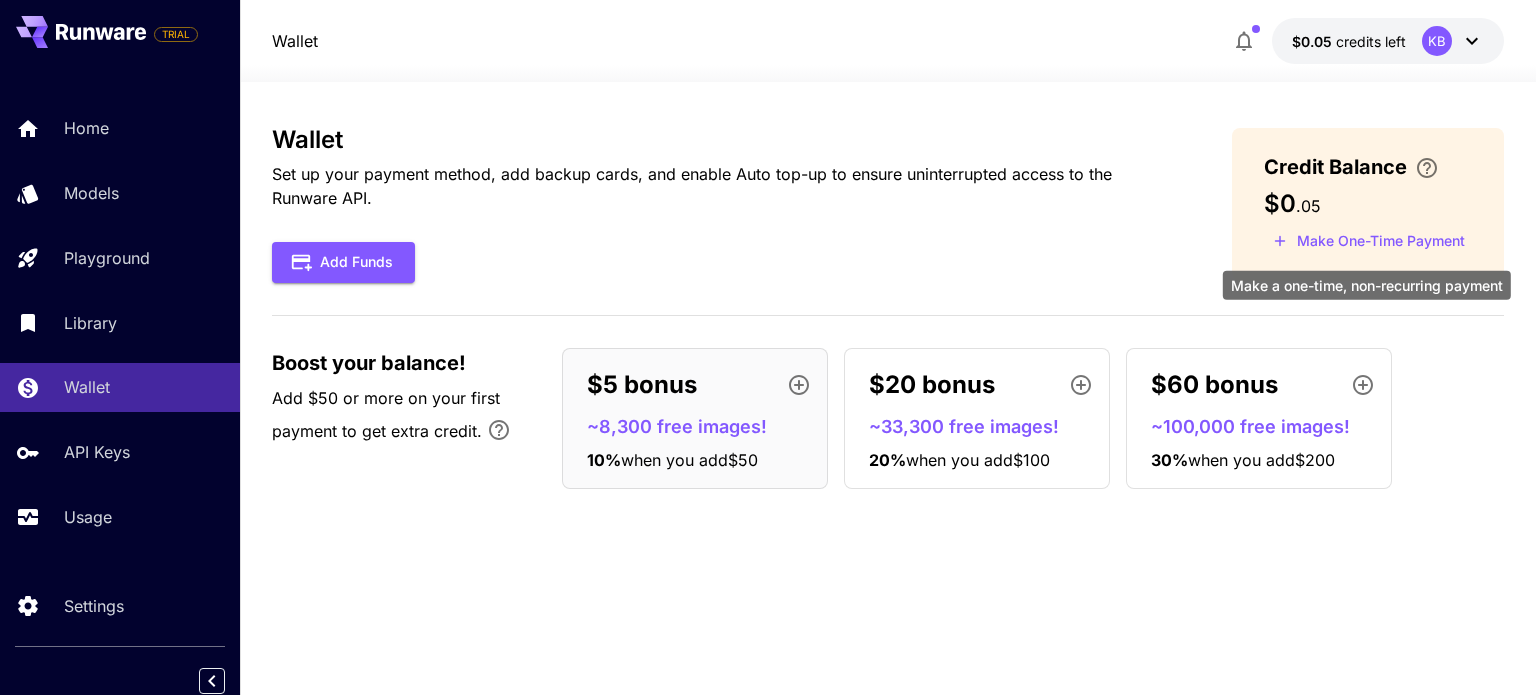 click on "Make One-Time Payment" at bounding box center (1369, 241) 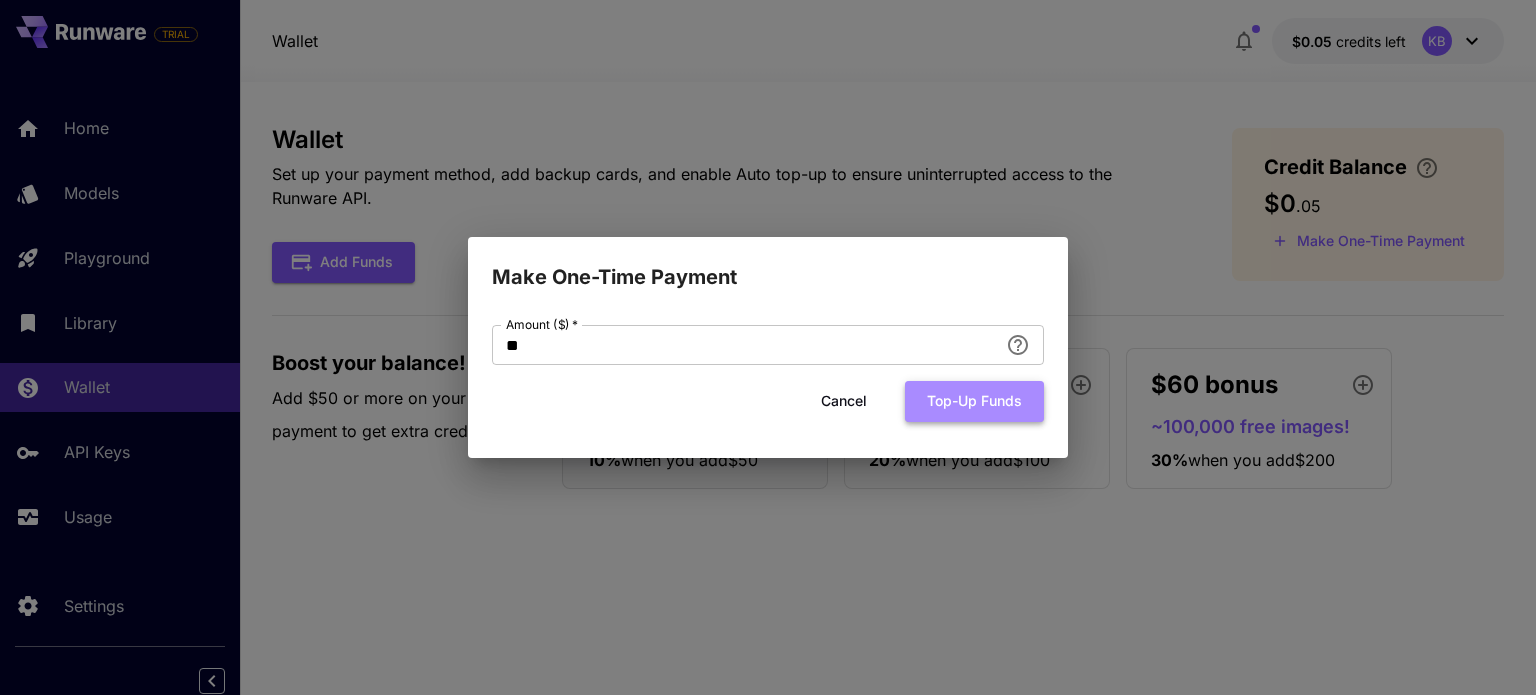 click on "Top-up funds" at bounding box center [974, 401] 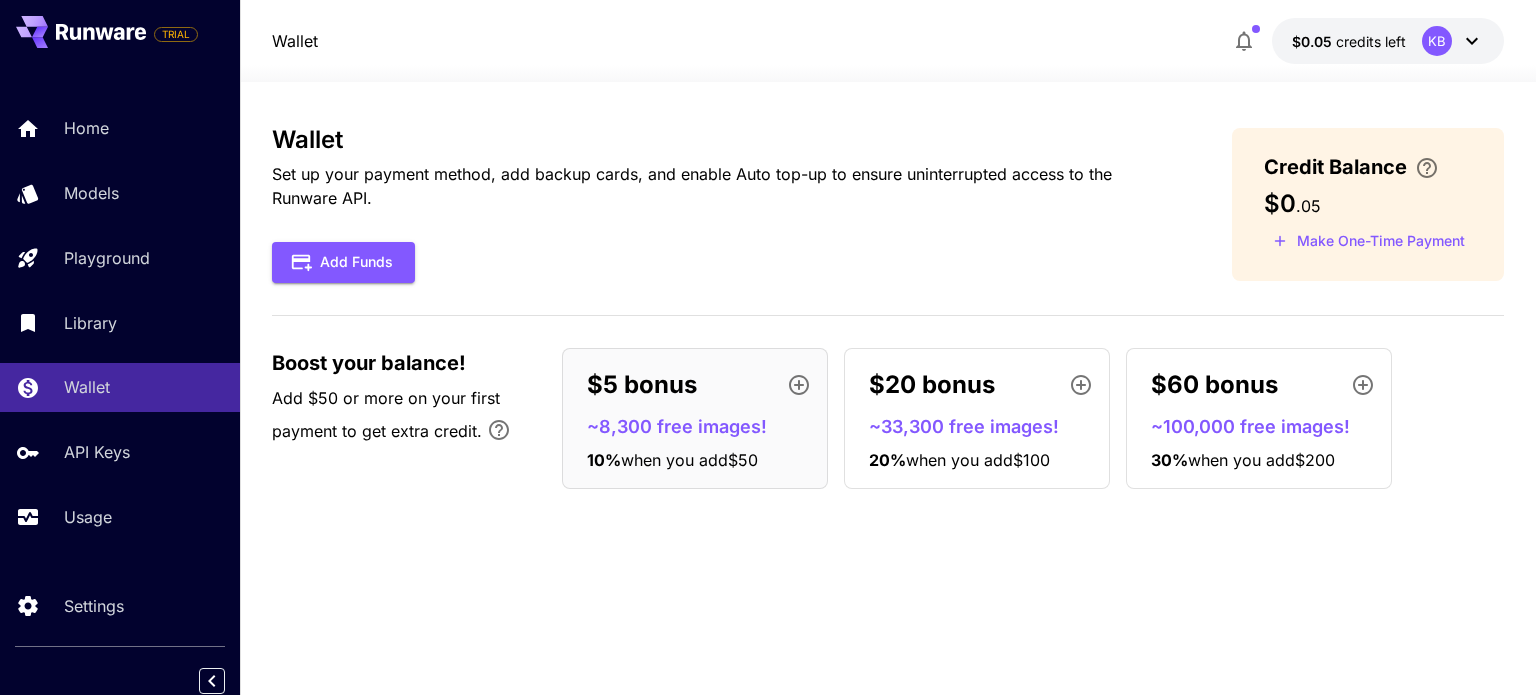 scroll, scrollTop: 0, scrollLeft: 0, axis: both 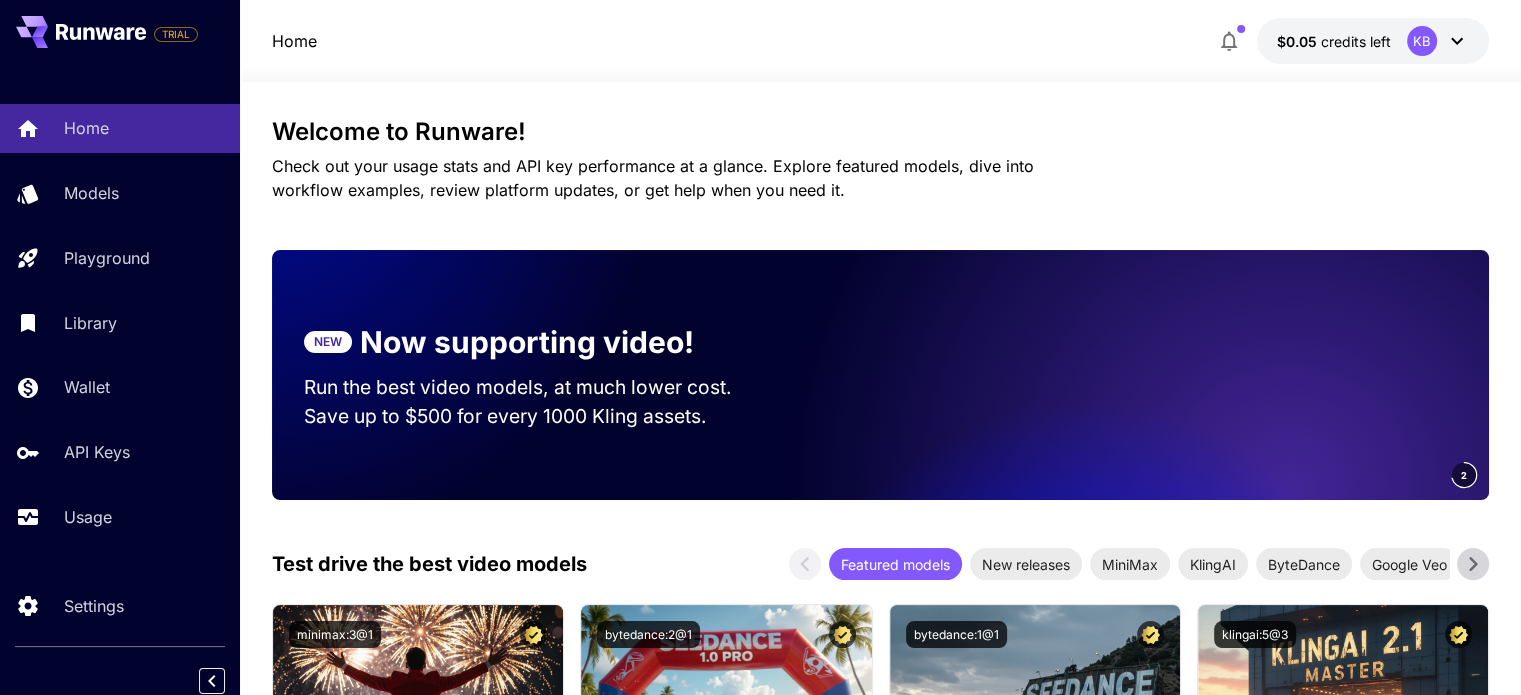 click at bounding box center (1209, 375) 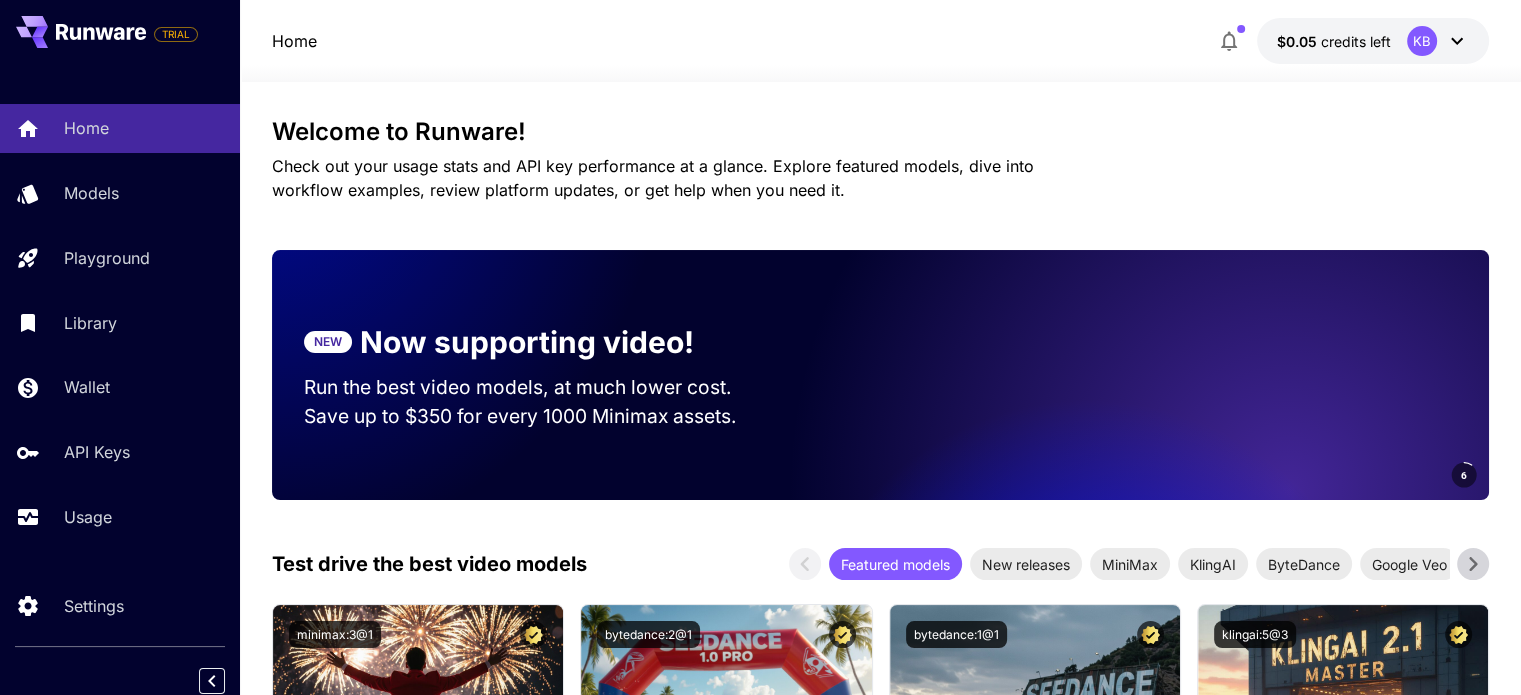 click at bounding box center (1209, 375) 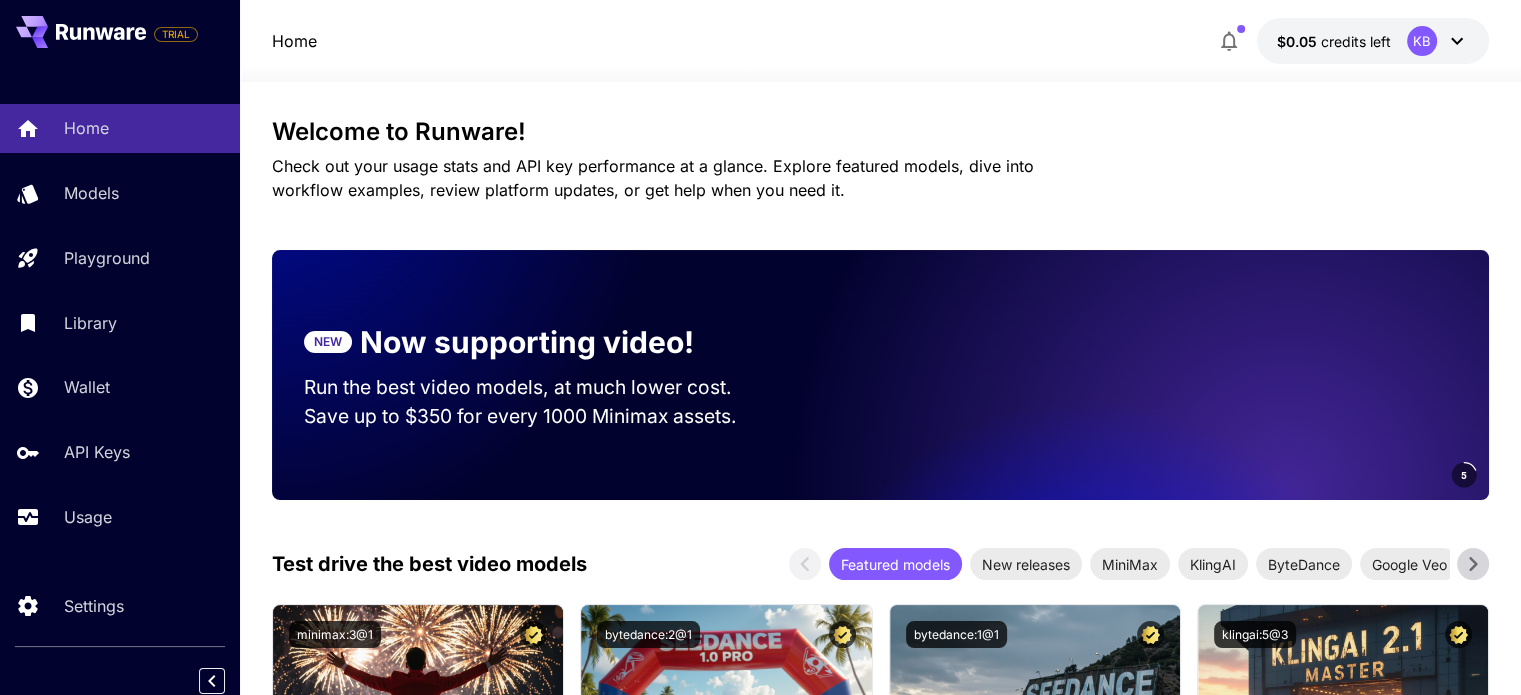 click at bounding box center (1209, 375) 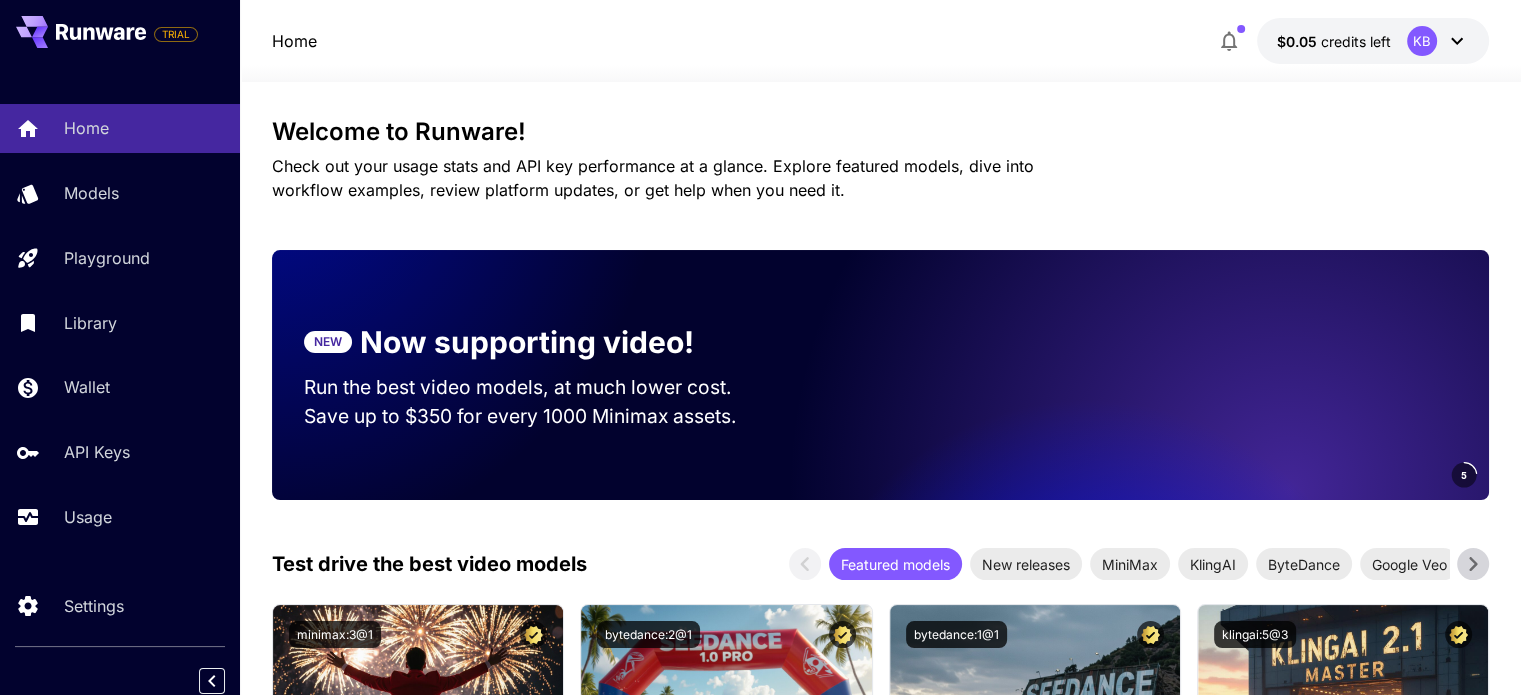 click at bounding box center [1209, 375] 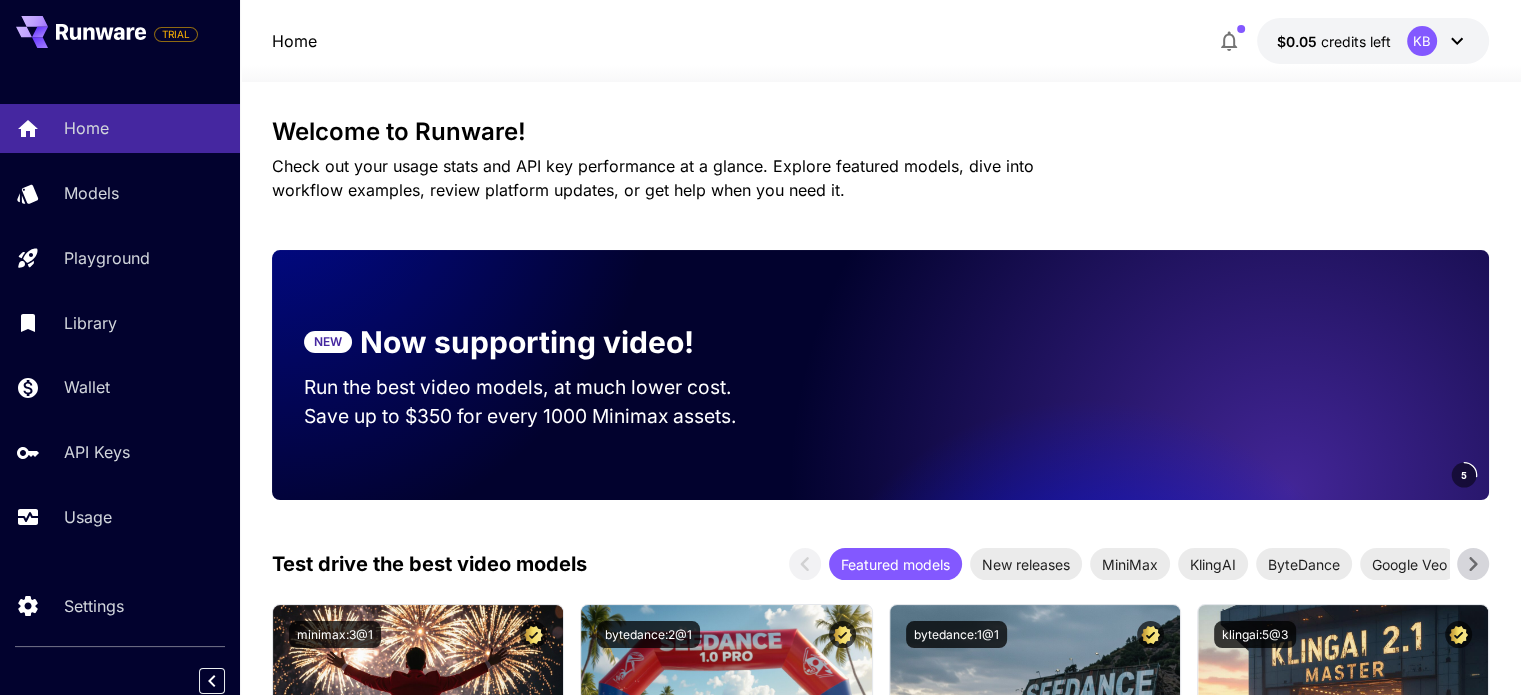 click at bounding box center (1209, 375) 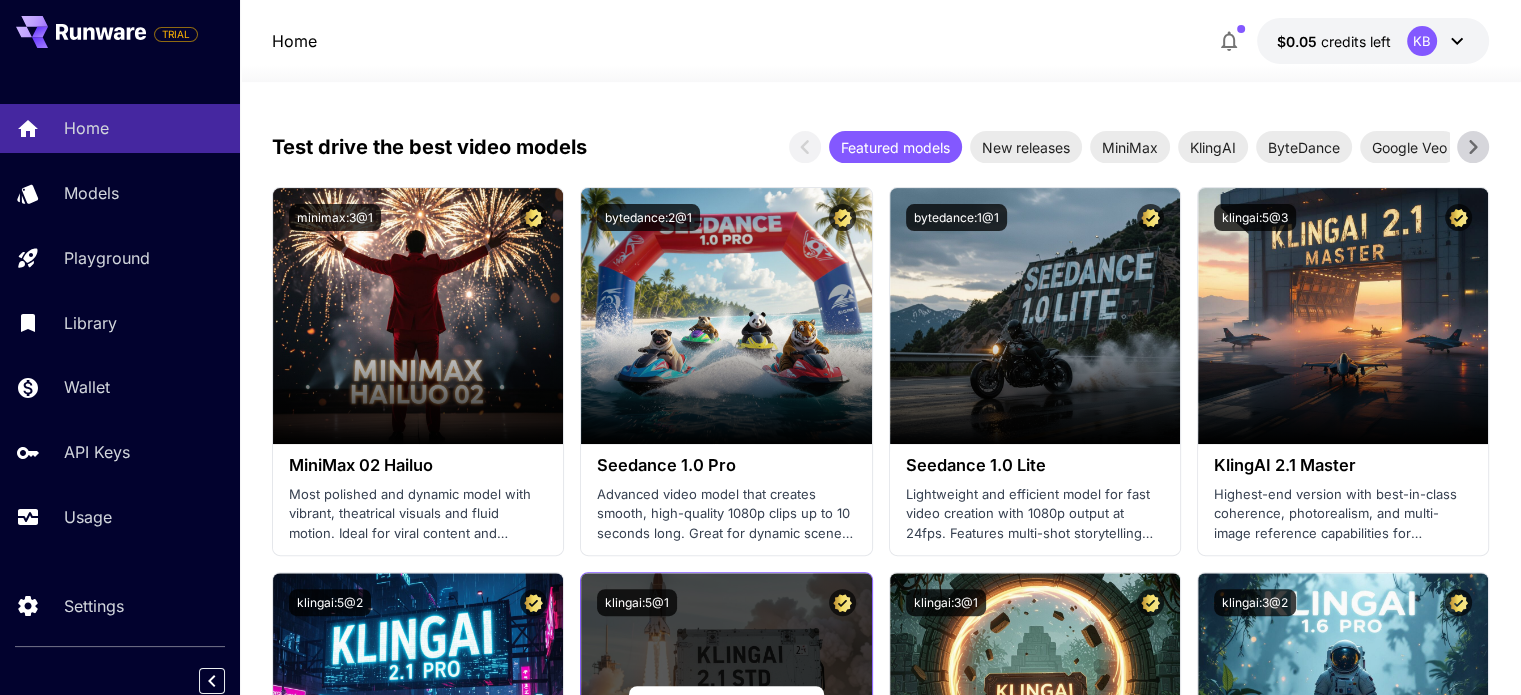 scroll, scrollTop: 500, scrollLeft: 0, axis: vertical 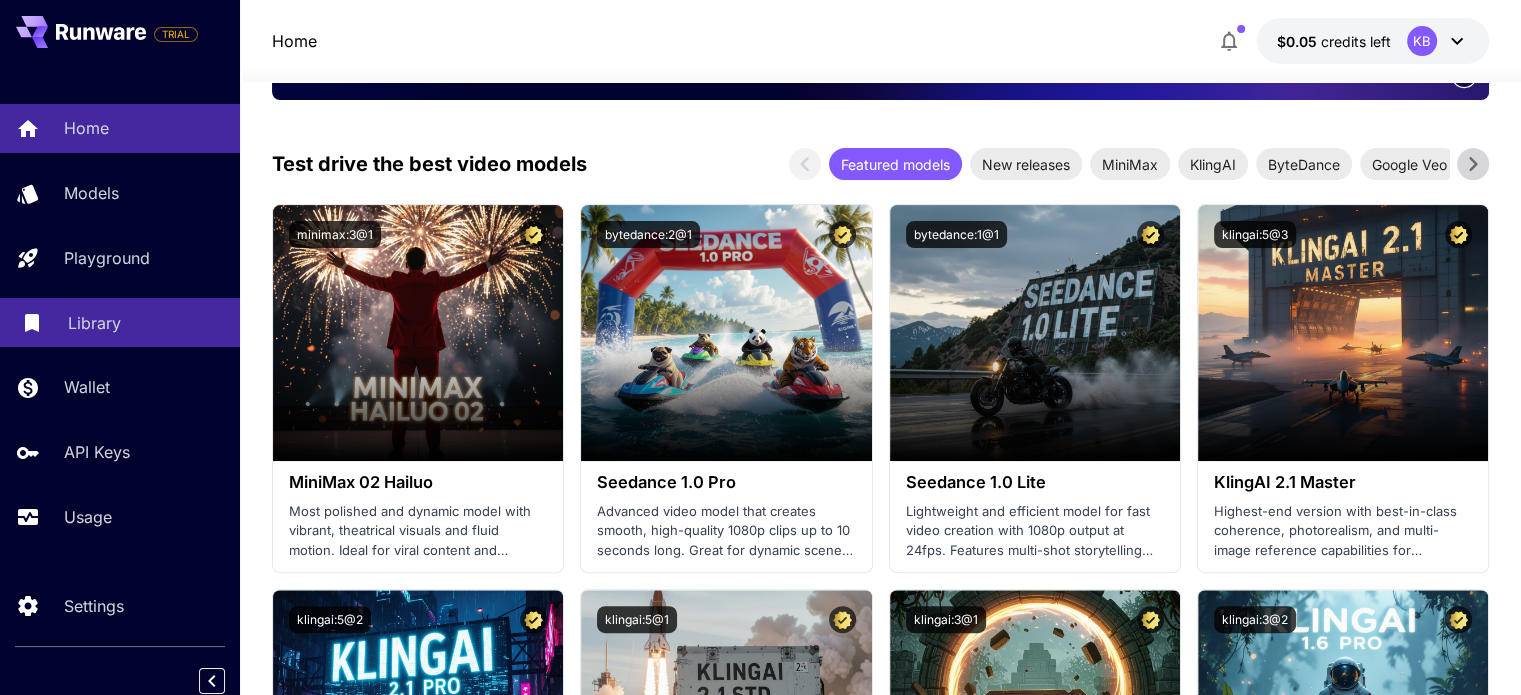click on "Library" at bounding box center (120, 322) 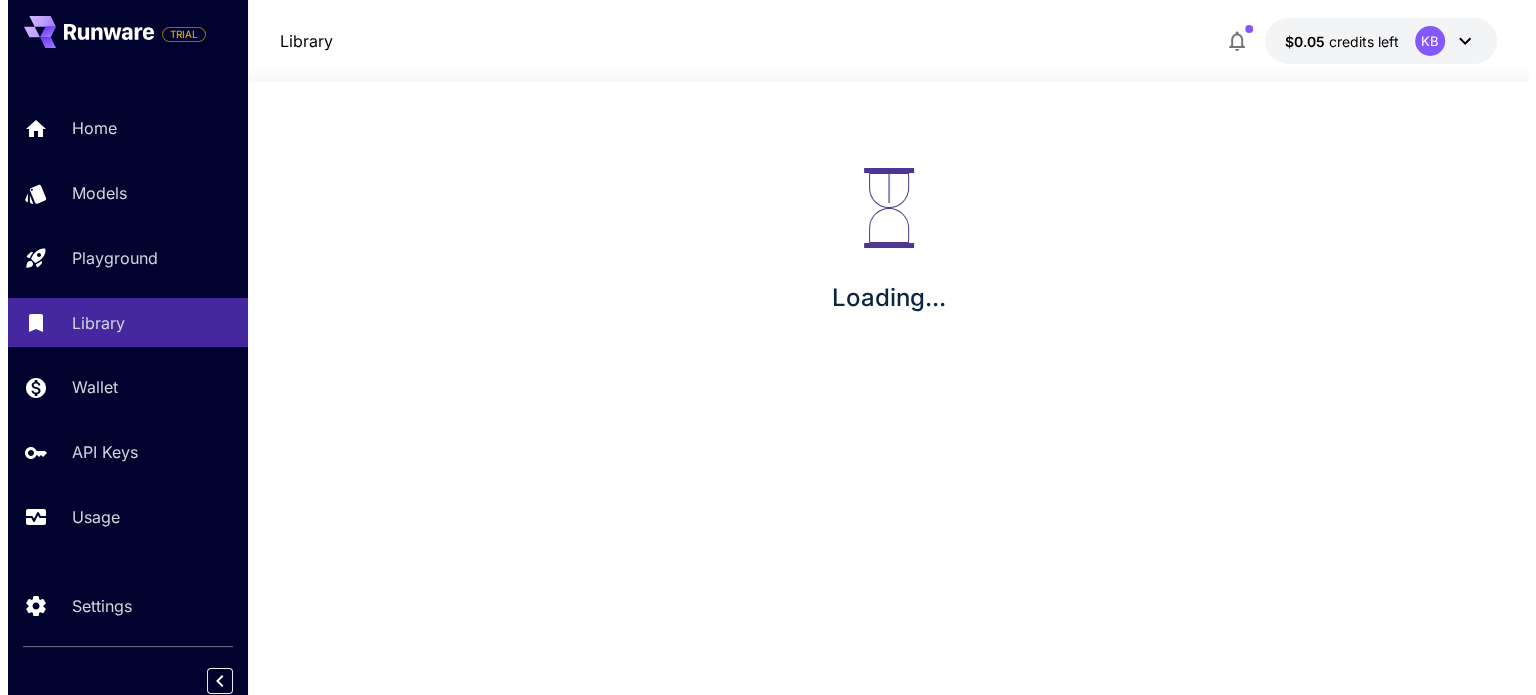 scroll, scrollTop: 0, scrollLeft: 0, axis: both 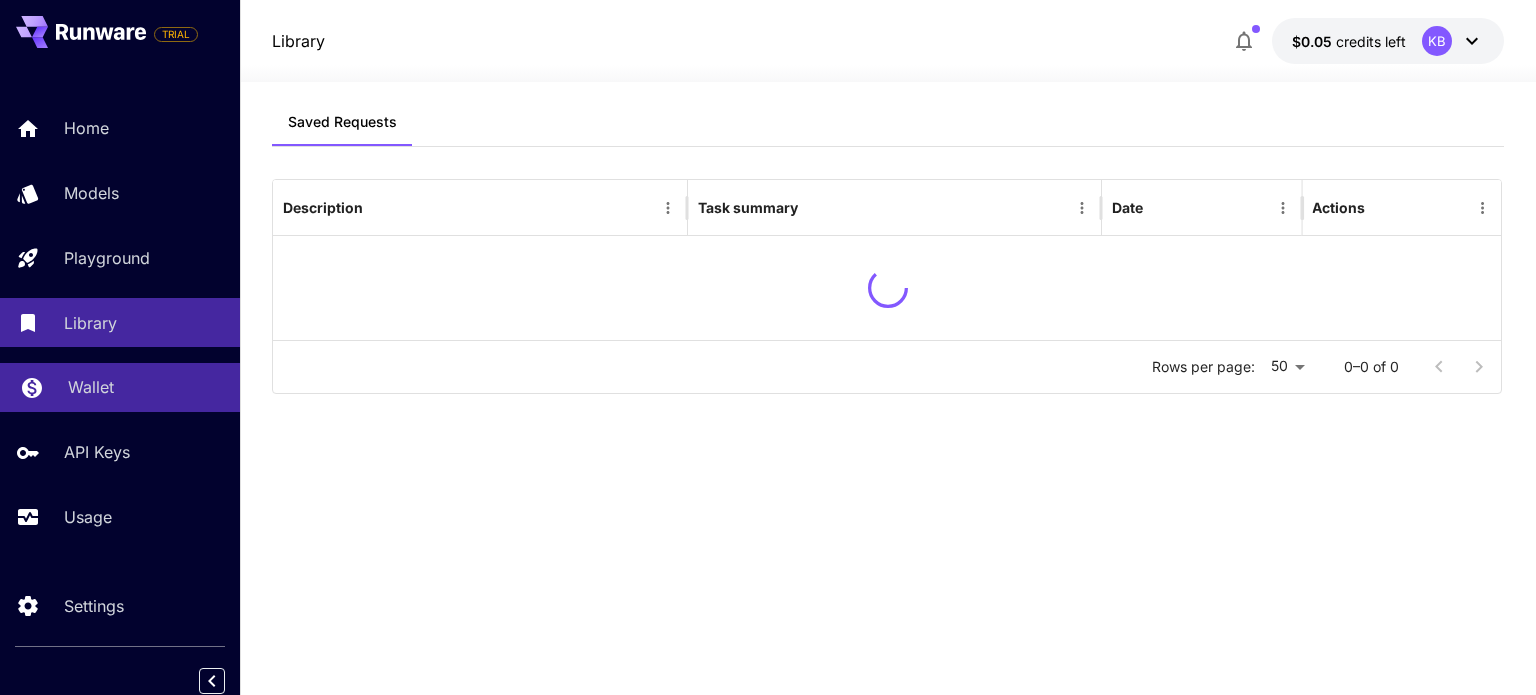 click on "Wallet" at bounding box center (120, 387) 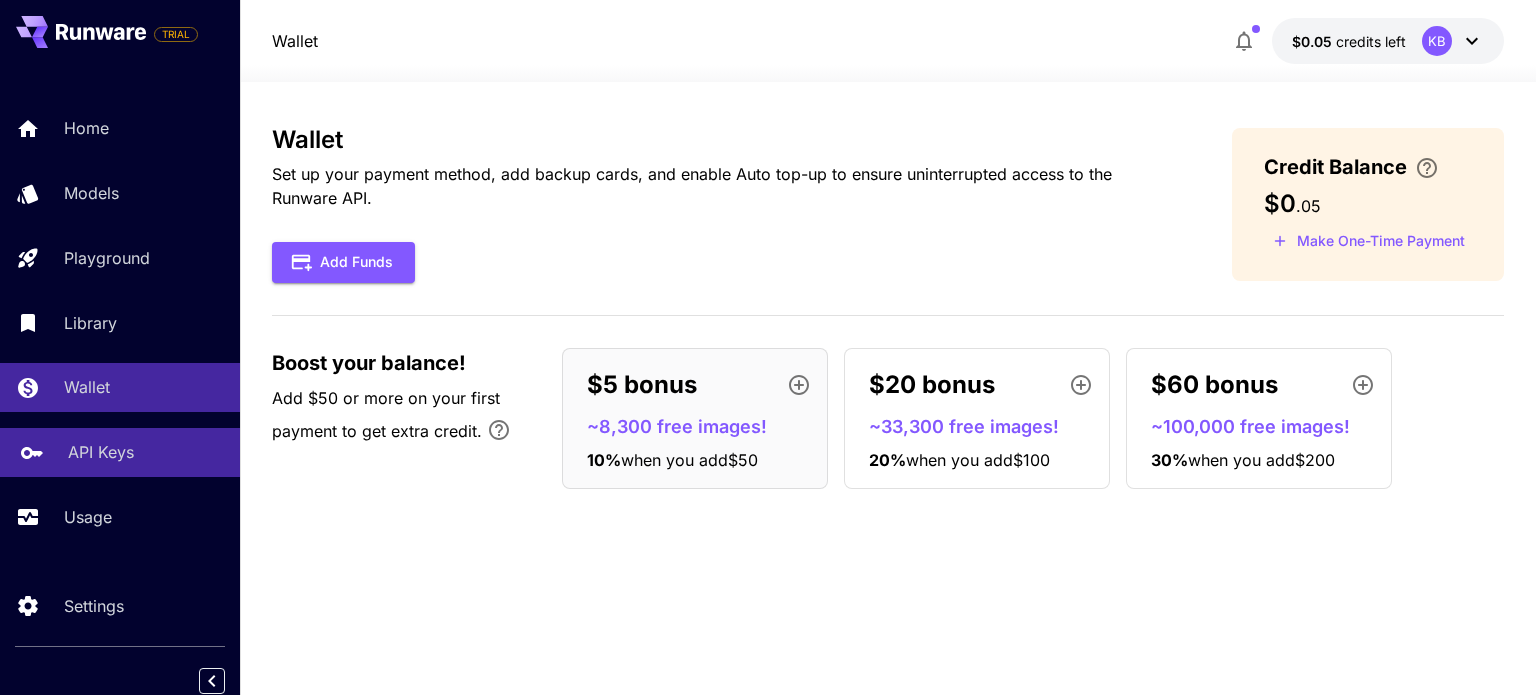 click on "API Keys" at bounding box center [120, 452] 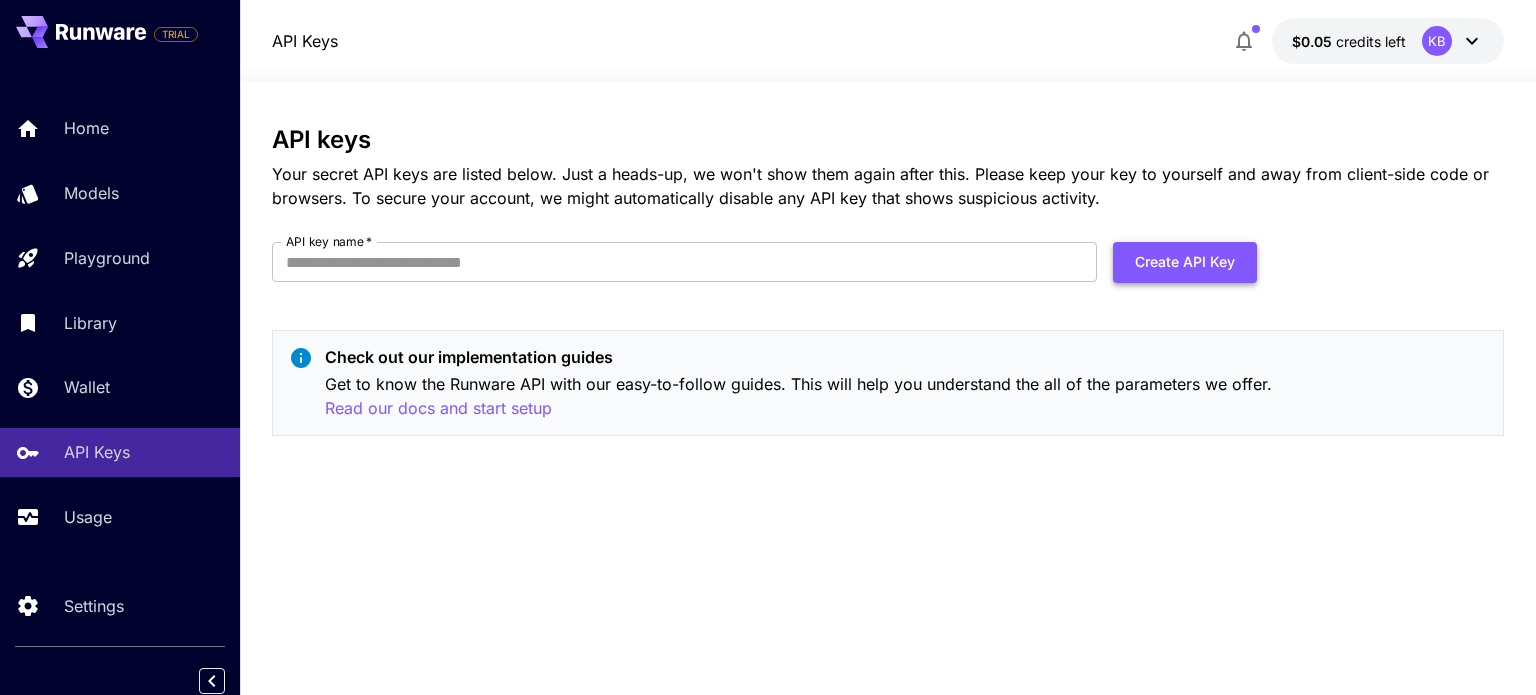 click on "Create API Key" at bounding box center [1185, 262] 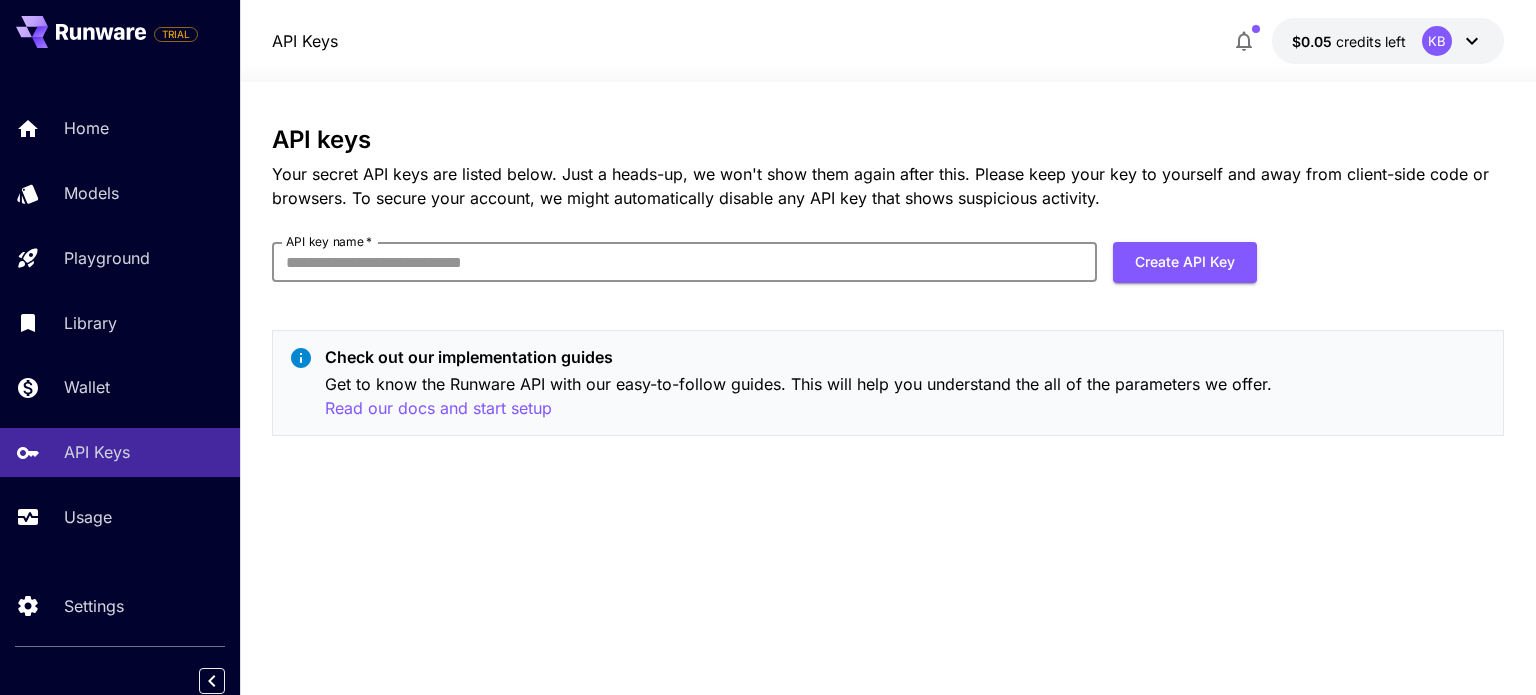 click on "API key name   *" at bounding box center (684, 262) 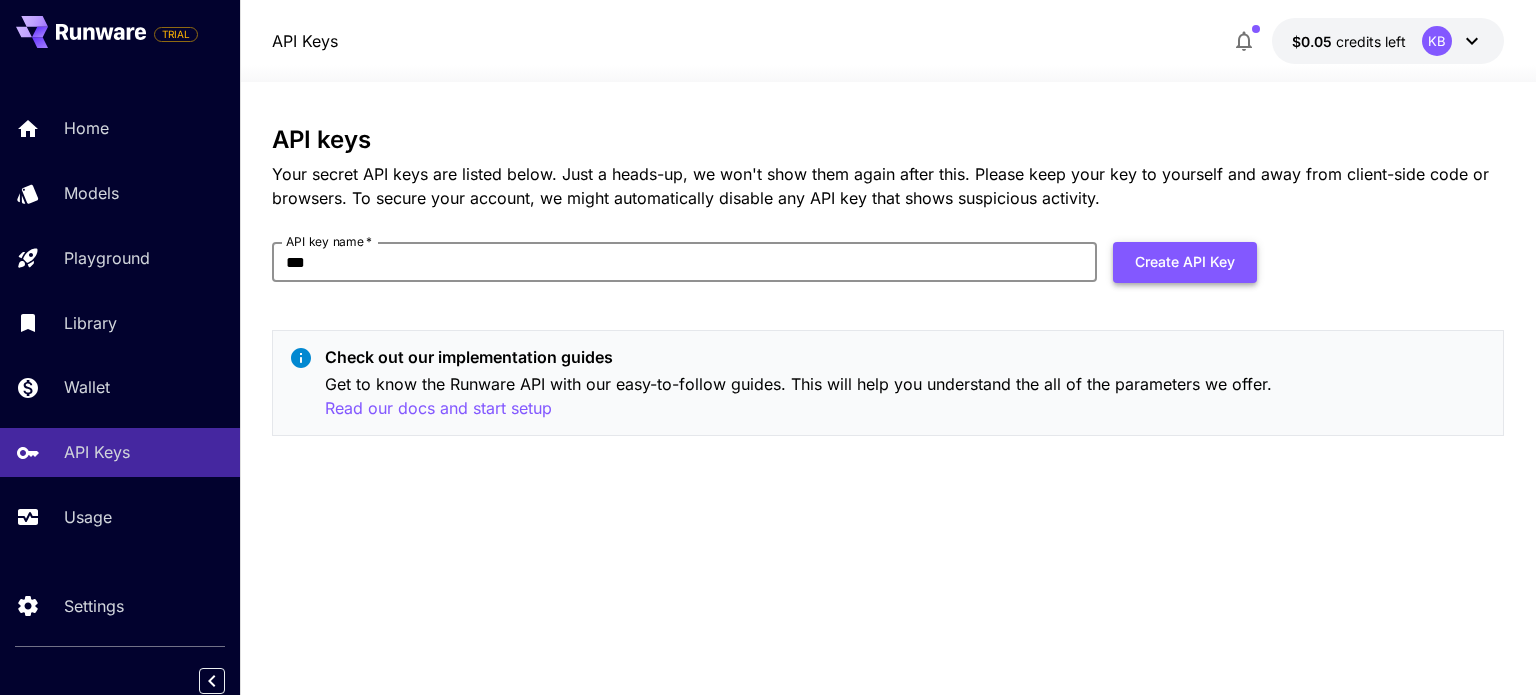 type on "***" 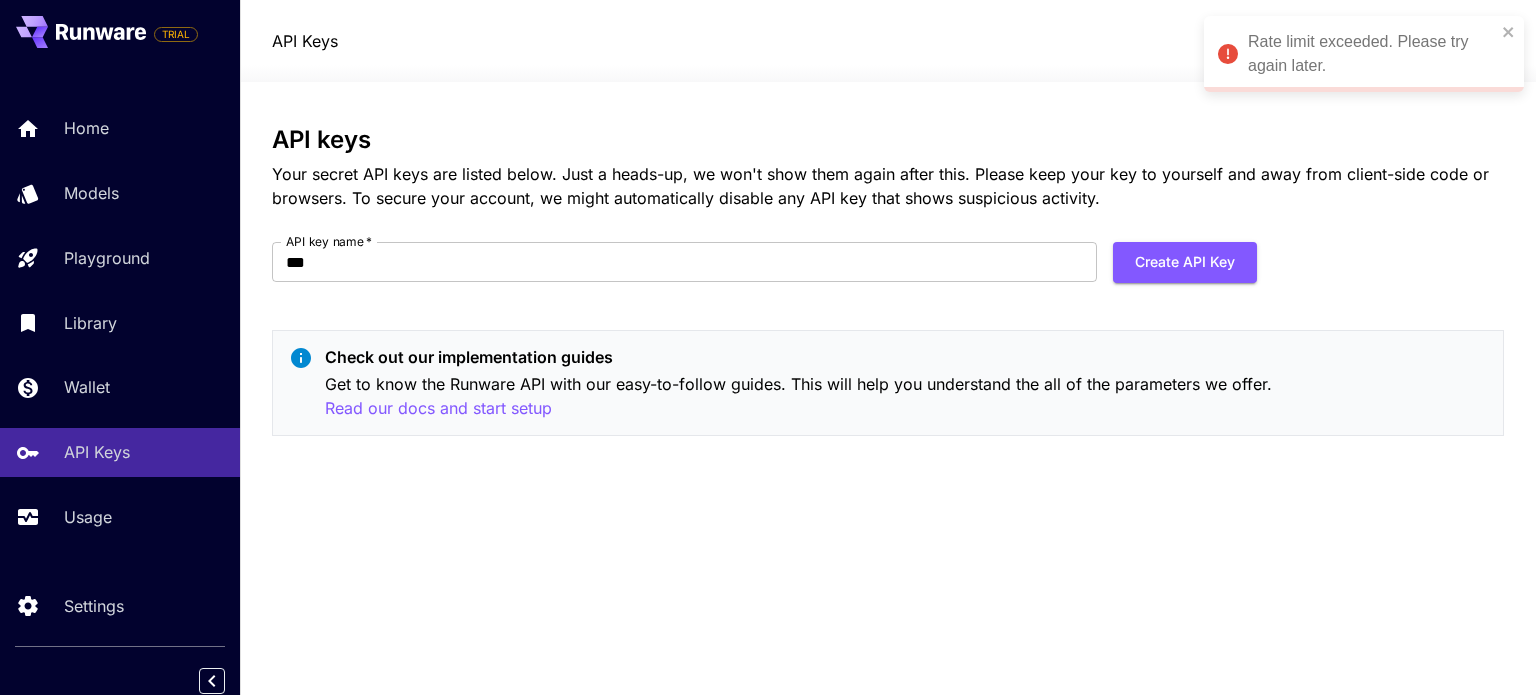 click on "Check out our implementation guides Get to know the Runware API with our easy-to-follow guides. This will help you understand the all of the parameters we offer.   Read our docs and start setup" at bounding box center [887, 383] 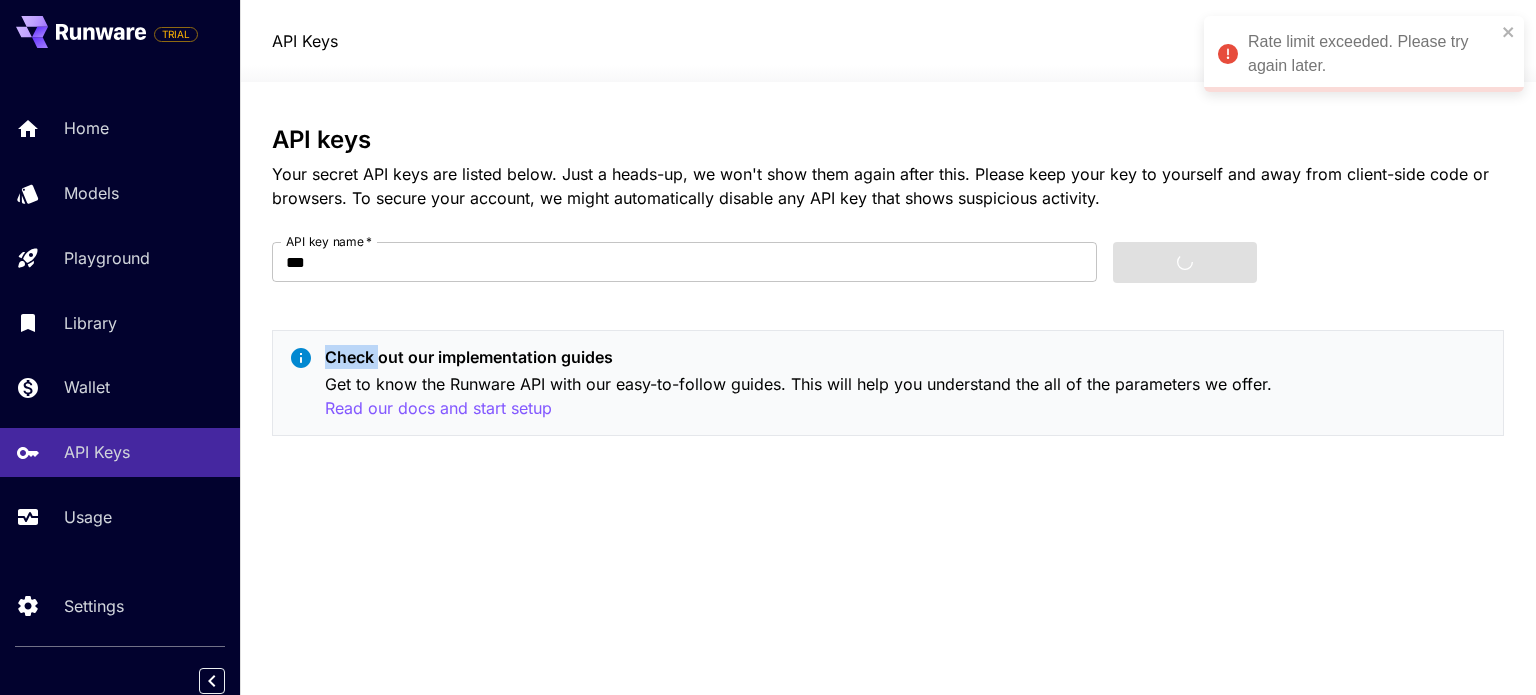 click on "Create API Key" at bounding box center [1185, 262] 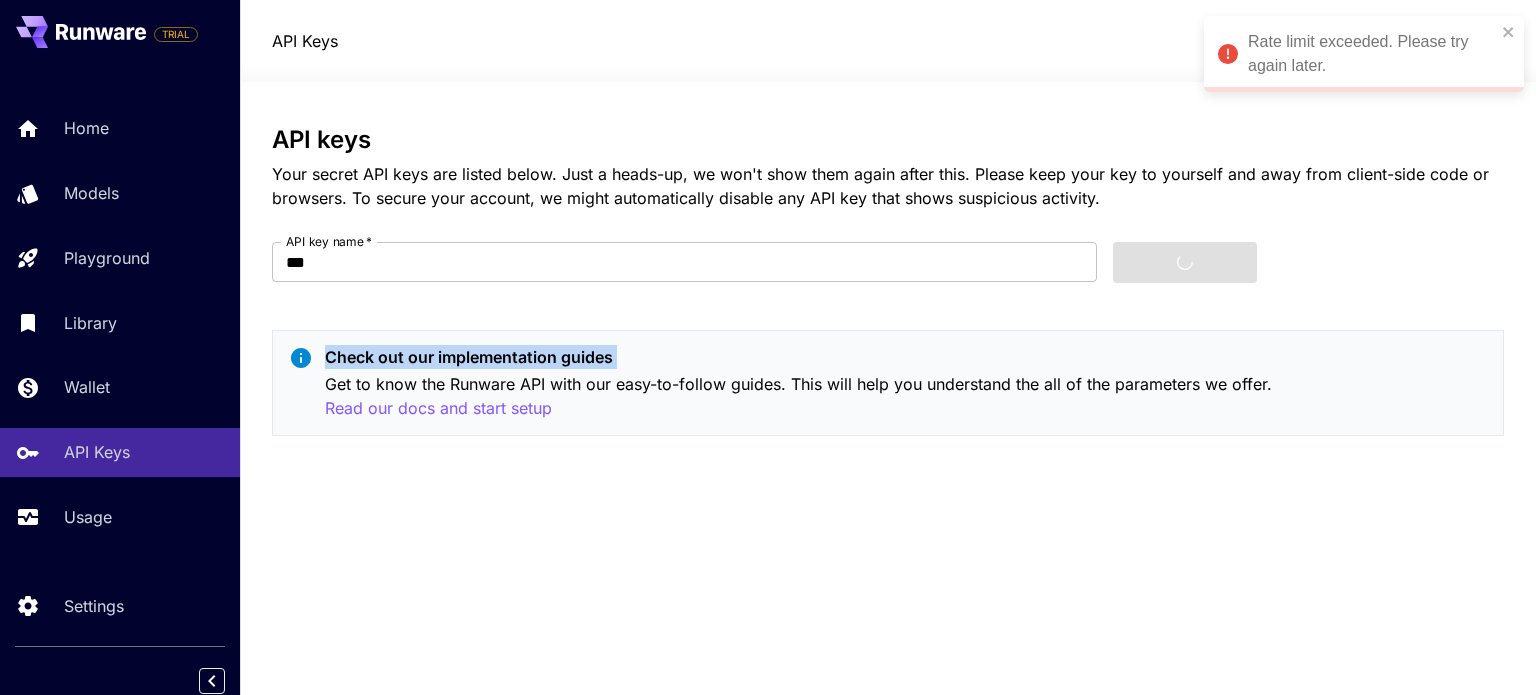 click on "Rate limit exceeded. Please try again later. TRIAL Home Models Playground Library Wallet API Keys Usage Settings API Keys $0.05    credits left  KB API keys Your secret API keys are listed below. Just a heads-up, we won't show them again after this. Please keep your key to yourself and away from client-side code or browsers. To secure your account, we might automatically disable any API key that shows suspicious activity. API key name   * *** API key name   * Create API Key Check out our implementation guides Get to know the Runware API with our easy-to-follow guides. This will help you understand the all of the parameters we offer.   Read our docs and start setup" at bounding box center (768, 347) 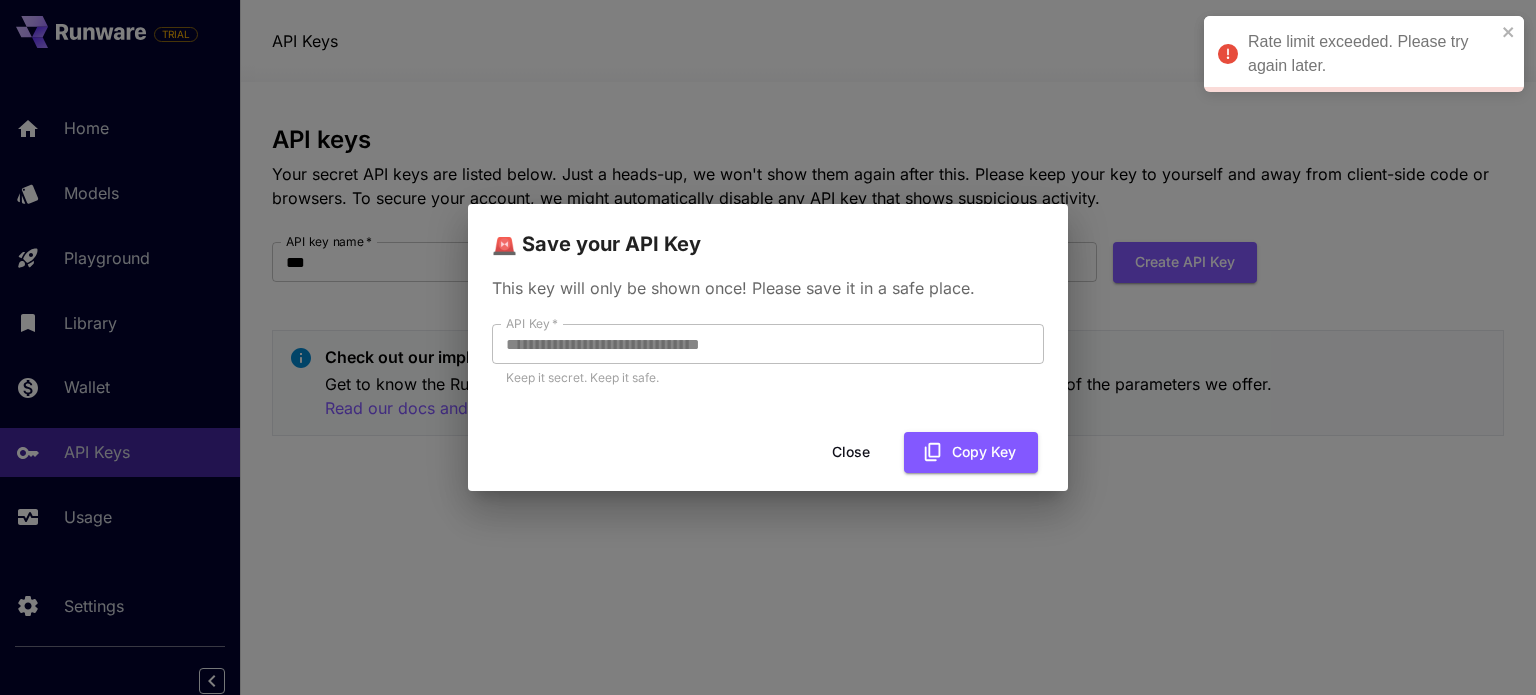 click on "**********" at bounding box center [768, 347] 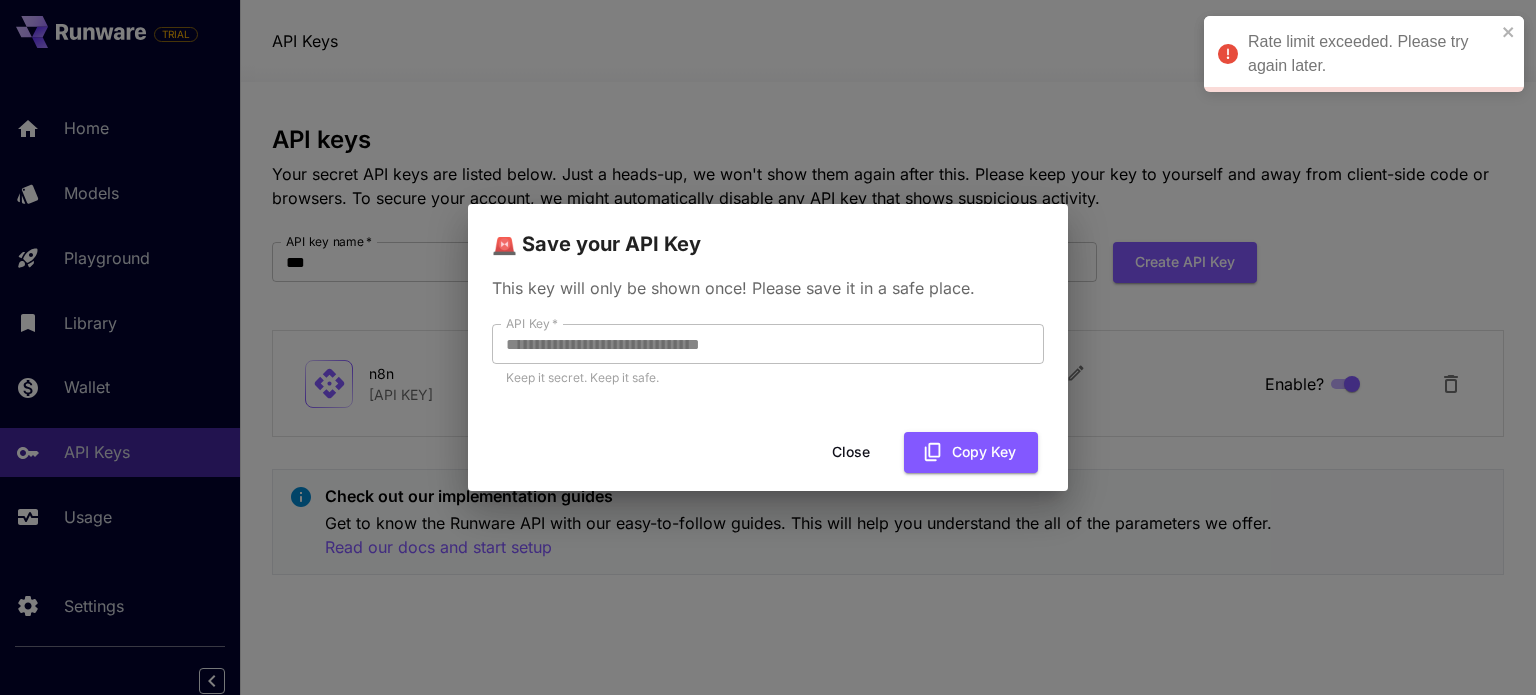 click on "**********" at bounding box center [768, 347] 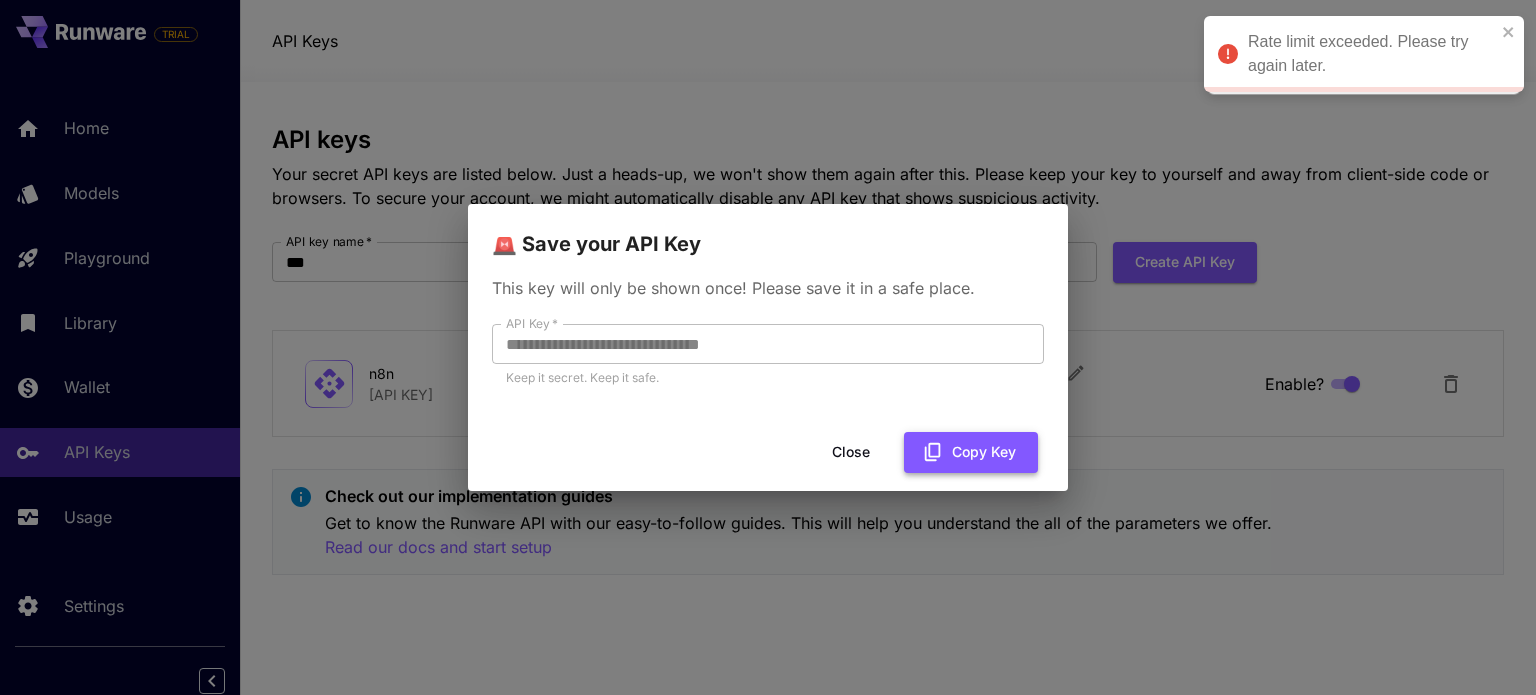 click 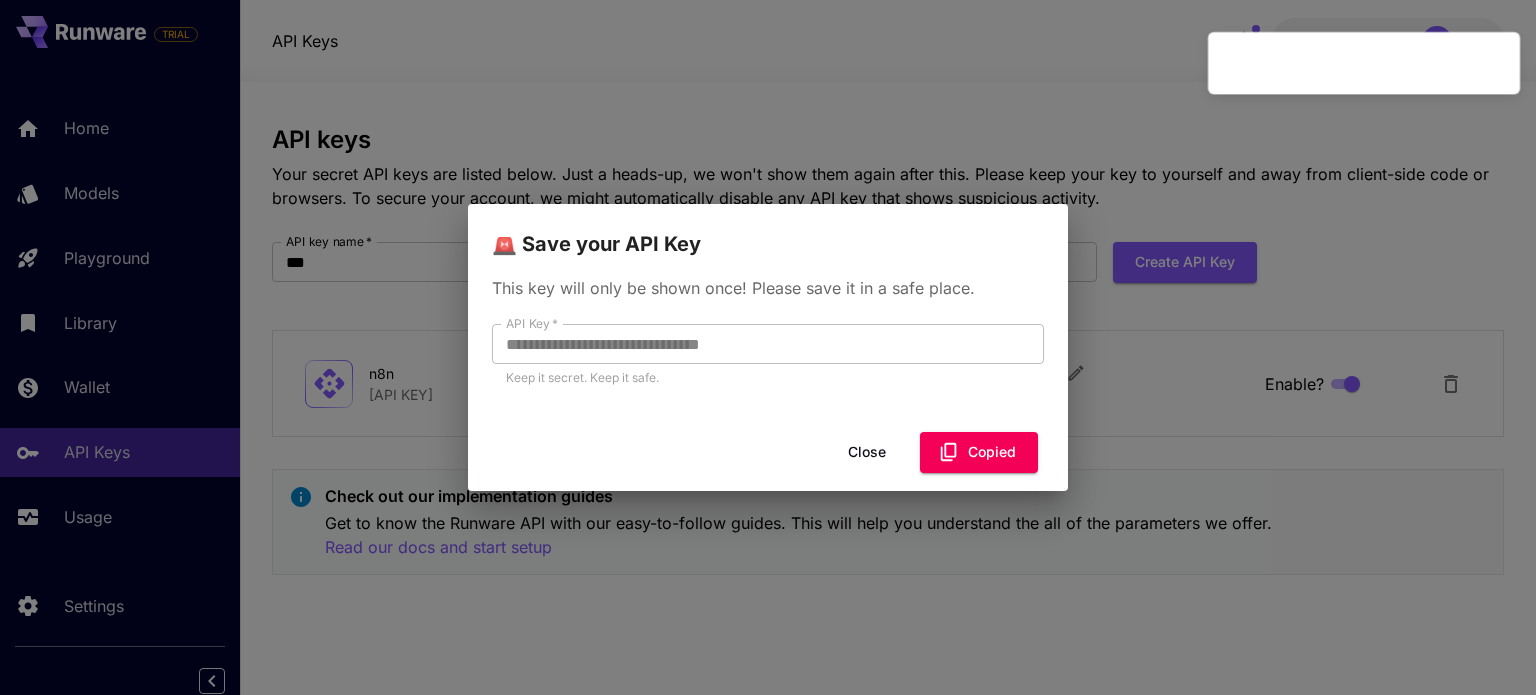 click on "Close" at bounding box center (867, 452) 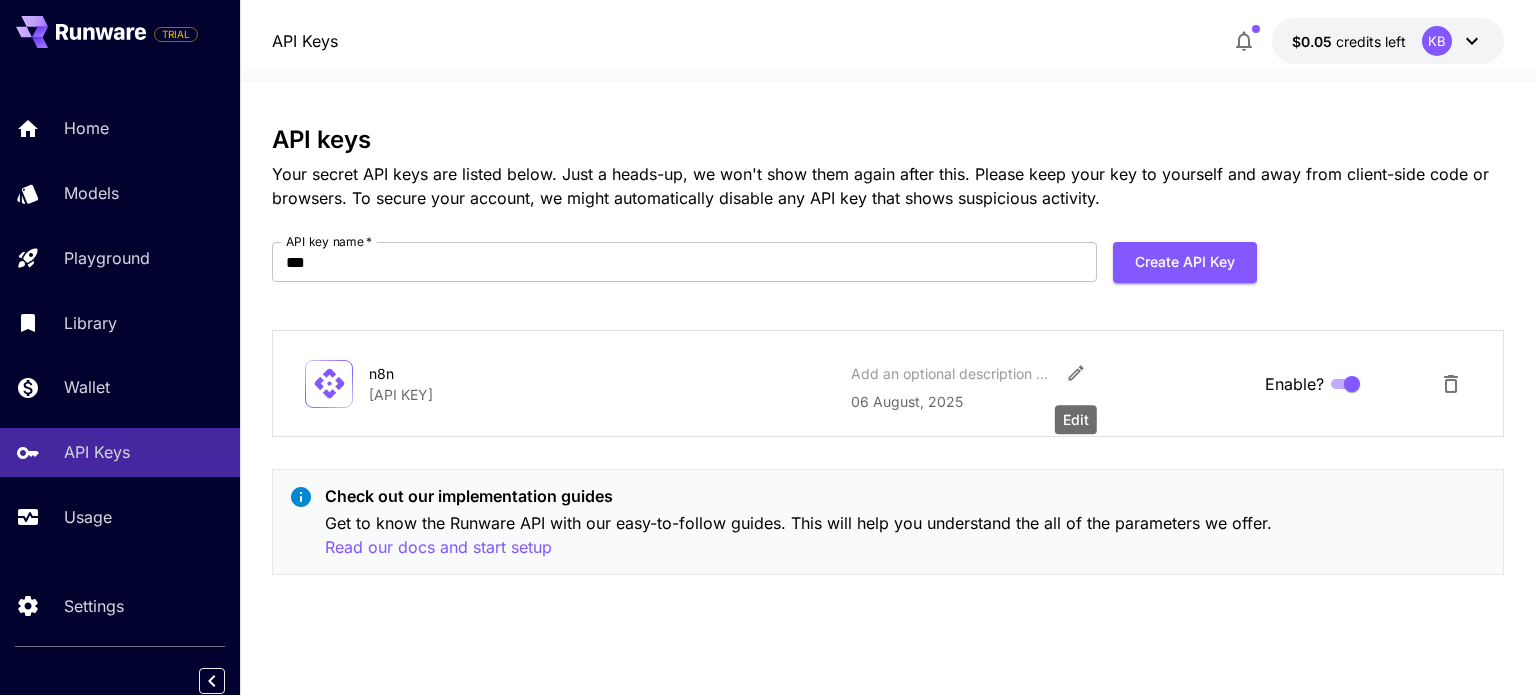 click 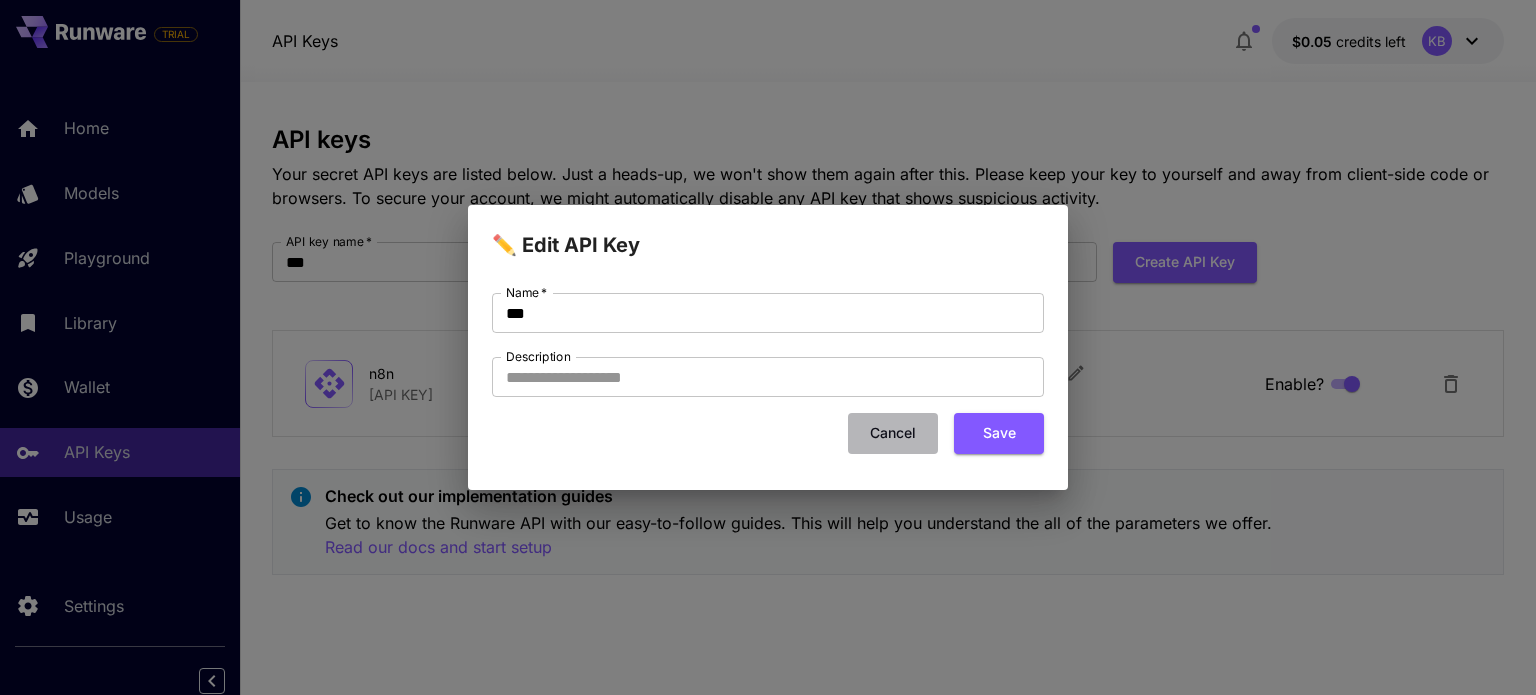 click on "Cancel" at bounding box center (893, 433) 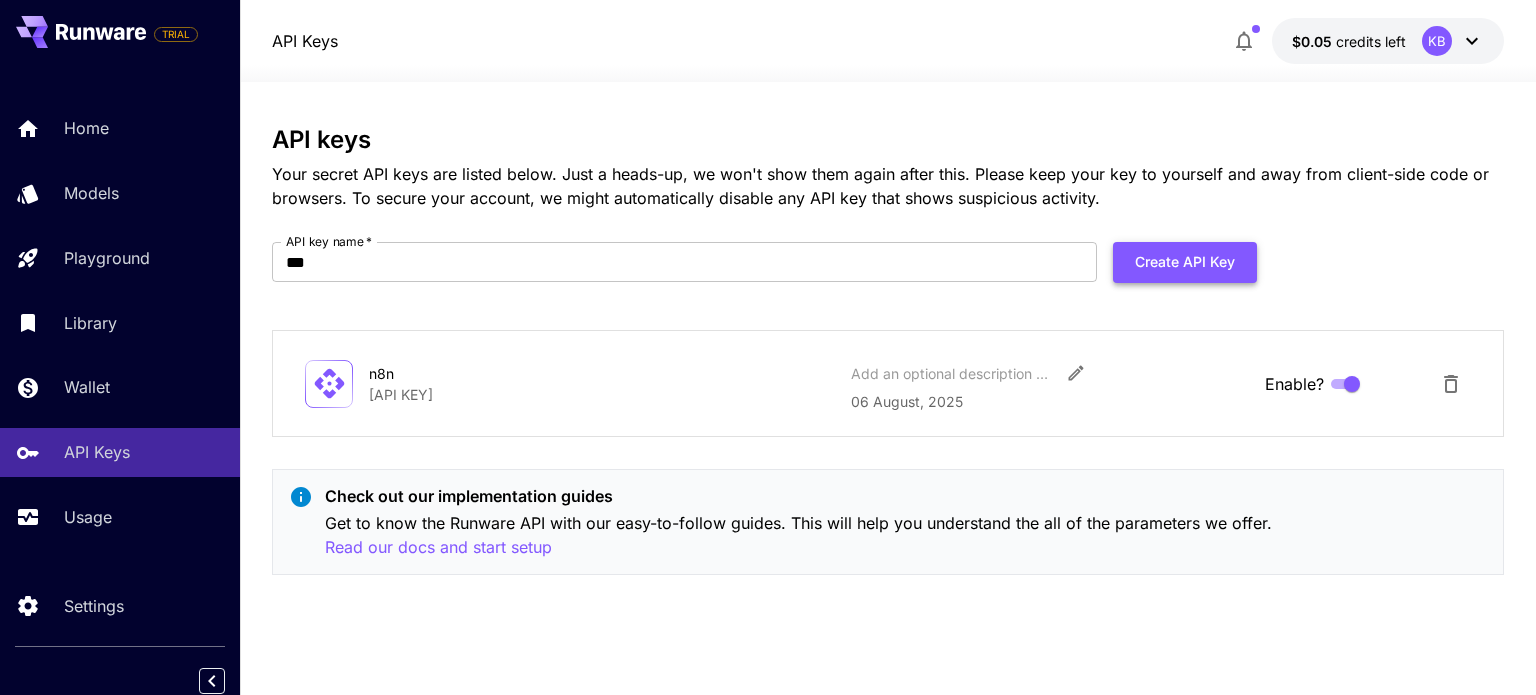 click on "Create API Key" at bounding box center [1185, 262] 